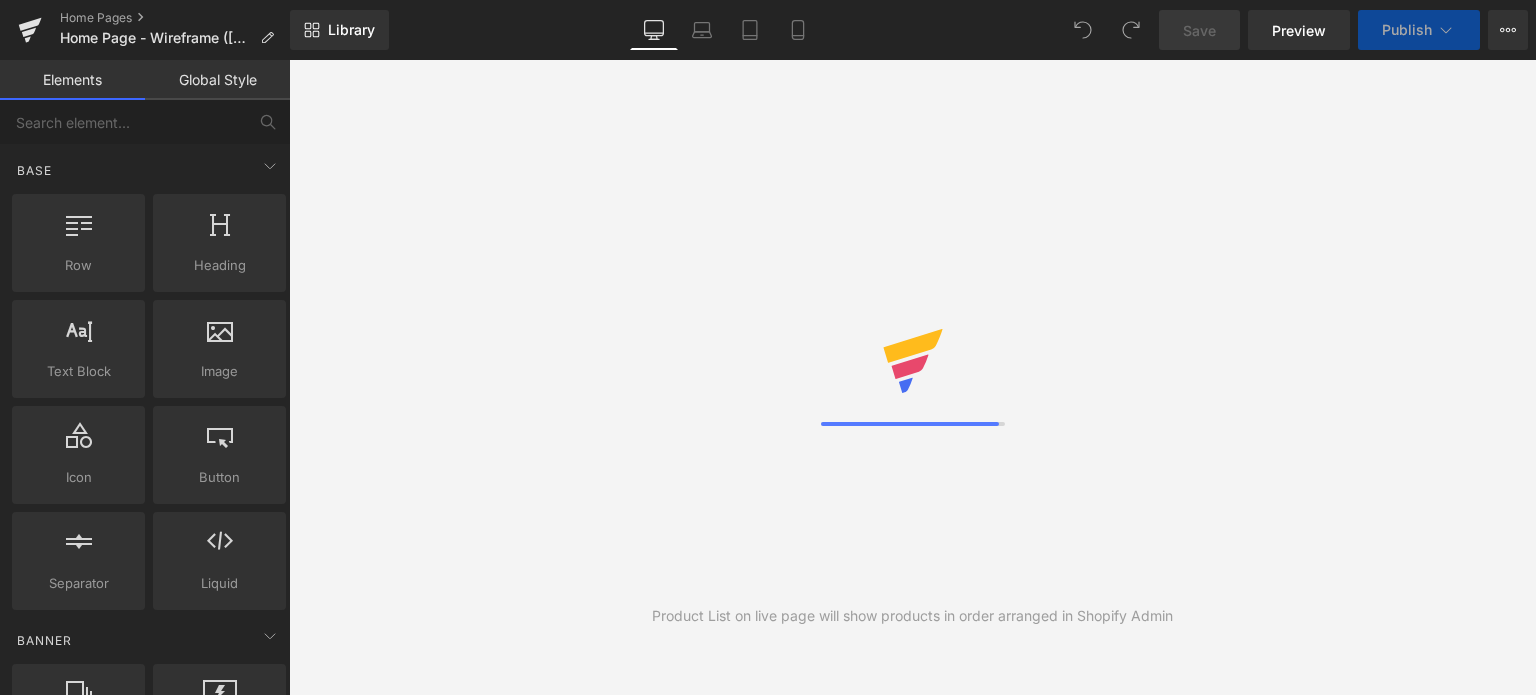 scroll, scrollTop: 0, scrollLeft: 0, axis: both 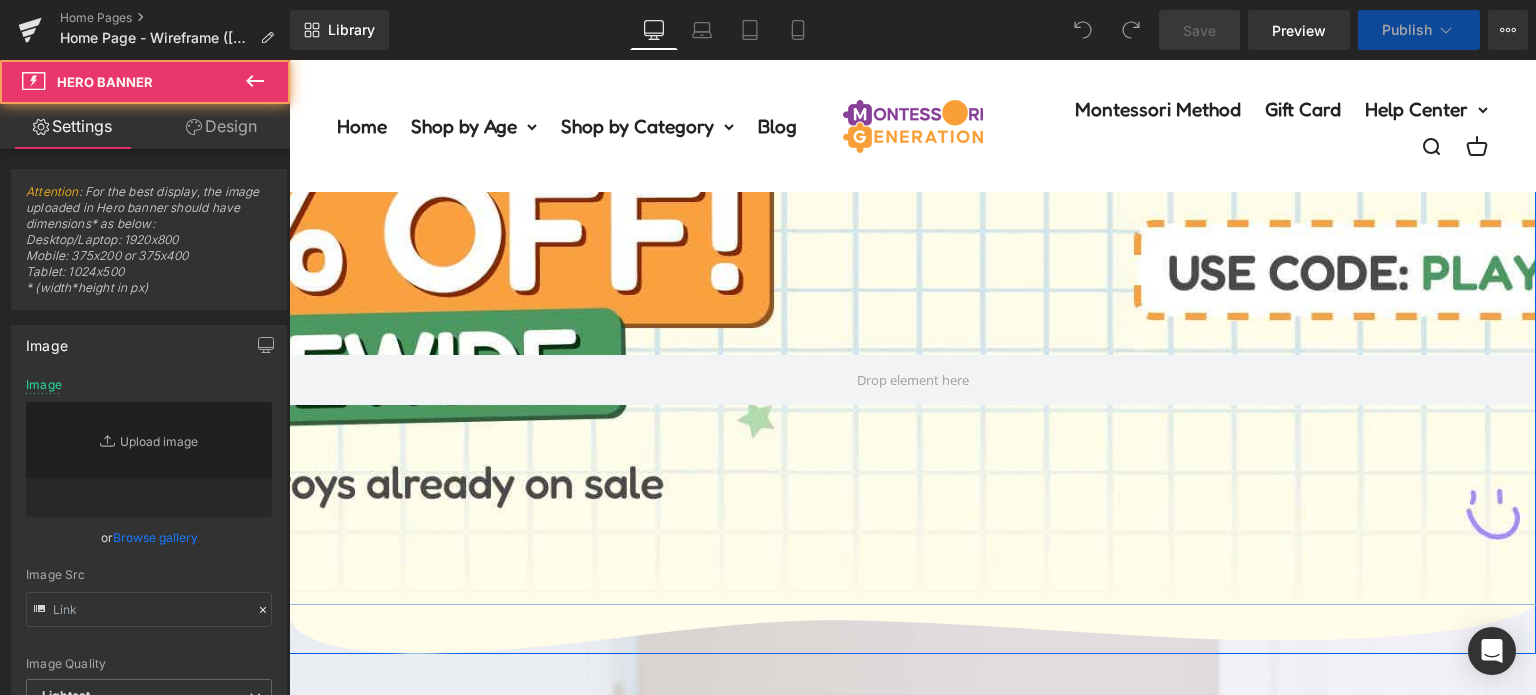 click at bounding box center (912, 270) 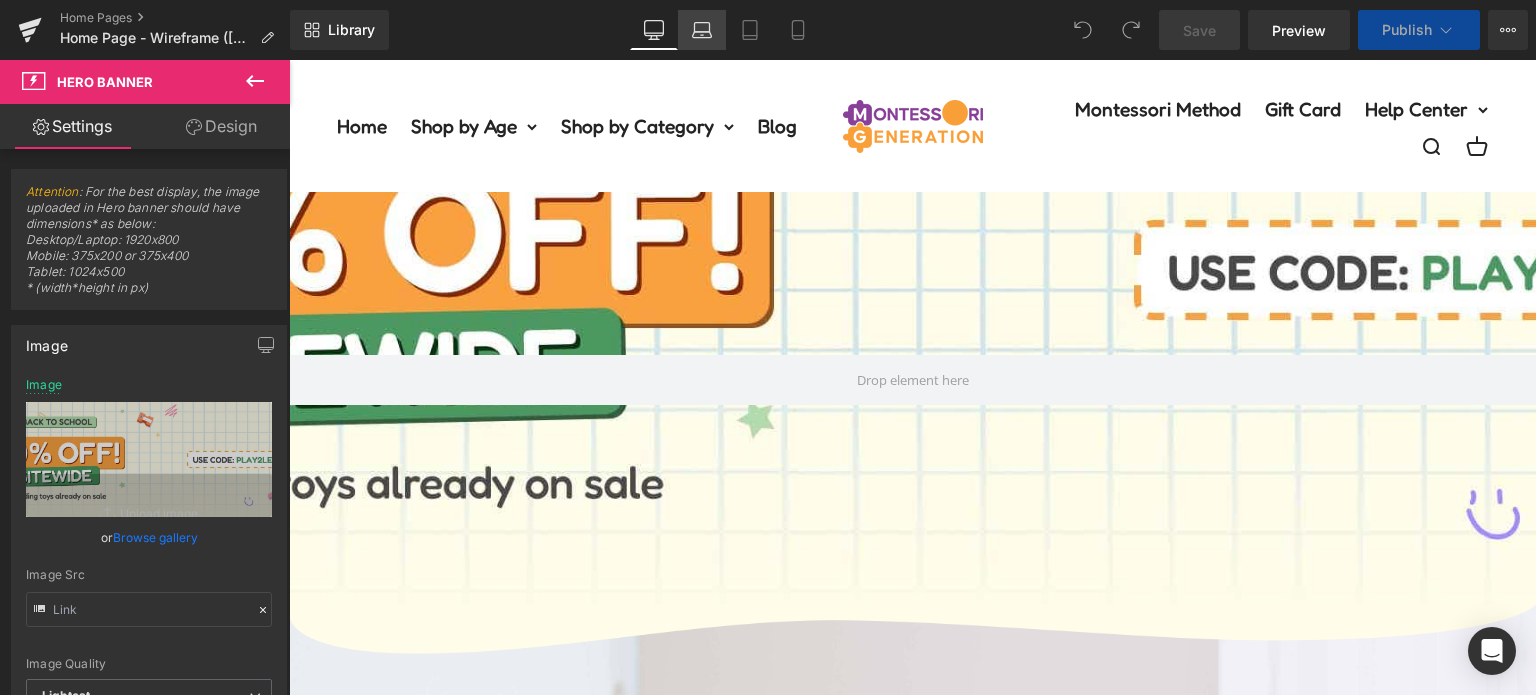click 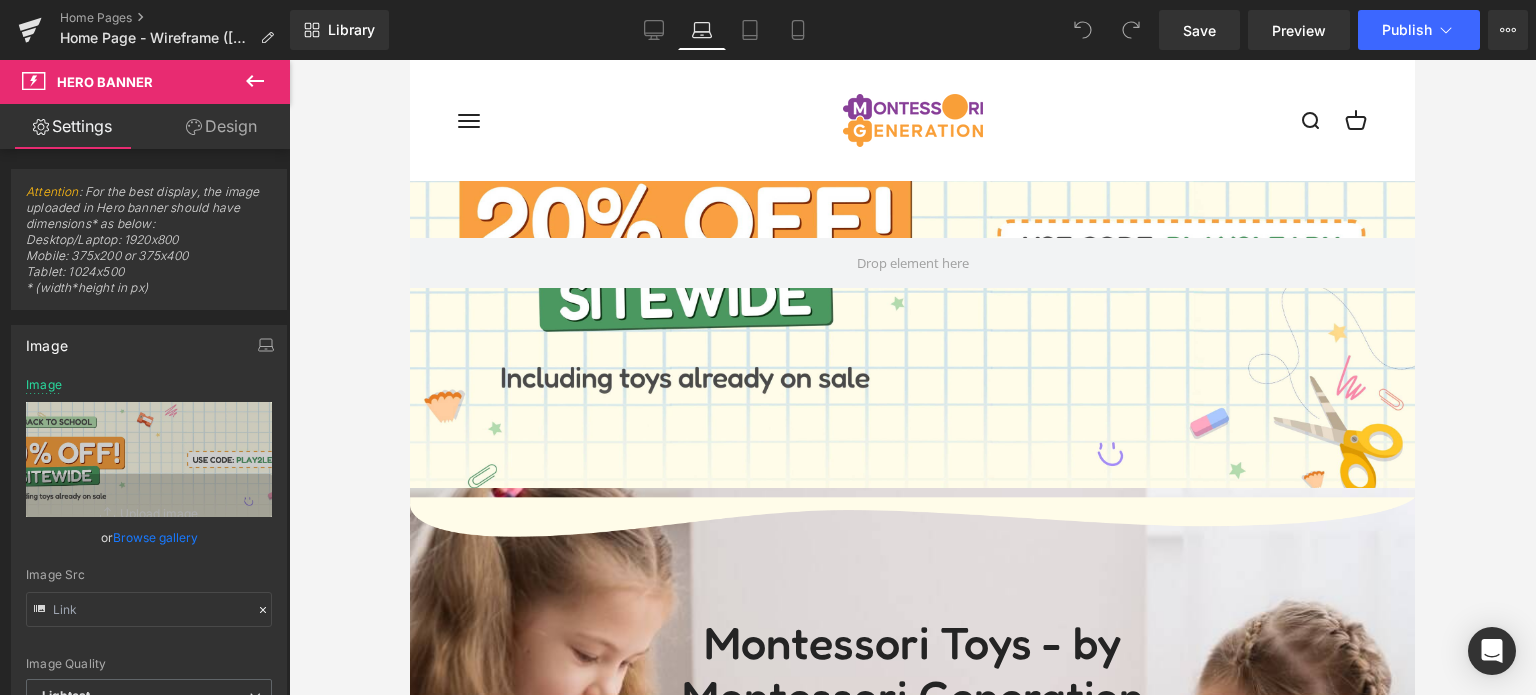scroll, scrollTop: 216, scrollLeft: 0, axis: vertical 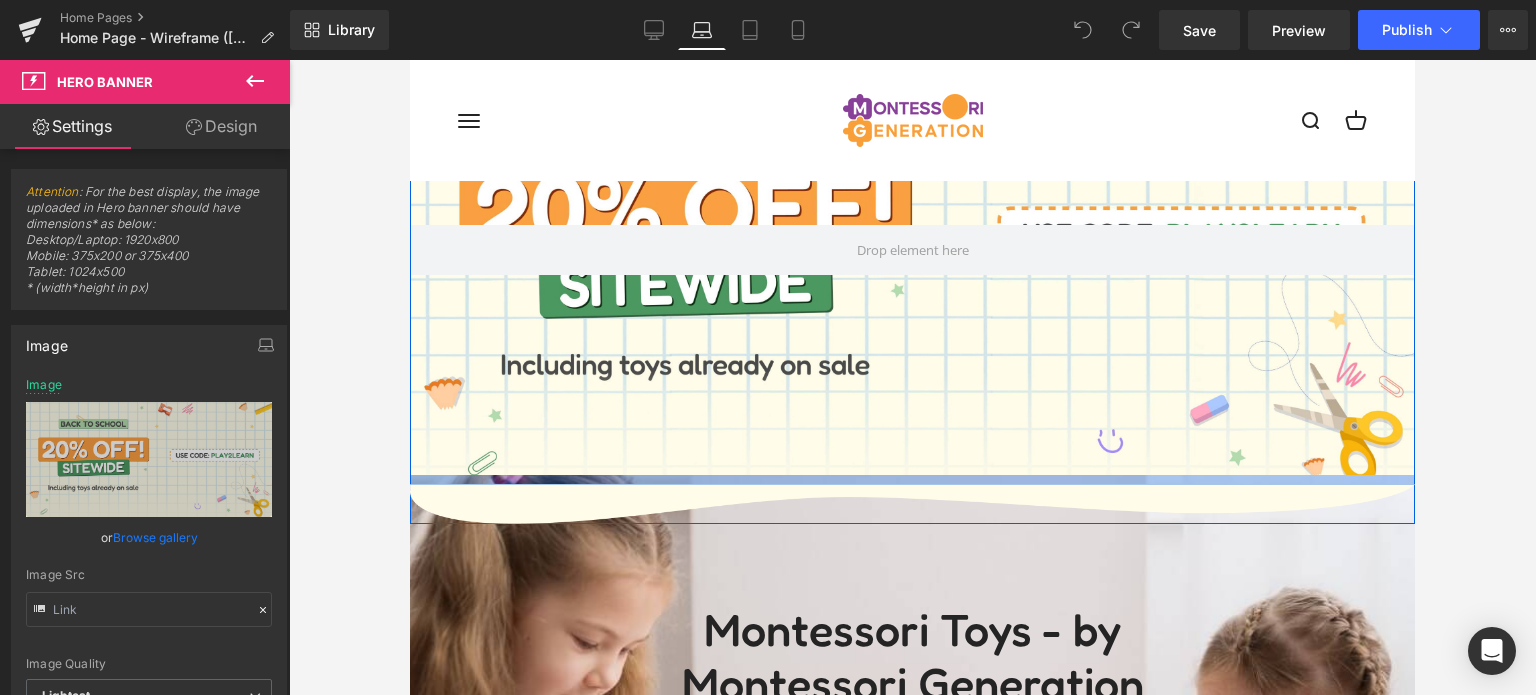 drag, startPoint x: 1004, startPoint y: 479, endPoint x: 1027, endPoint y: 454, distance: 33.970577 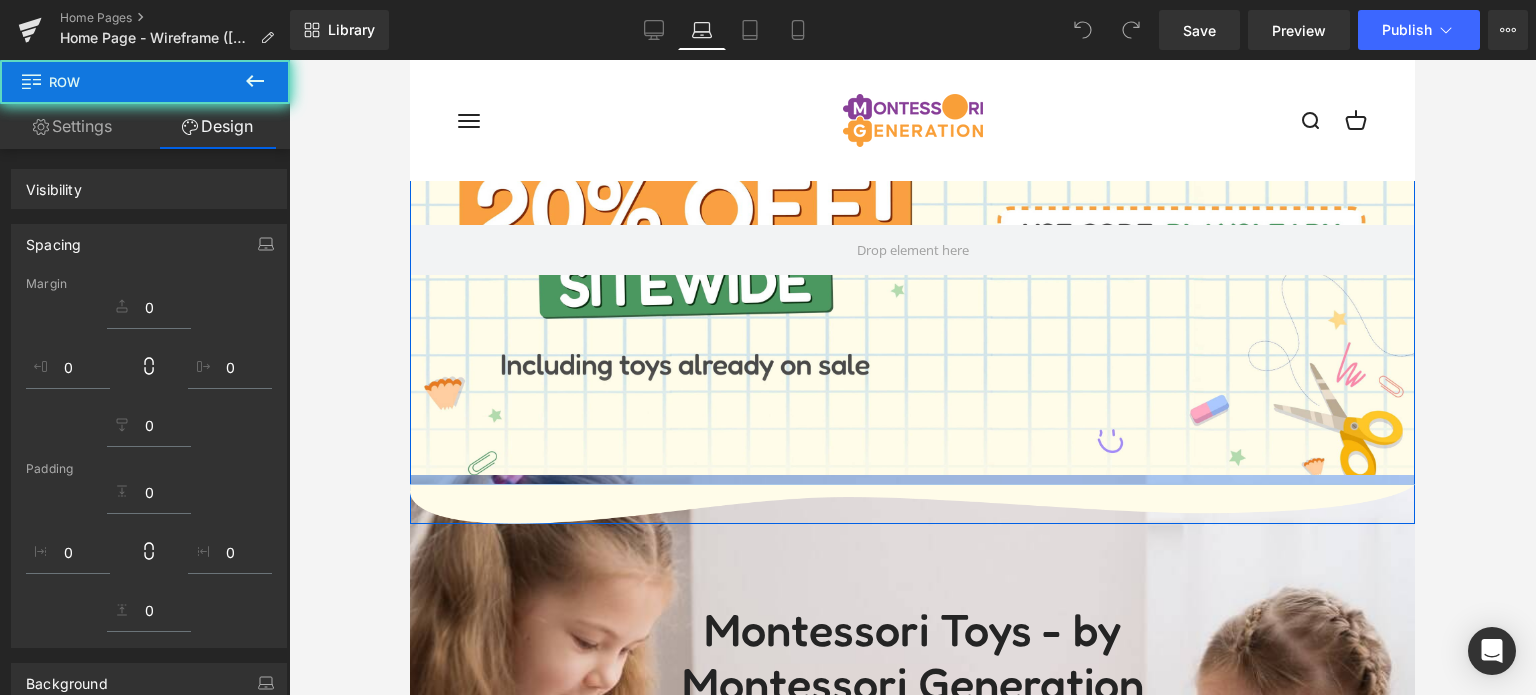 click at bounding box center (912, 480) 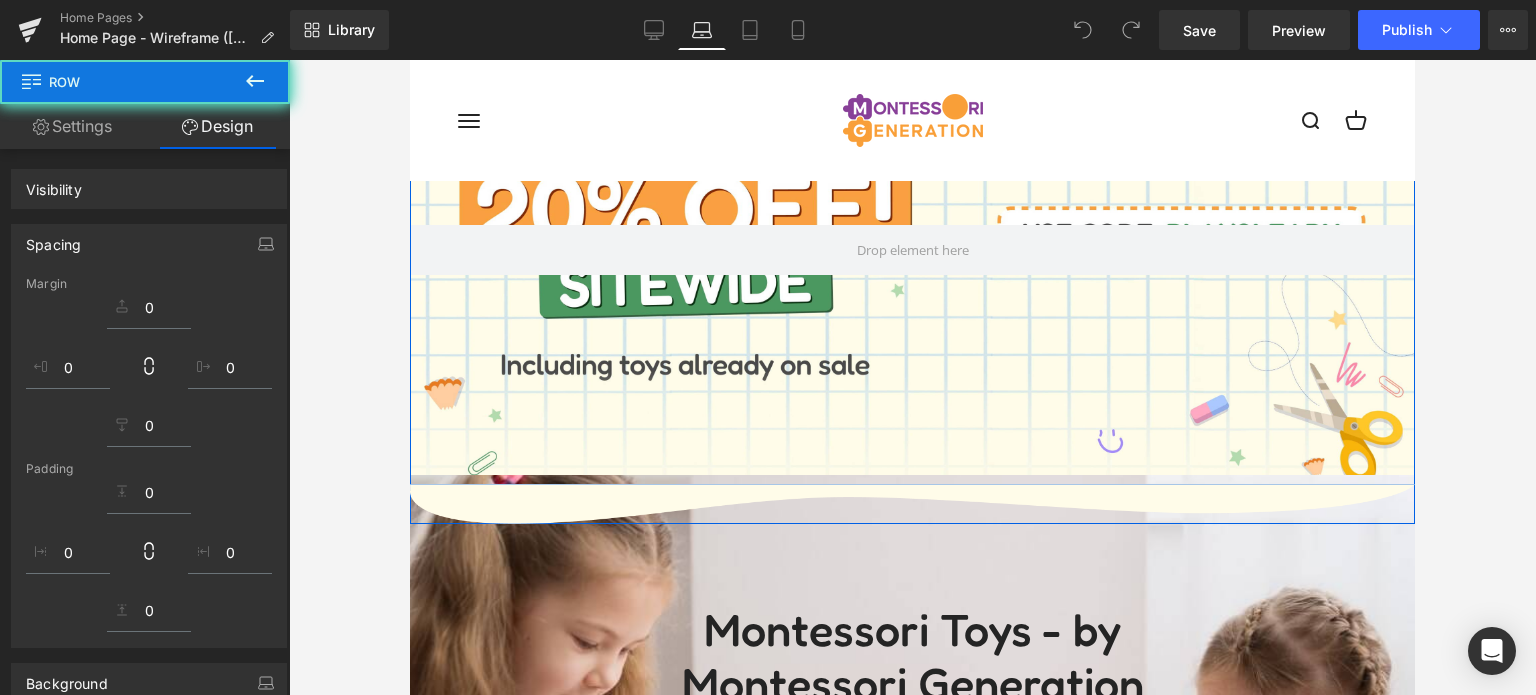 click at bounding box center [912, 480] 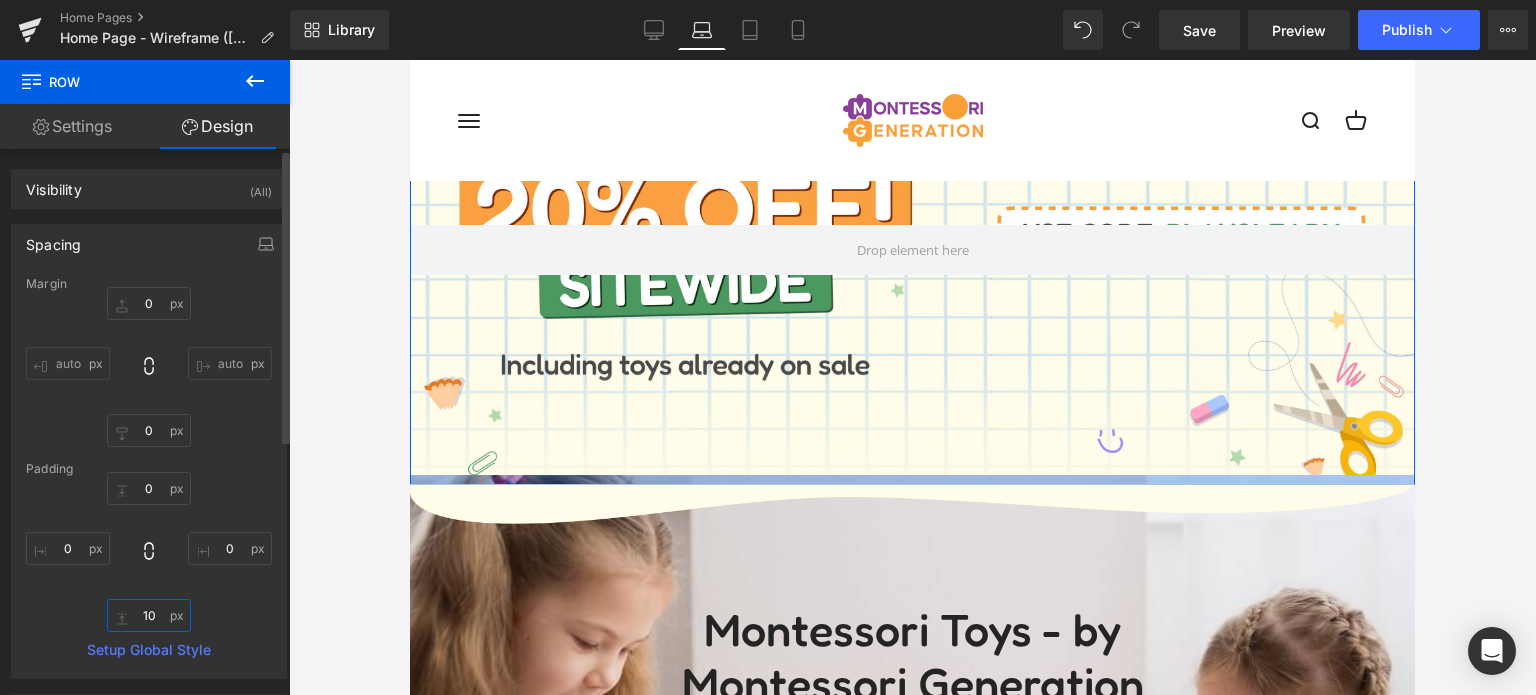 click on "10" at bounding box center (149, 615) 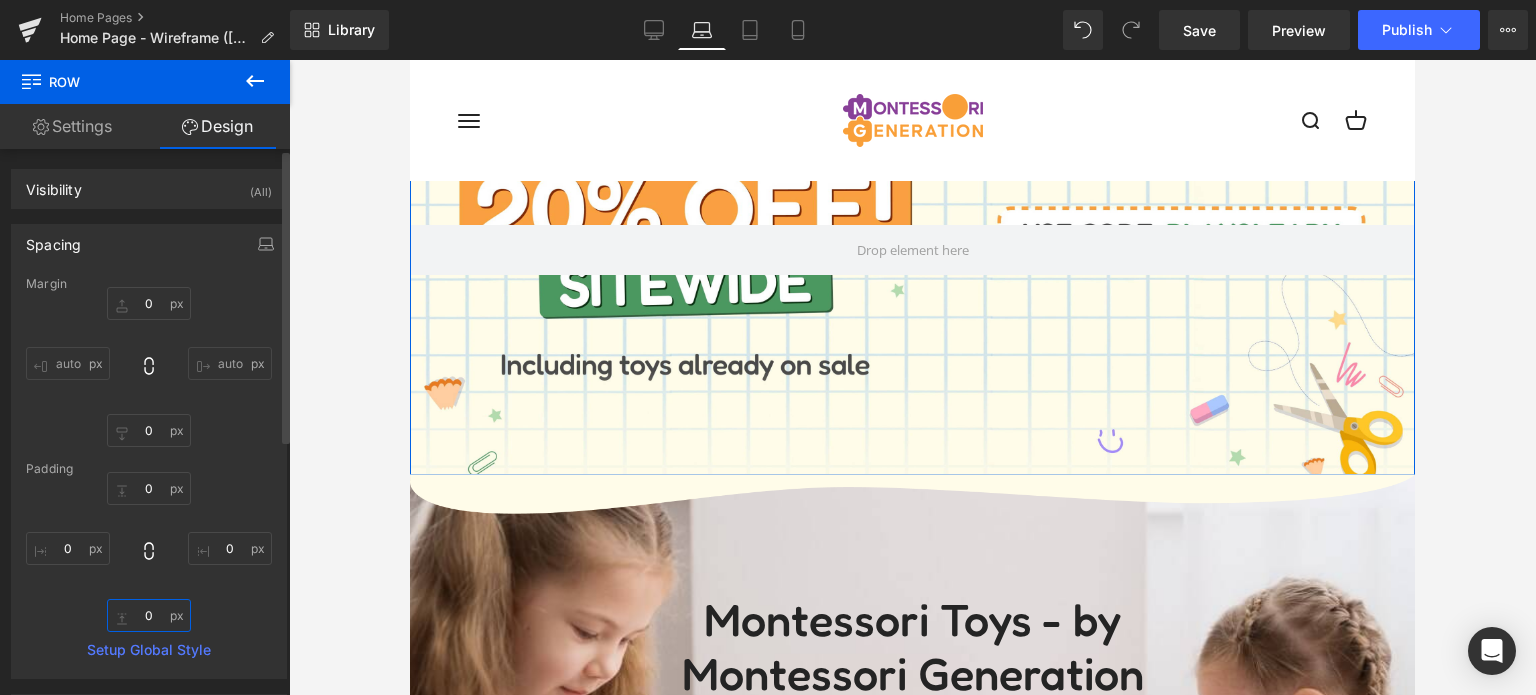 type on "0" 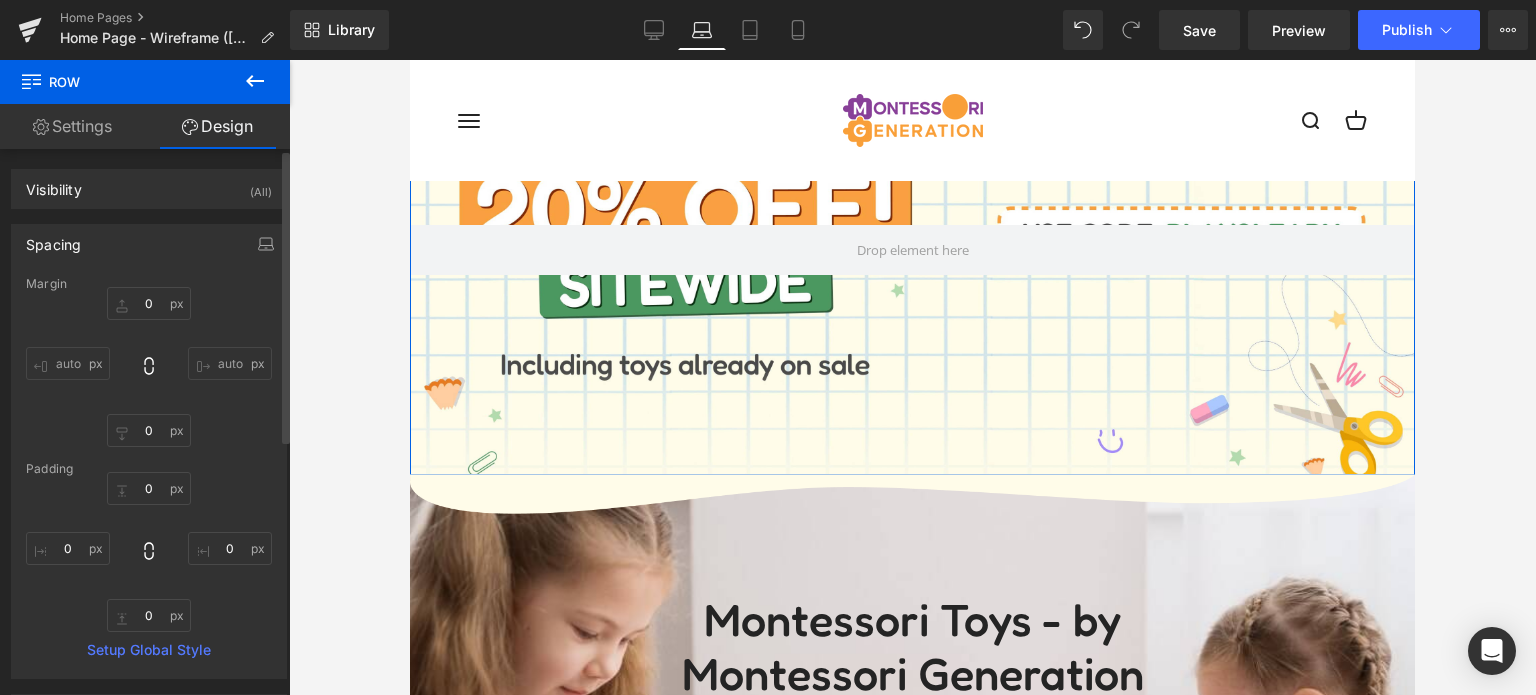 click on "0
0
0
0" at bounding box center [149, 552] 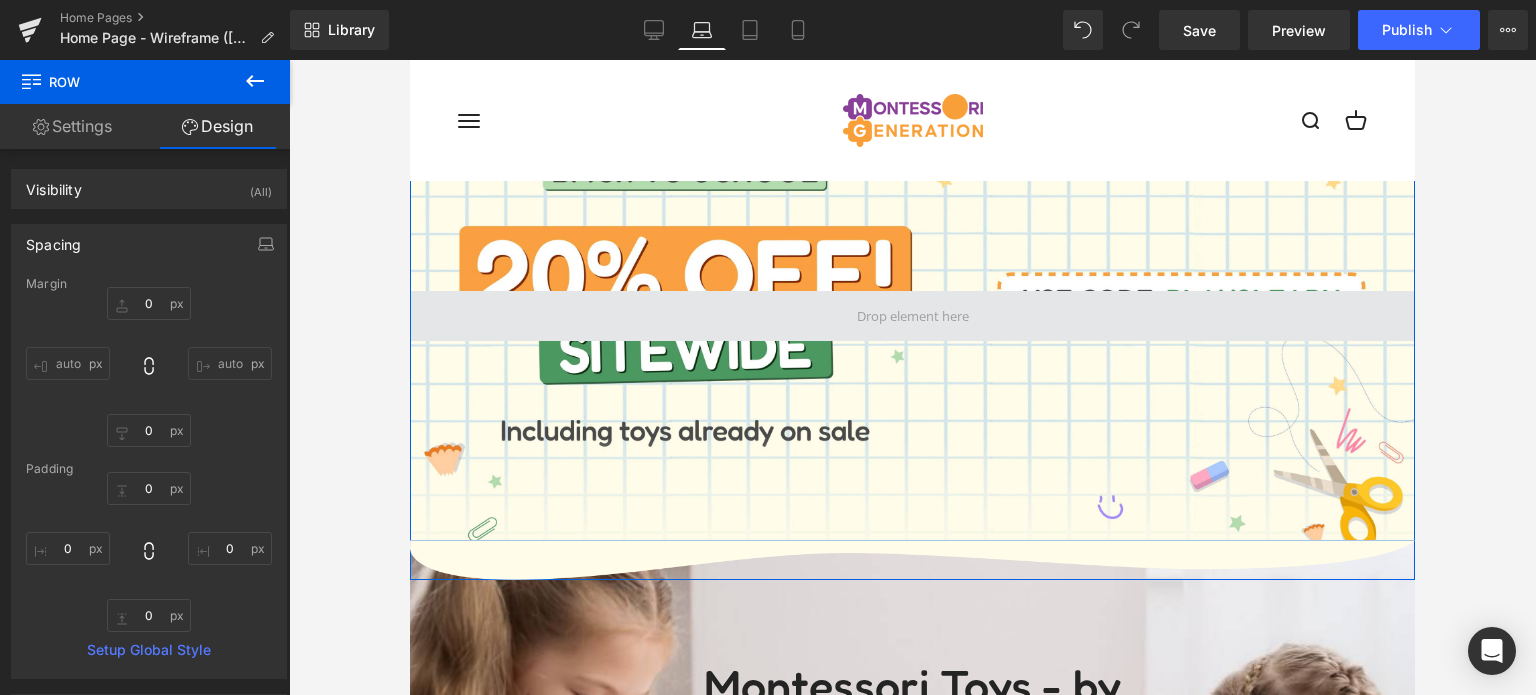 scroll, scrollTop: 92, scrollLeft: 0, axis: vertical 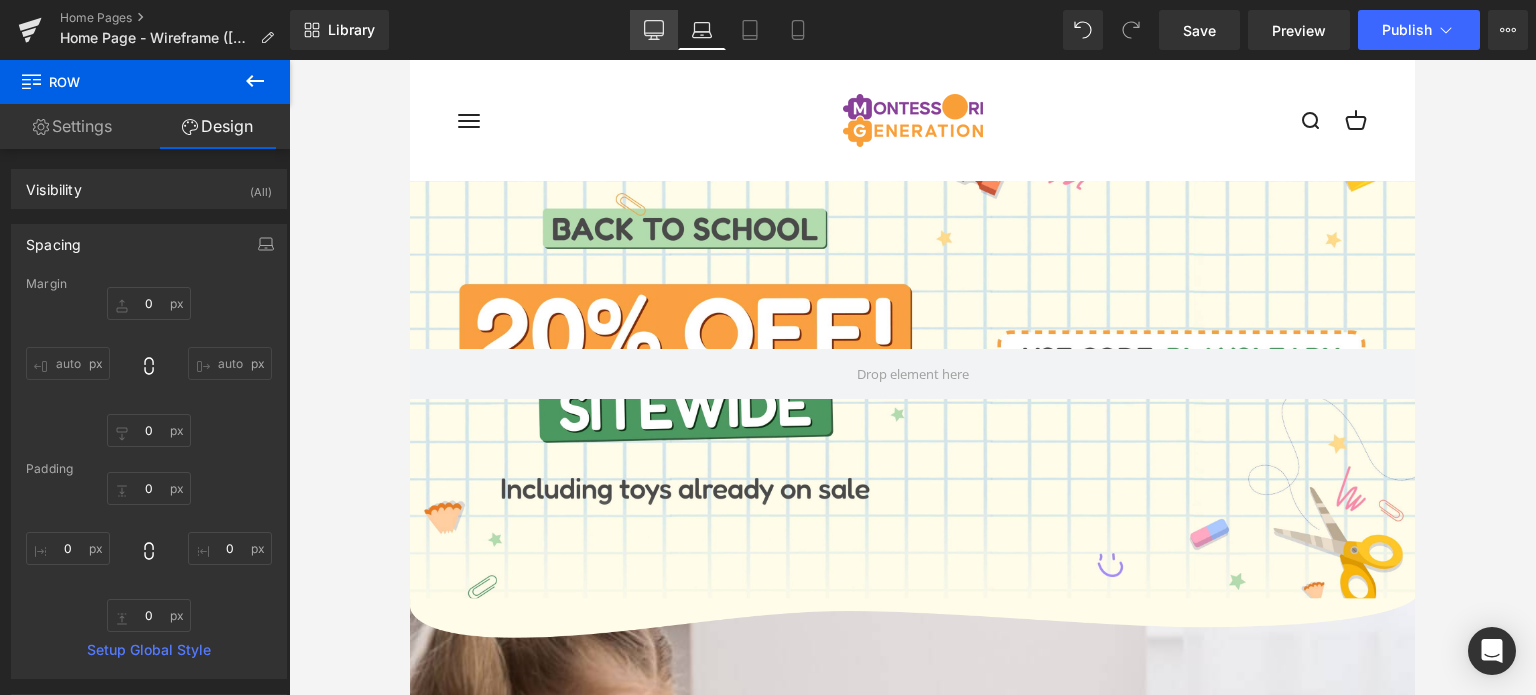 click 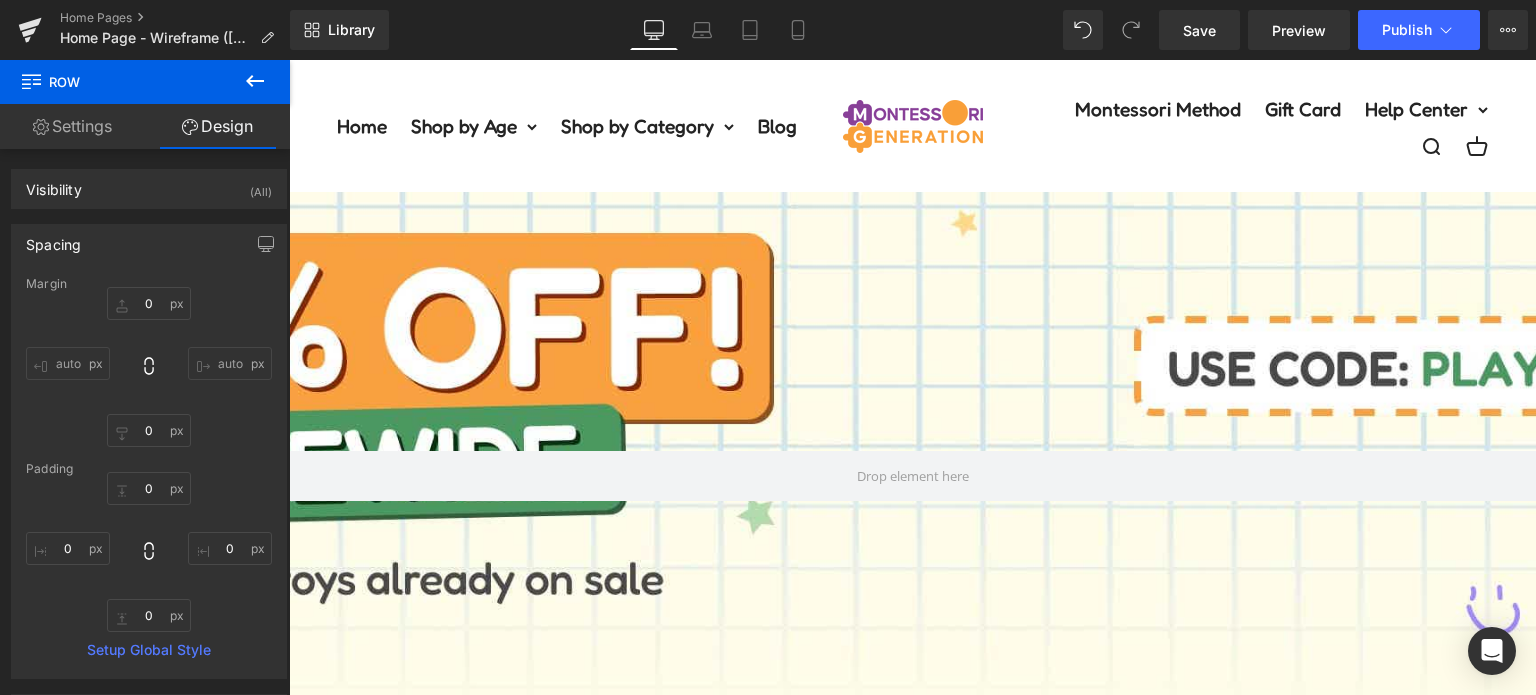 scroll, scrollTop: 8, scrollLeft: 0, axis: vertical 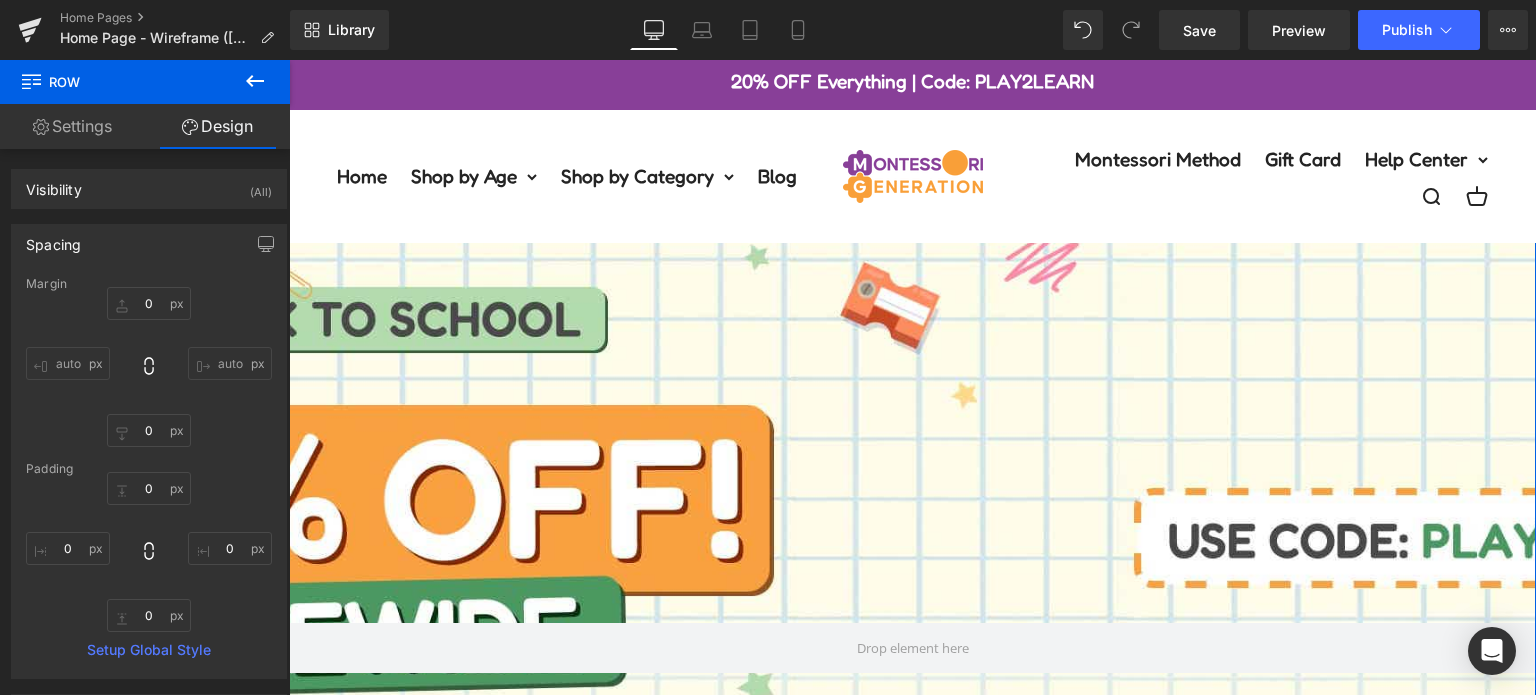 drag, startPoint x: 821, startPoint y: 381, endPoint x: 773, endPoint y: 396, distance: 50.289165 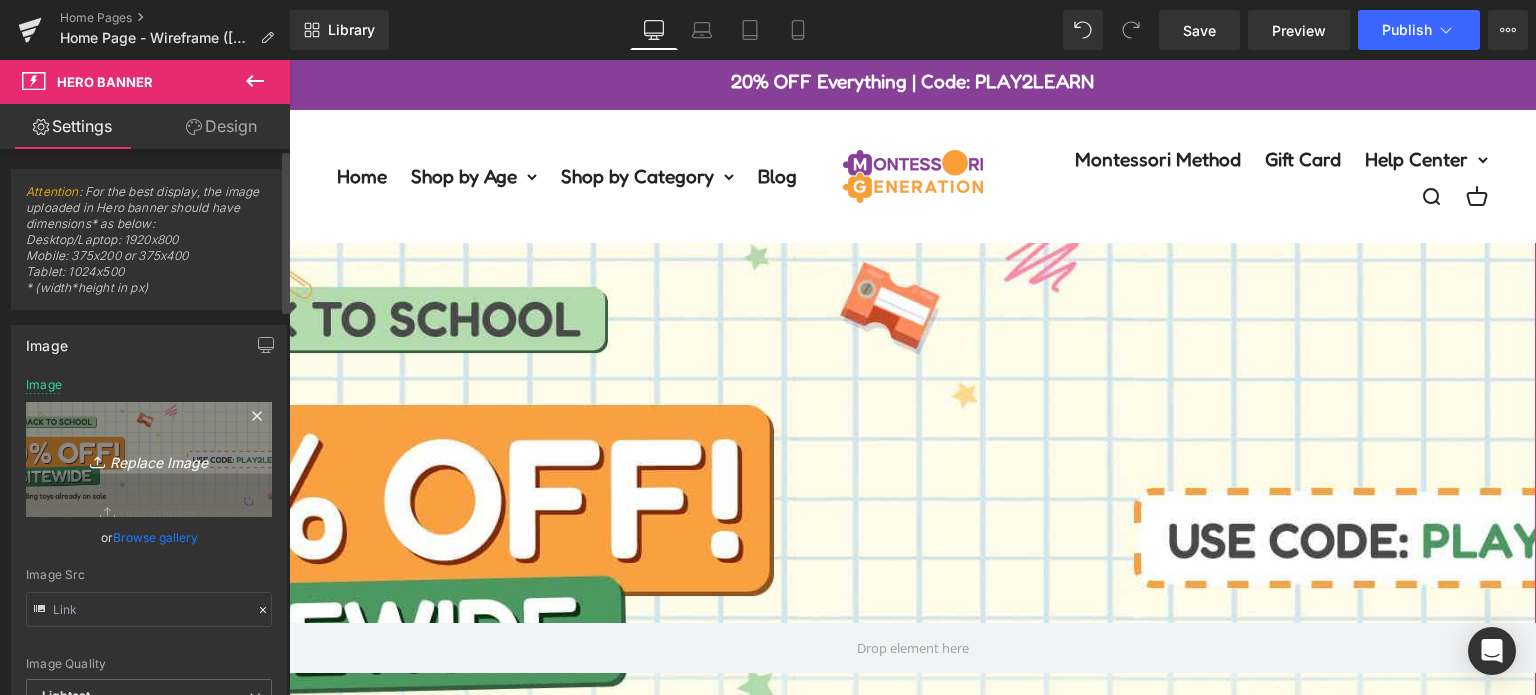 click on "Replace Image" at bounding box center [149, 459] 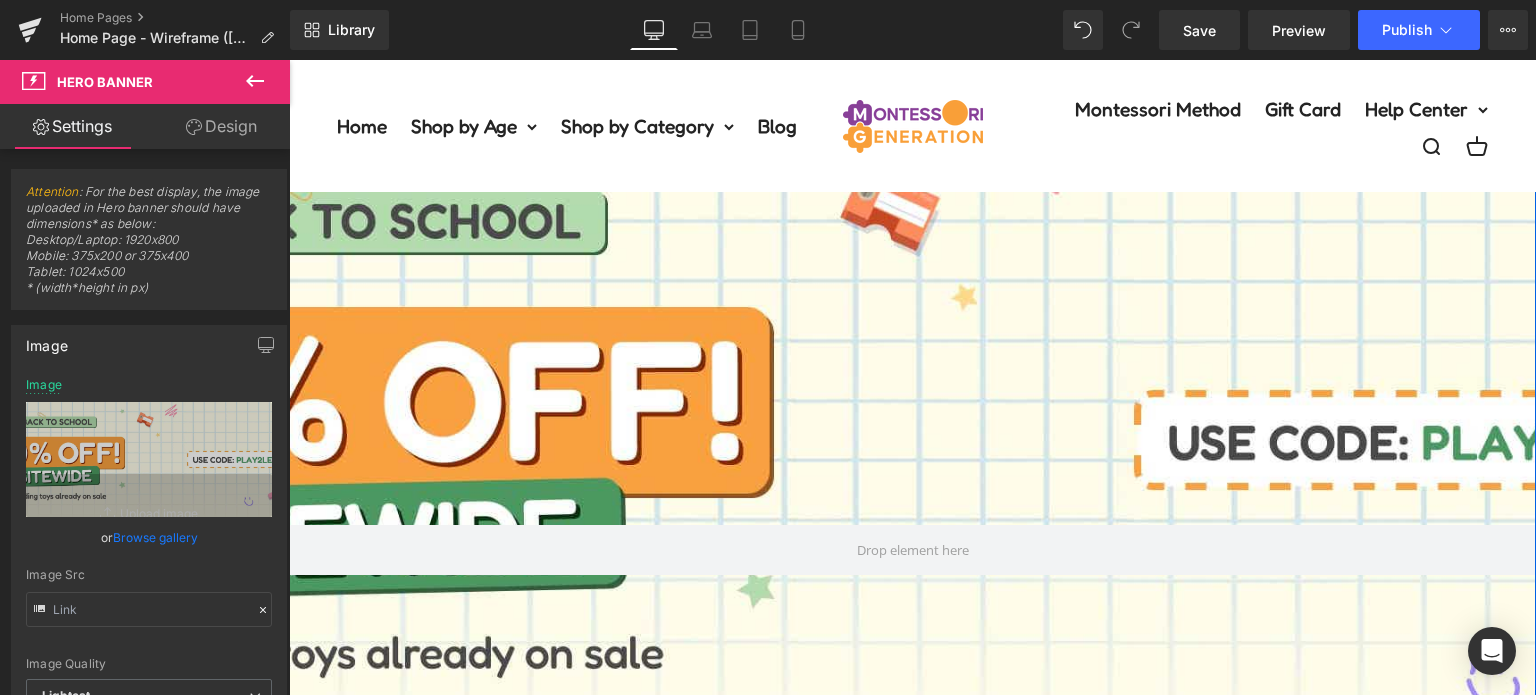 scroll, scrollTop: 8, scrollLeft: 0, axis: vertical 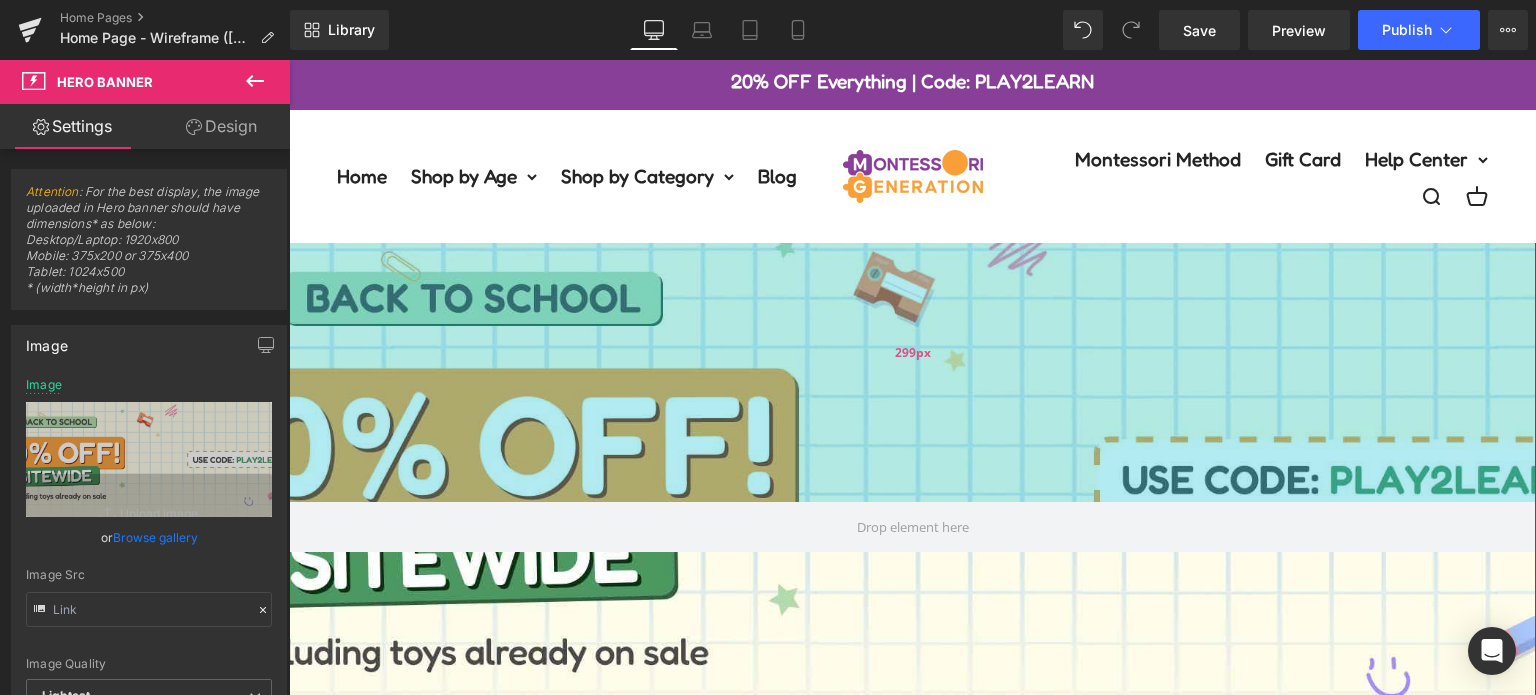 drag, startPoint x: 833, startPoint y: 367, endPoint x: 994, endPoint y: 246, distance: 201.4001 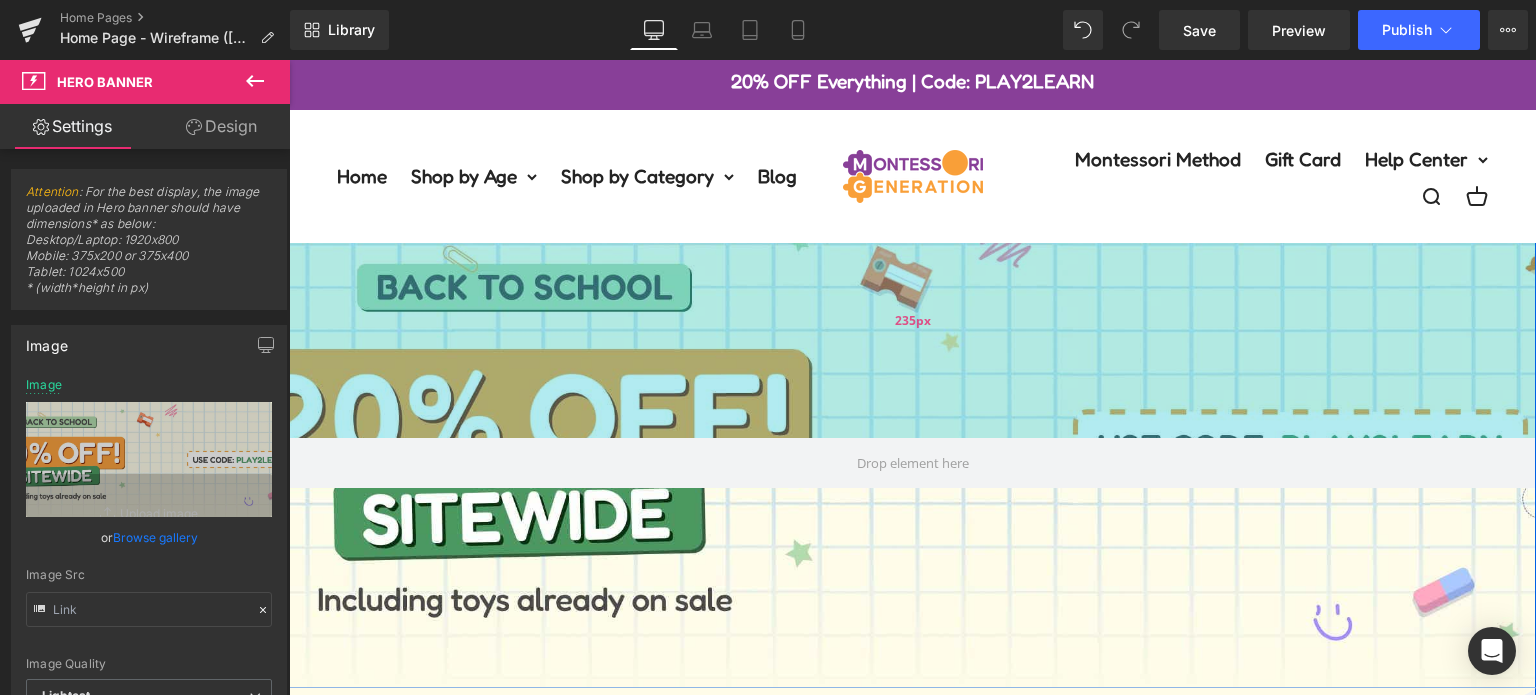 drag, startPoint x: 881, startPoint y: 357, endPoint x: 977, endPoint y: 296, distance: 113.74094 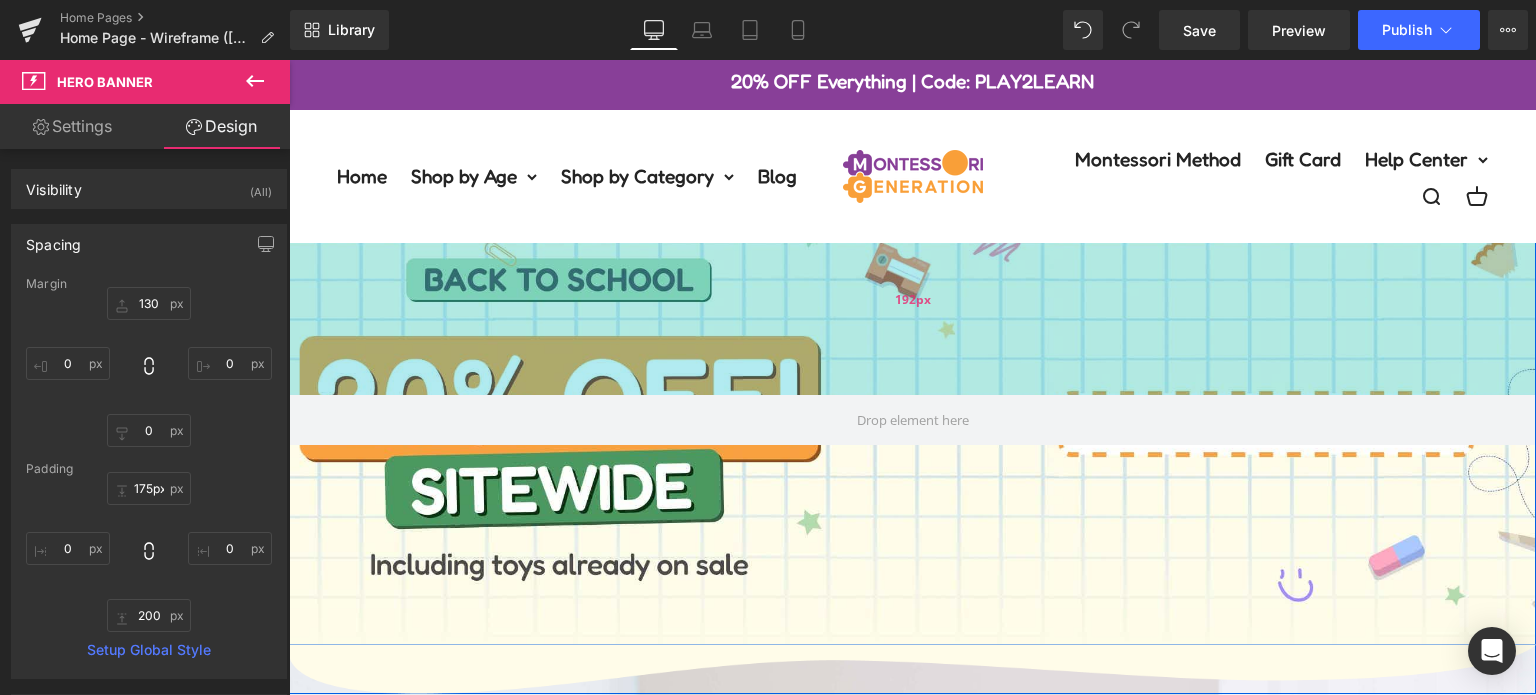 drag, startPoint x: 986, startPoint y: 299, endPoint x: 672, endPoint y: 359, distance: 319.6811 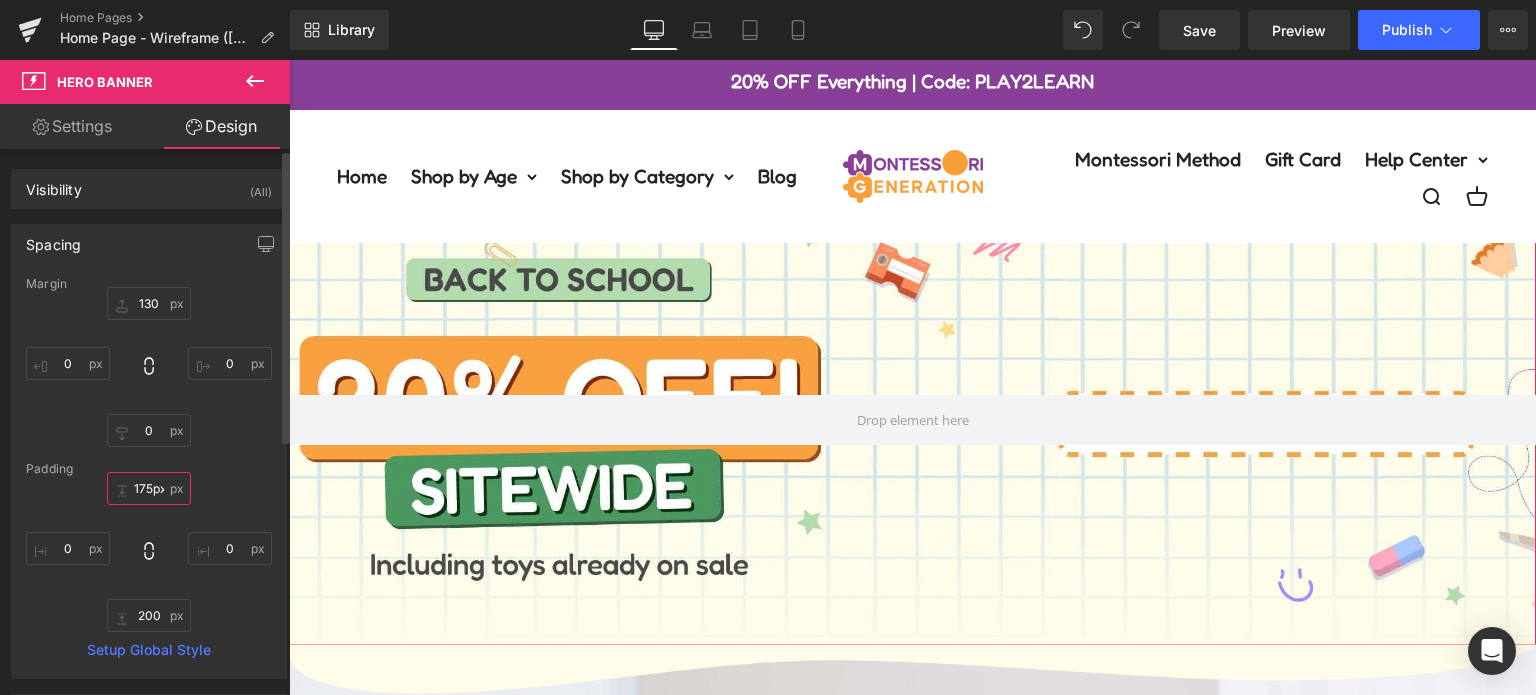 click on "175px" at bounding box center [149, 488] 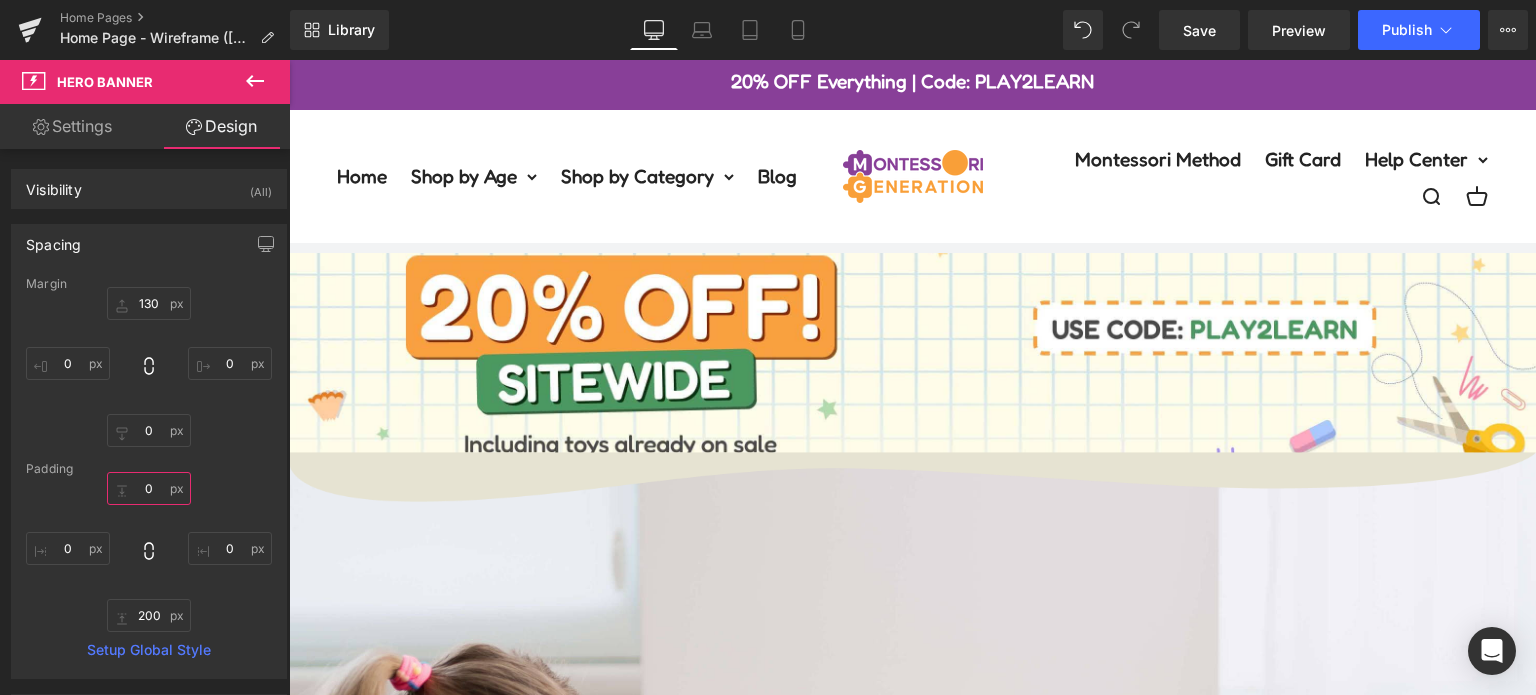 scroll, scrollTop: 0, scrollLeft: 0, axis: both 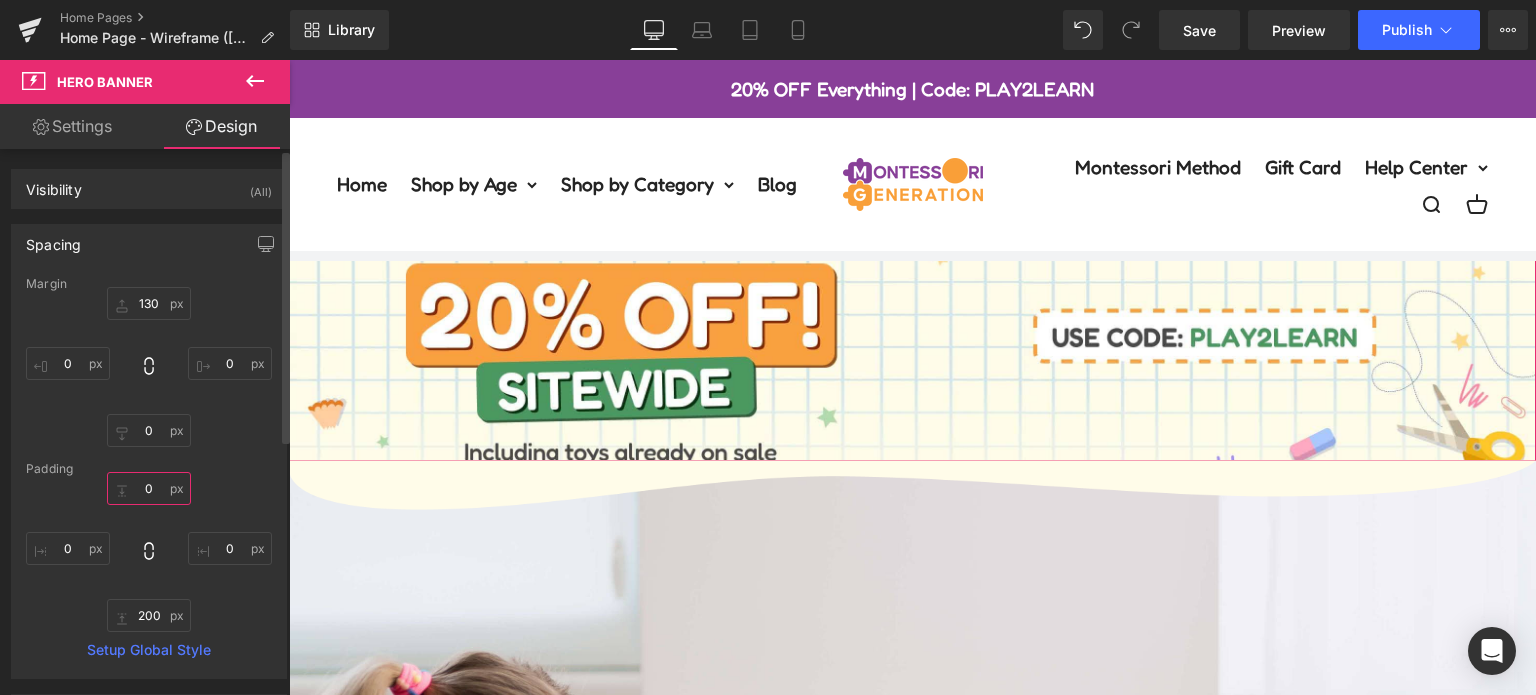 click on "0" at bounding box center (149, 488) 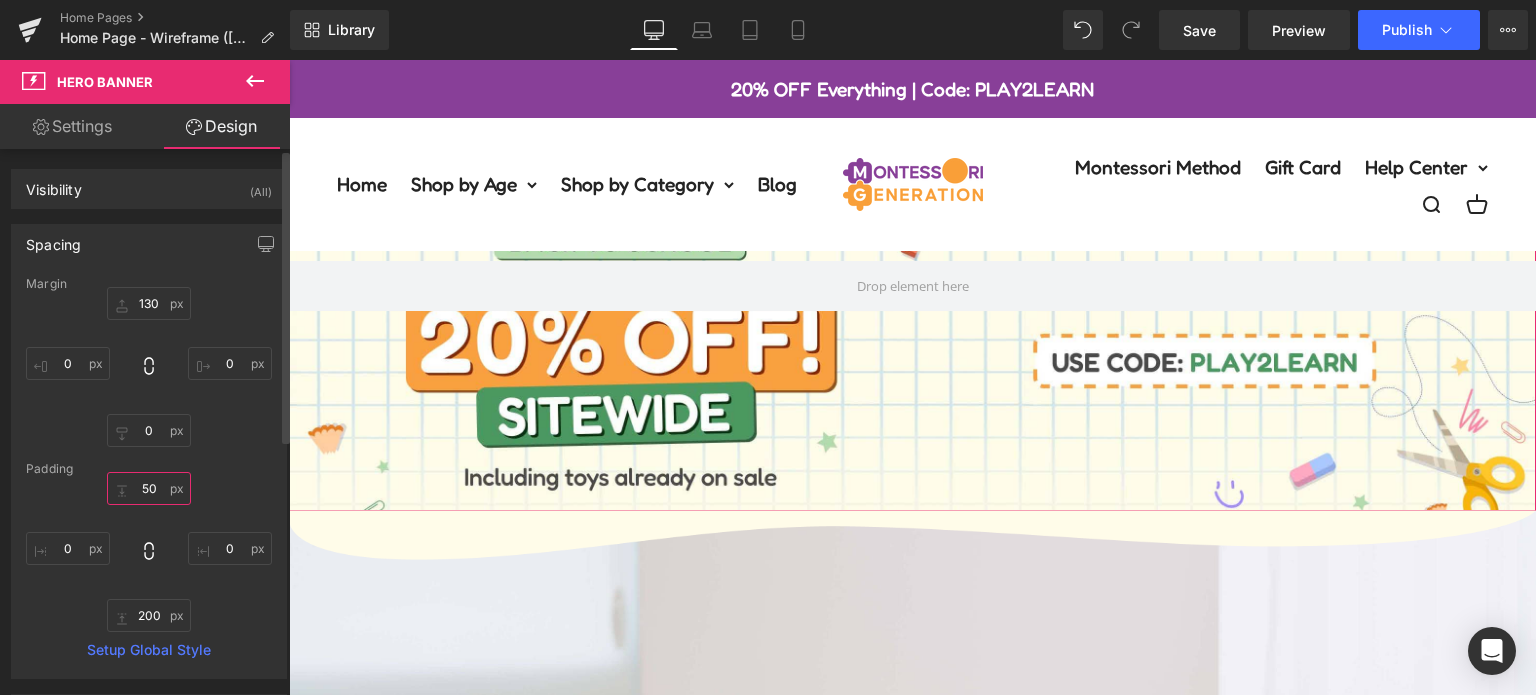 type on "5" 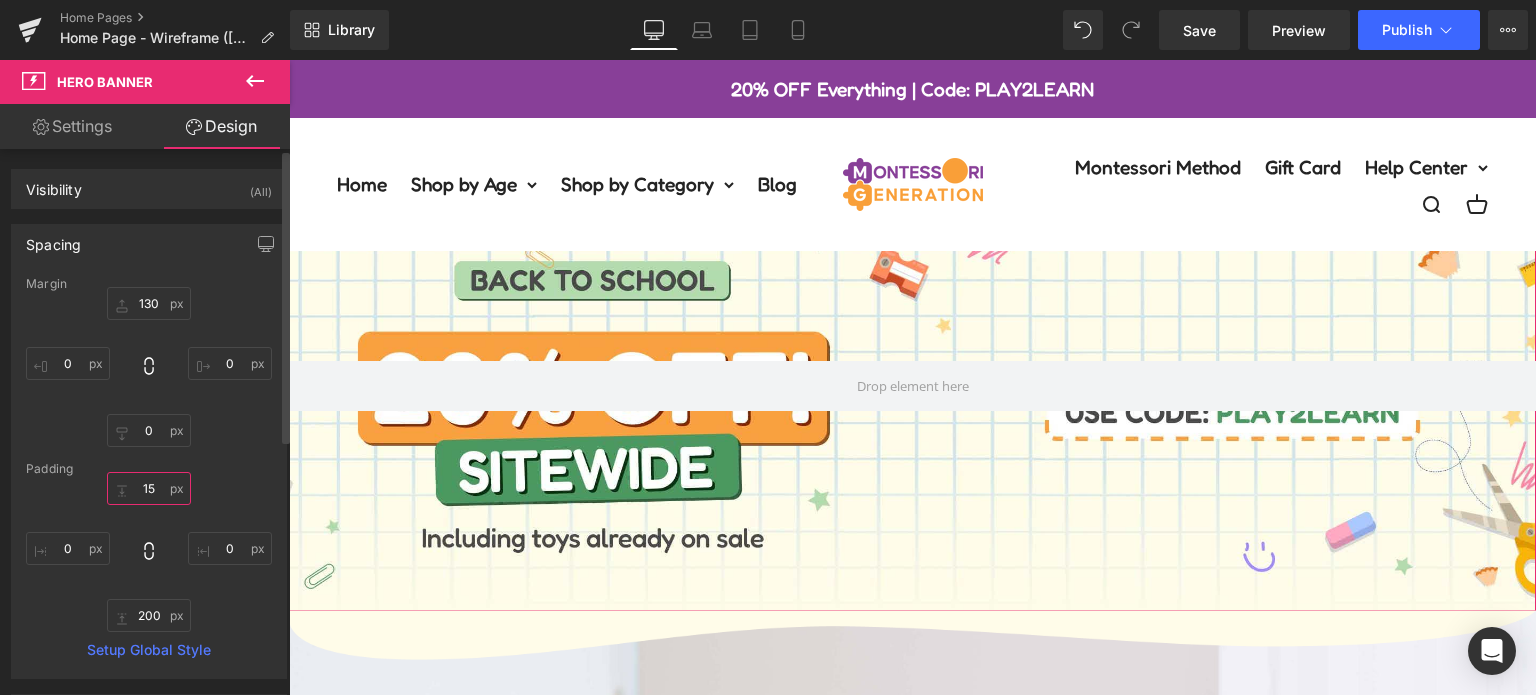 type on "1" 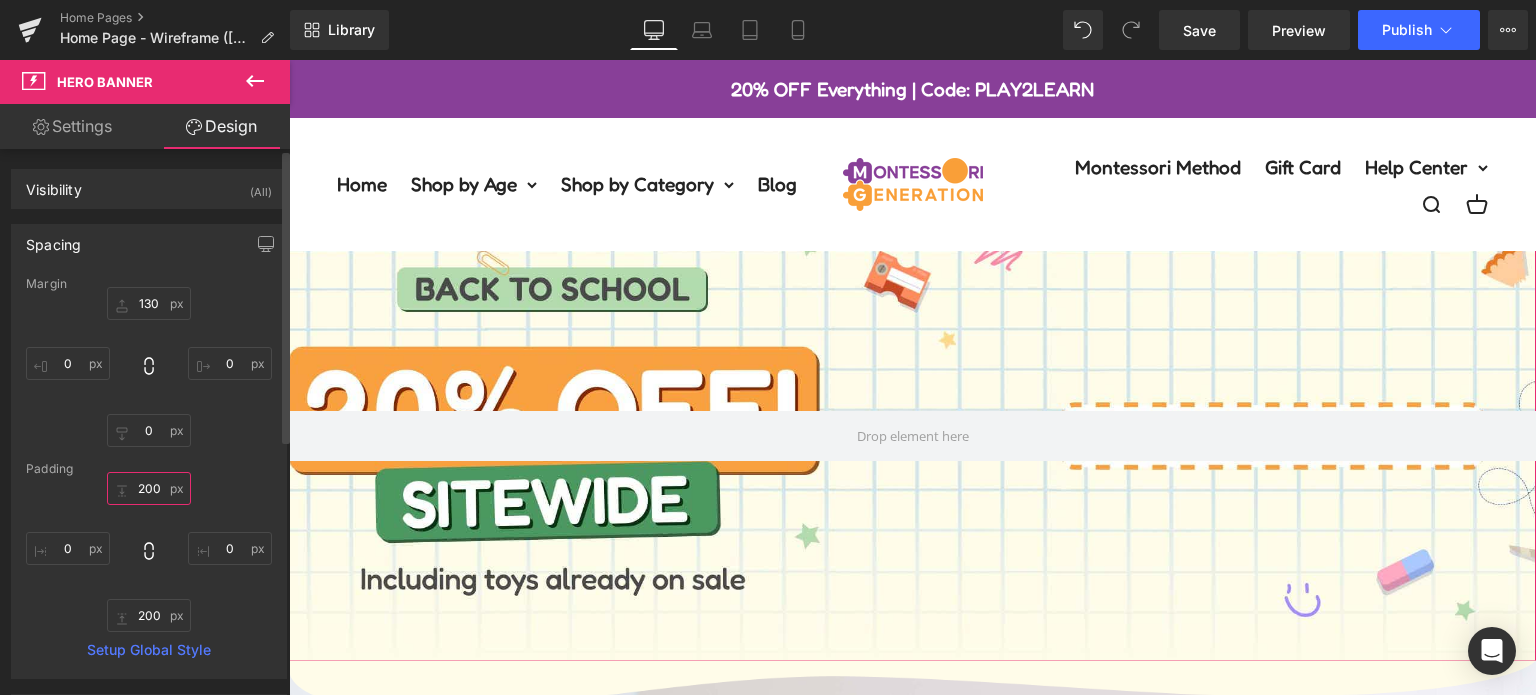 click on "200" at bounding box center (149, 488) 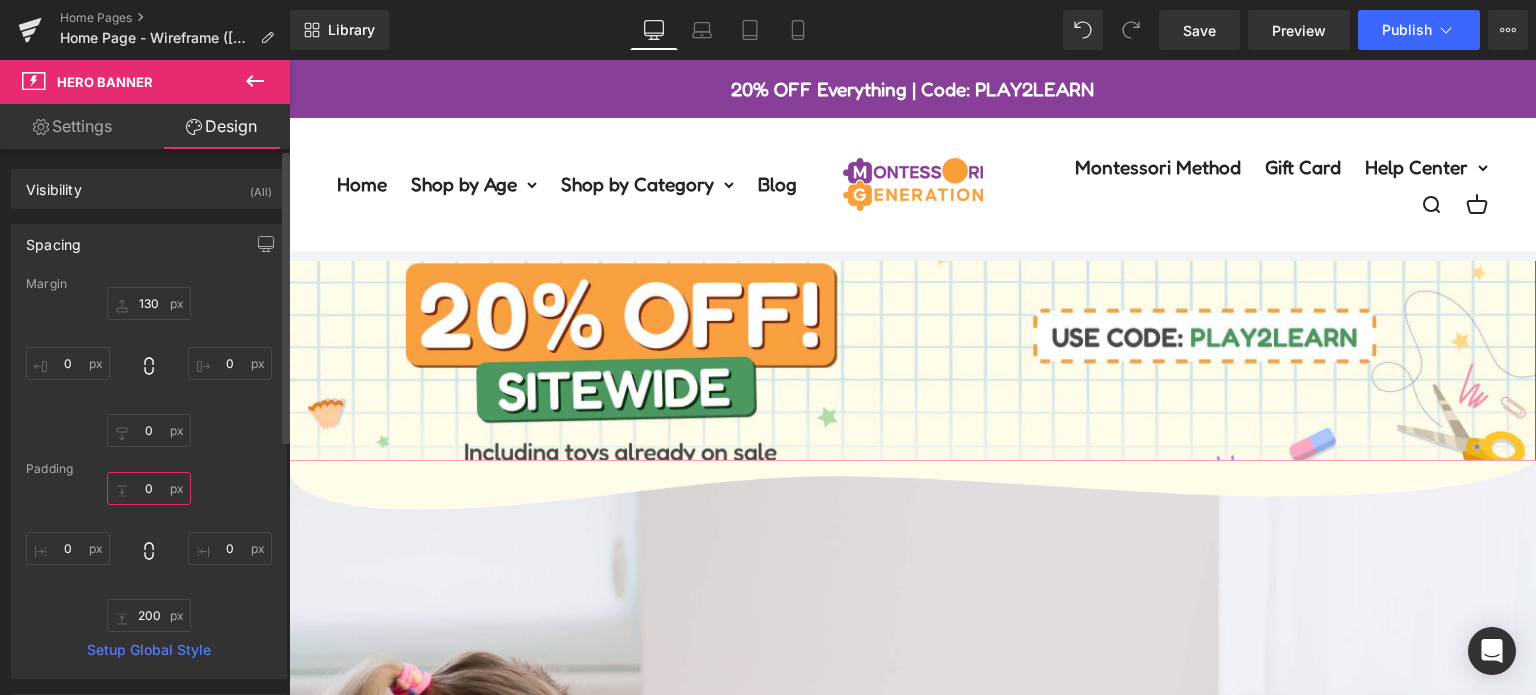 type on "0" 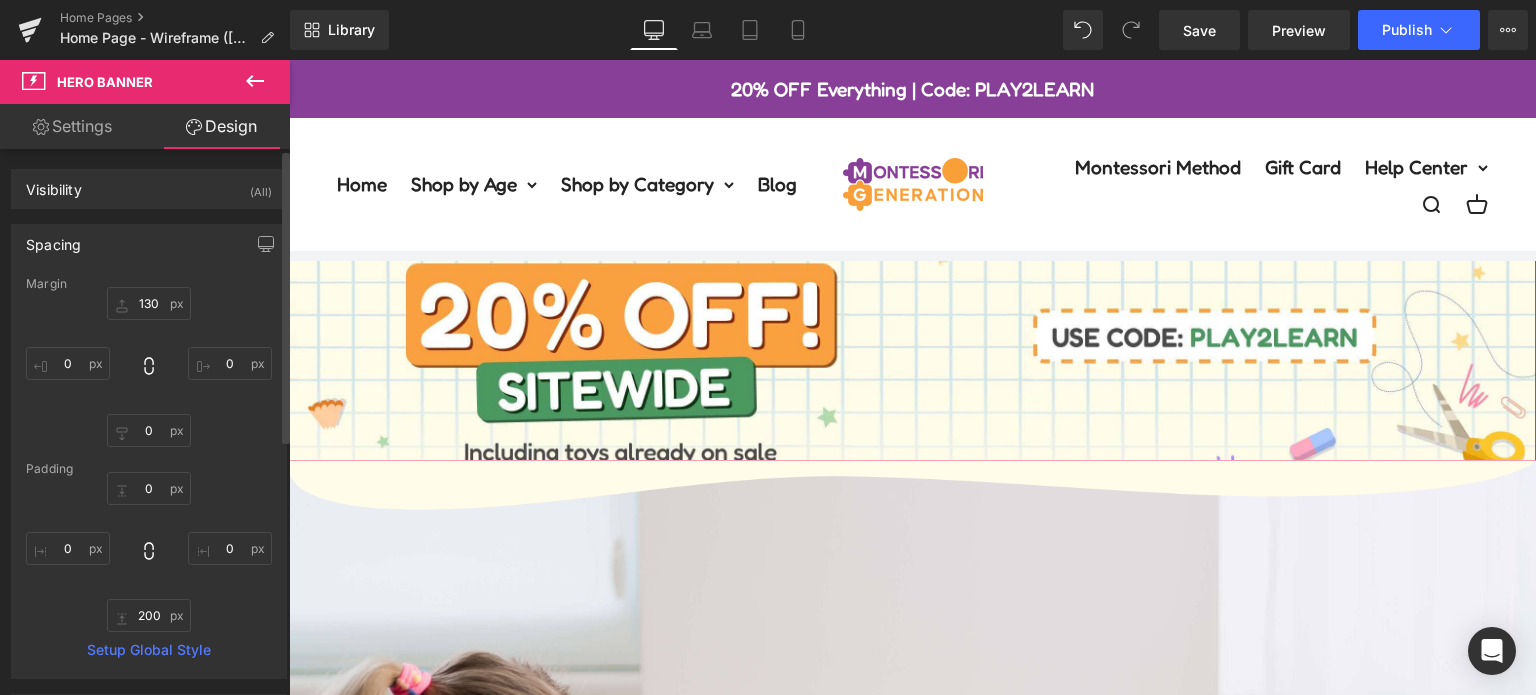 click on "Margin
130
0
0
0
Padding
238px 0
0
200
0
Setup Global Style" at bounding box center [149, 477] 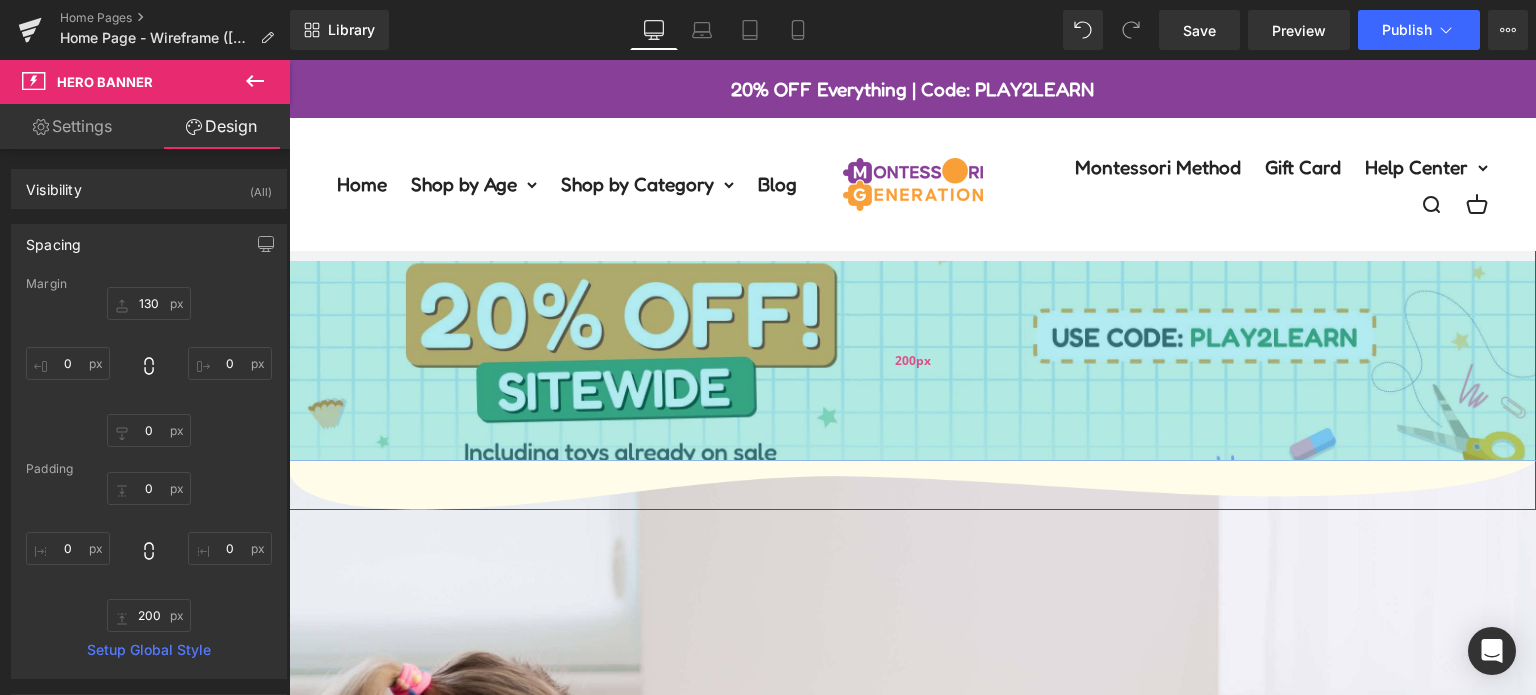 click on "200px" at bounding box center [912, 361] 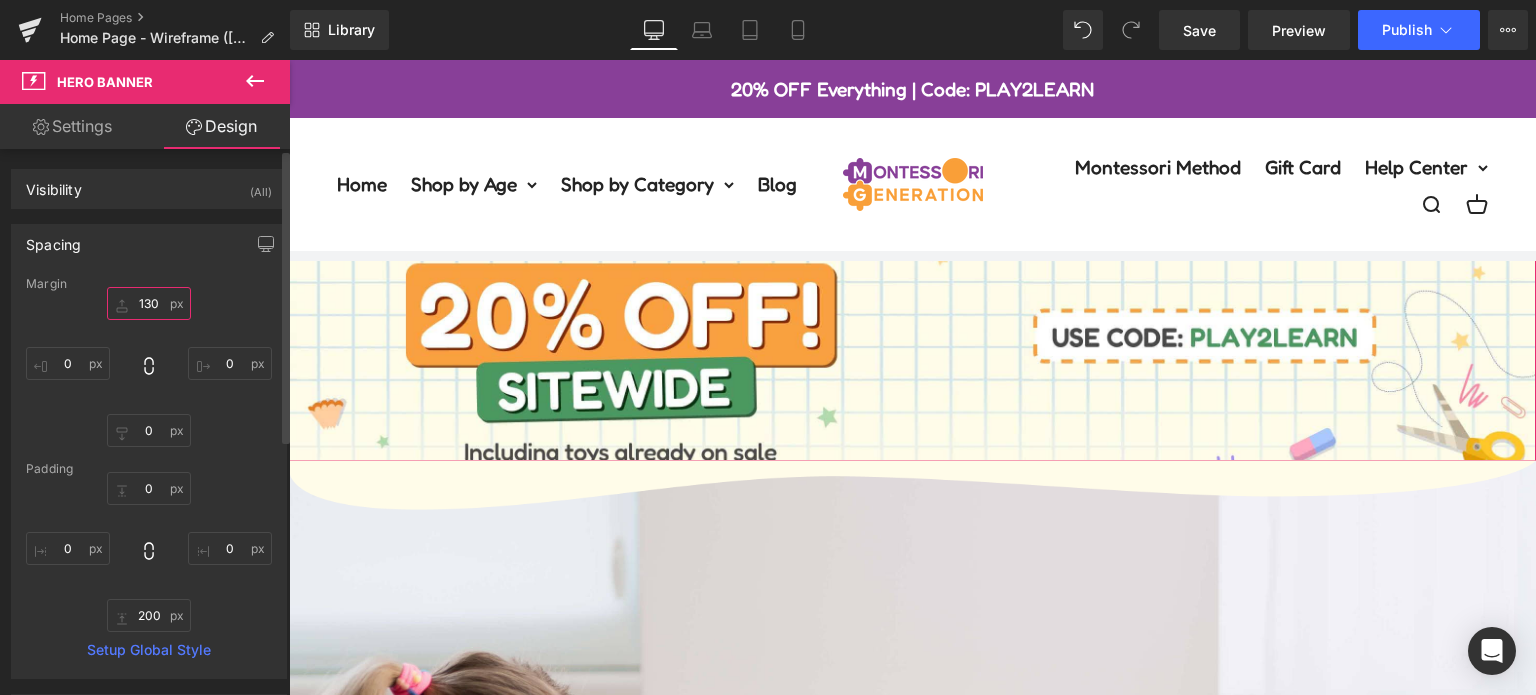 click on "130" at bounding box center [149, 303] 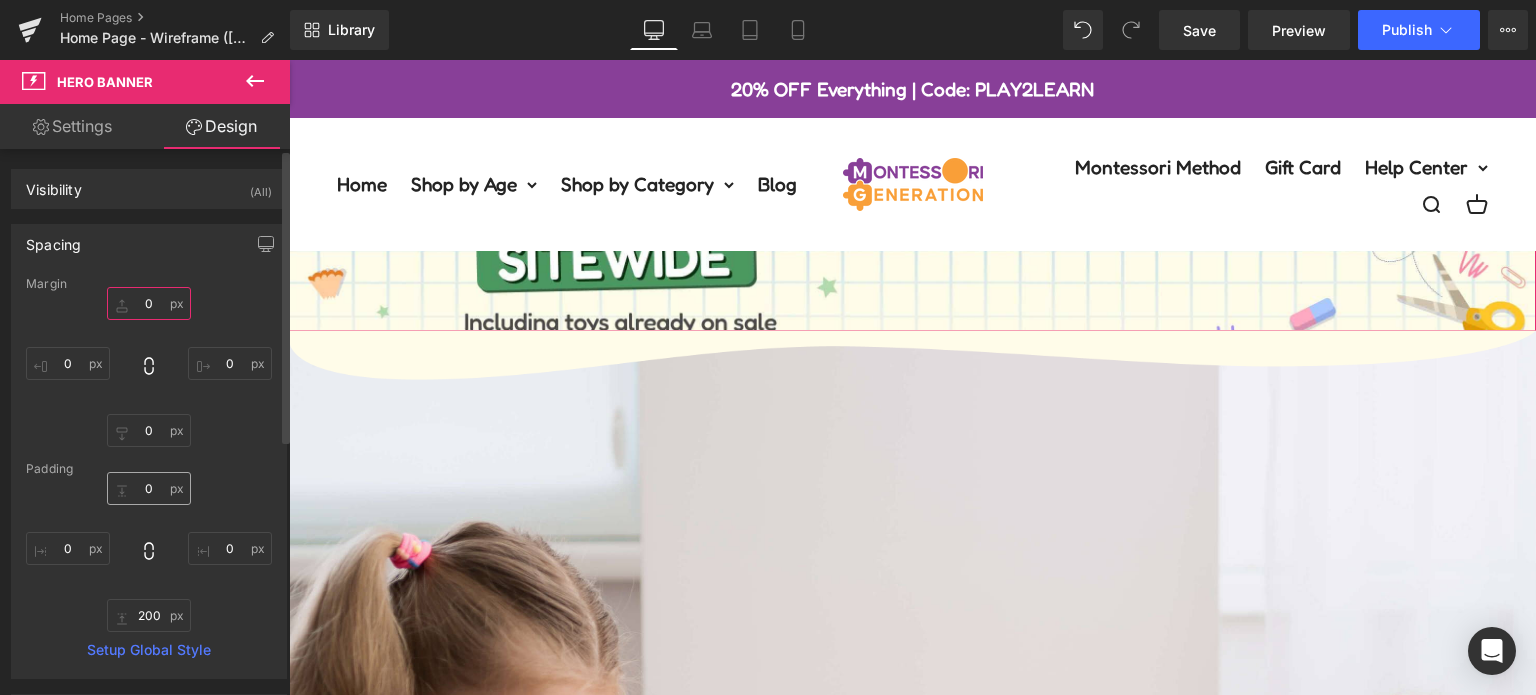 type on "0" 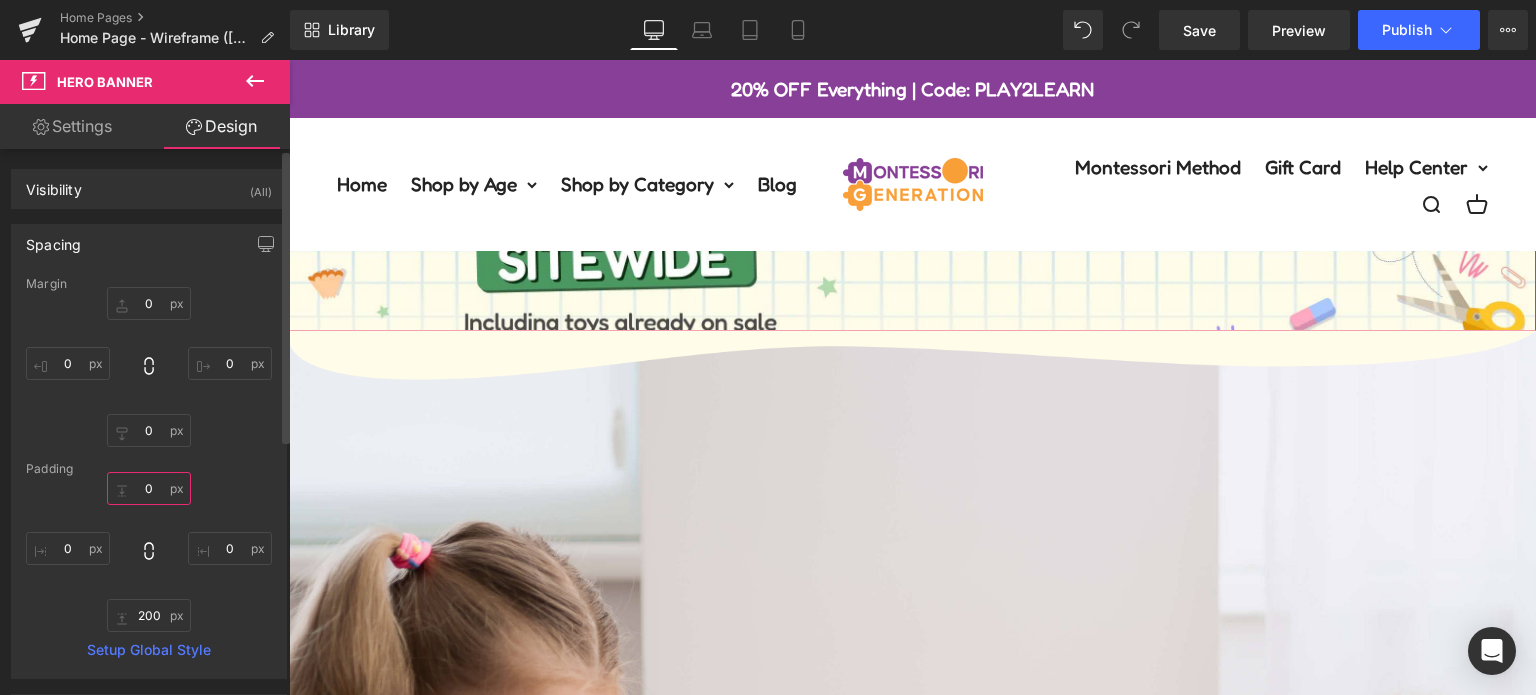 click on "0" at bounding box center [149, 488] 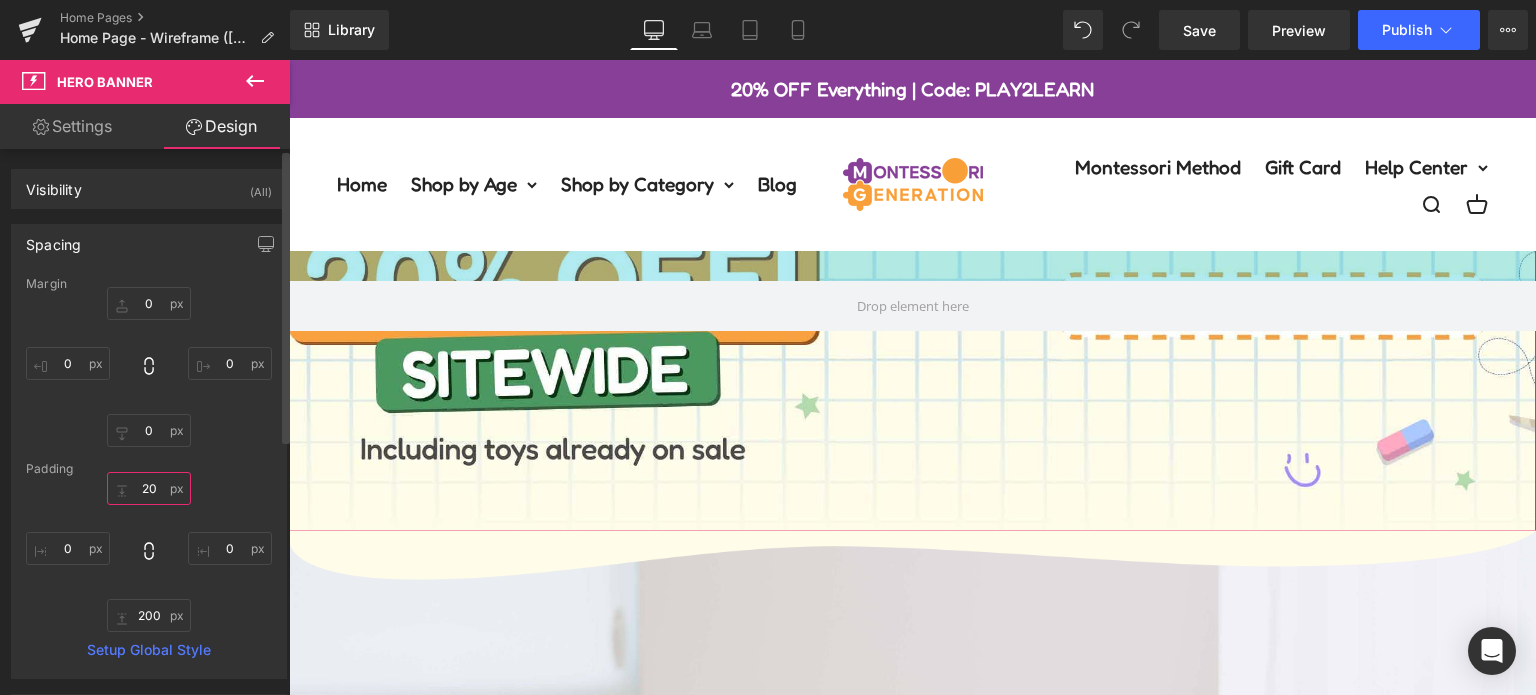 type on "2" 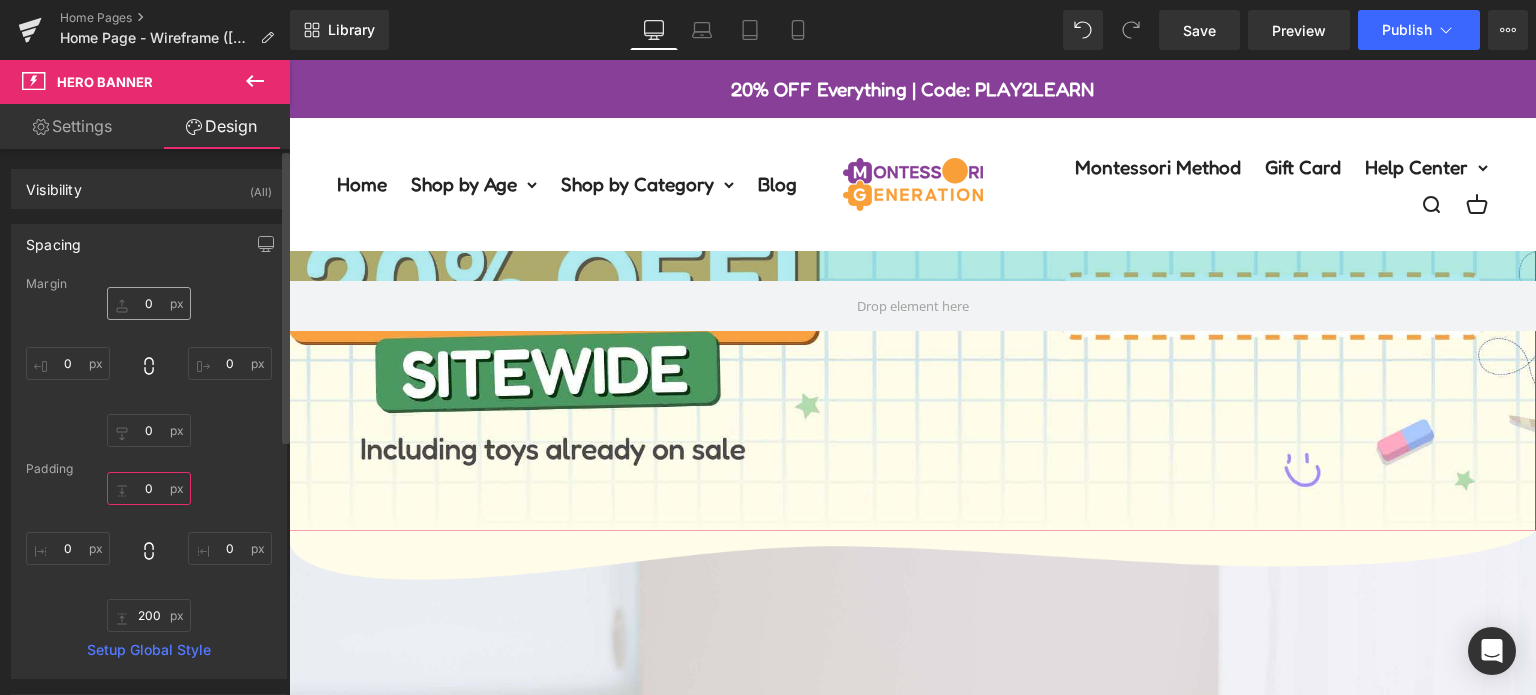 type 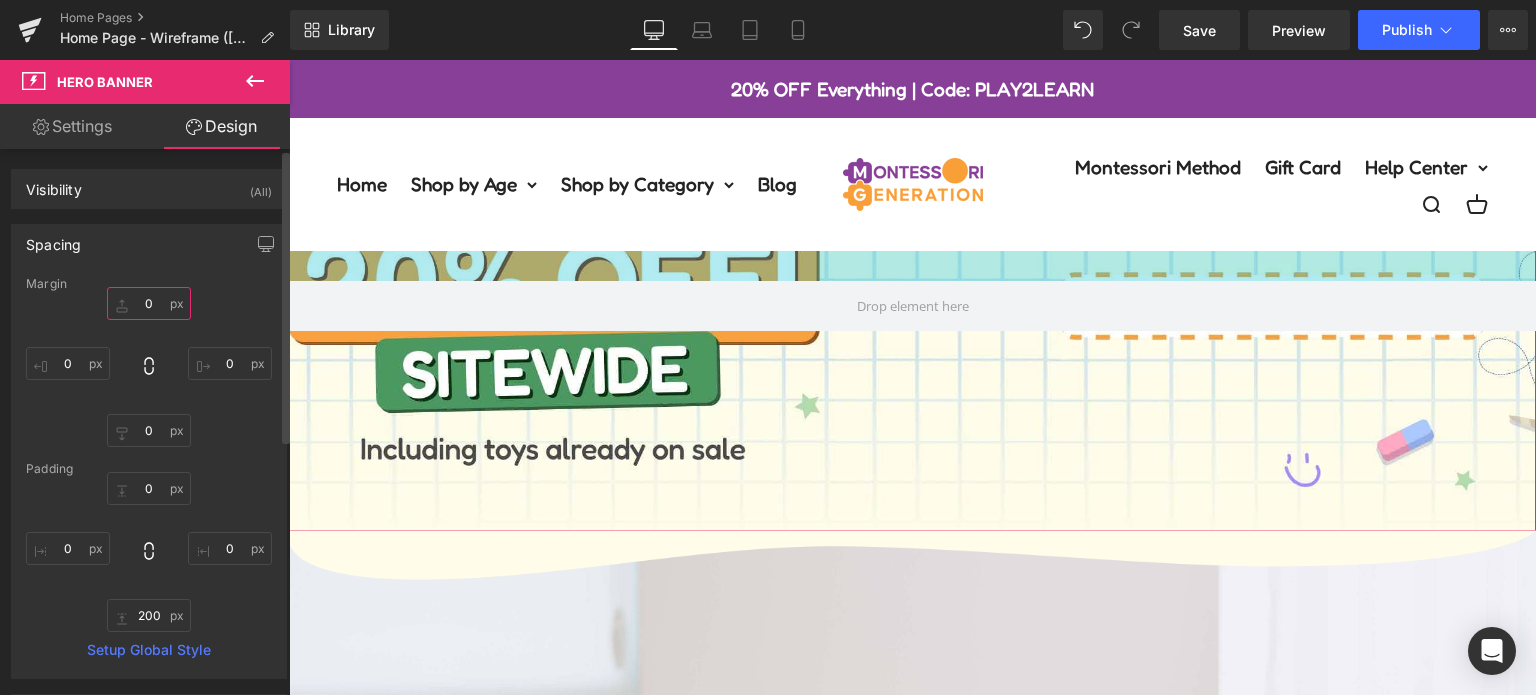 click on "0" at bounding box center [149, 303] 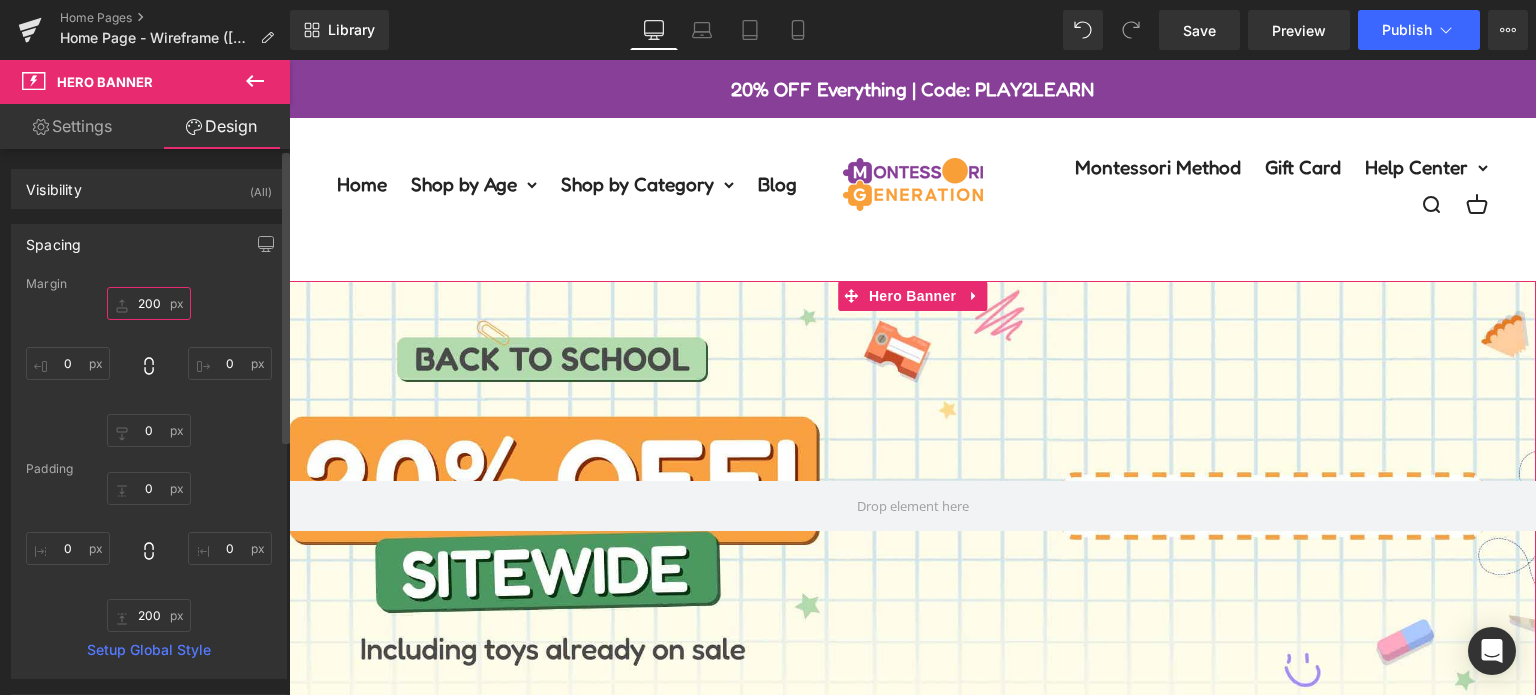 type on "200" 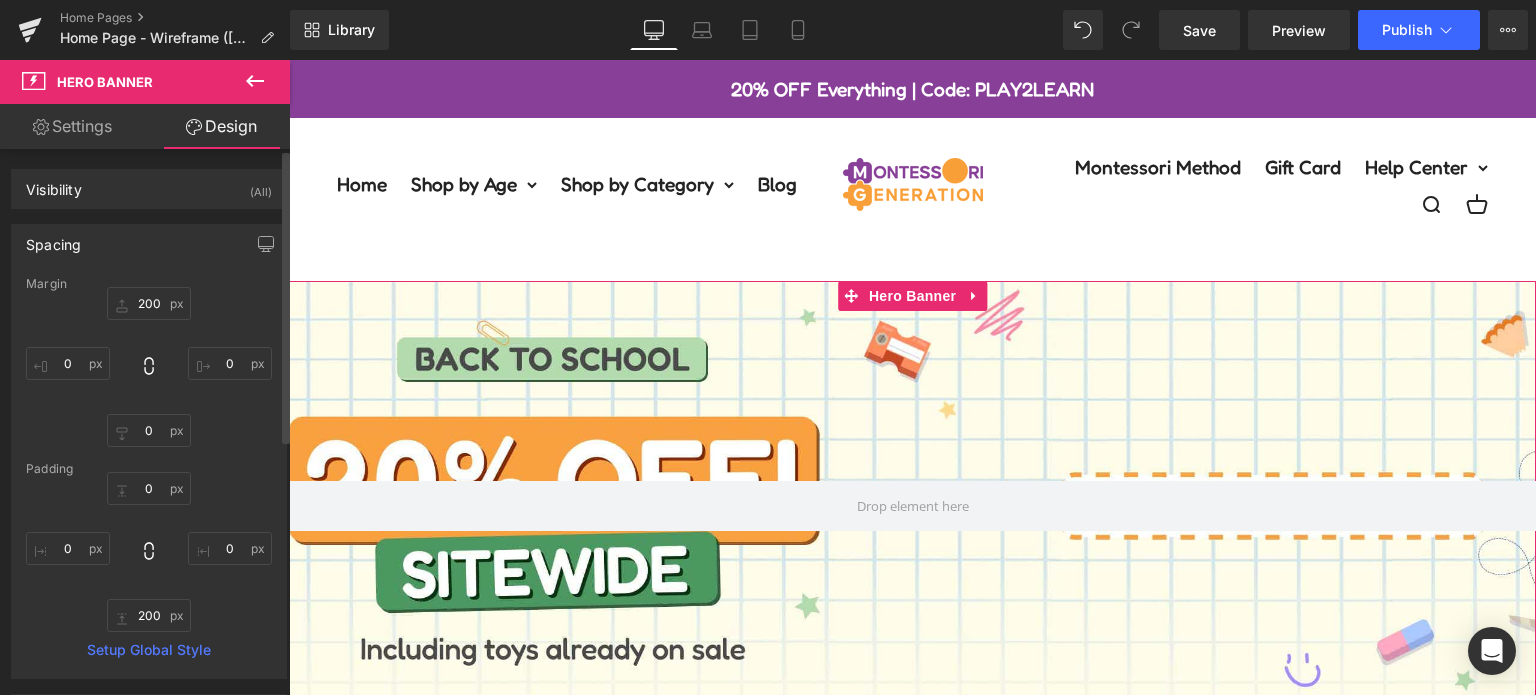 click on "200
0
0
0" at bounding box center [149, 367] 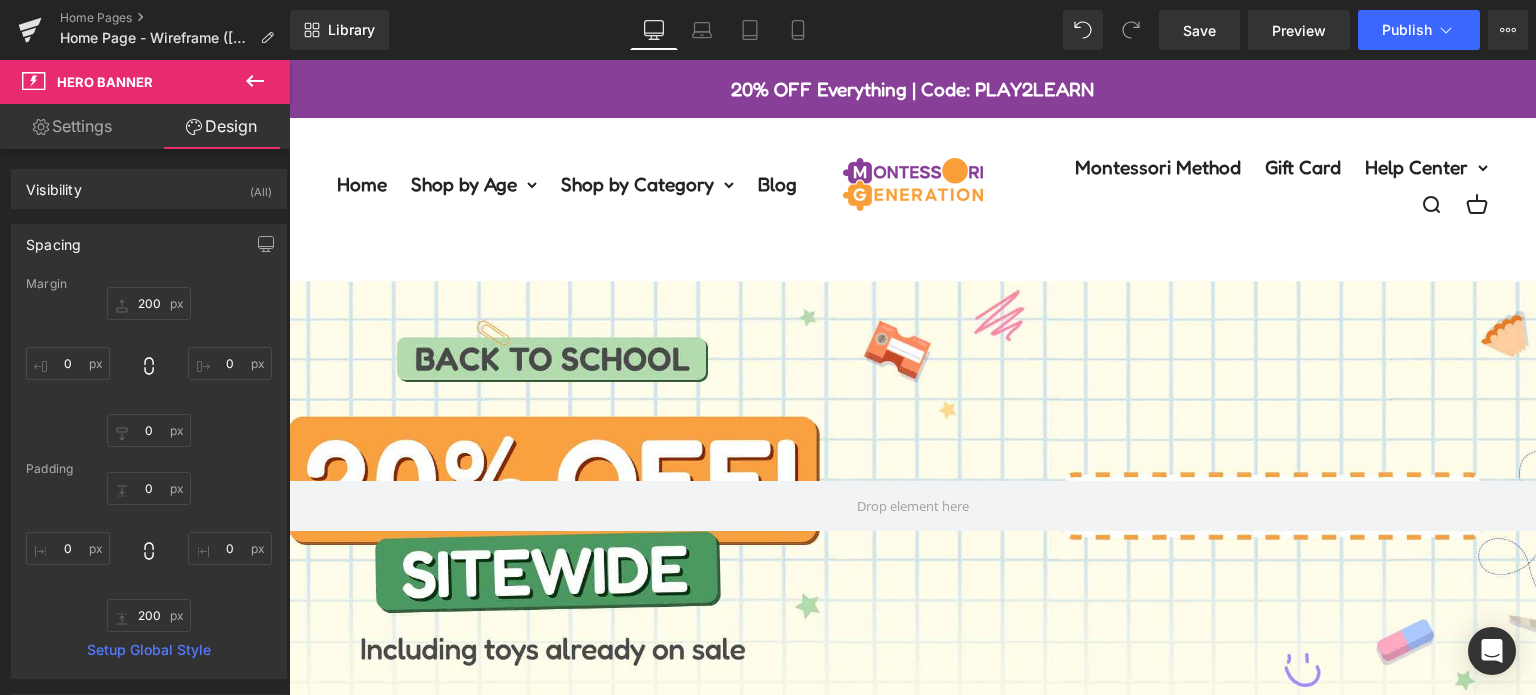 scroll, scrollTop: 108, scrollLeft: 0, axis: vertical 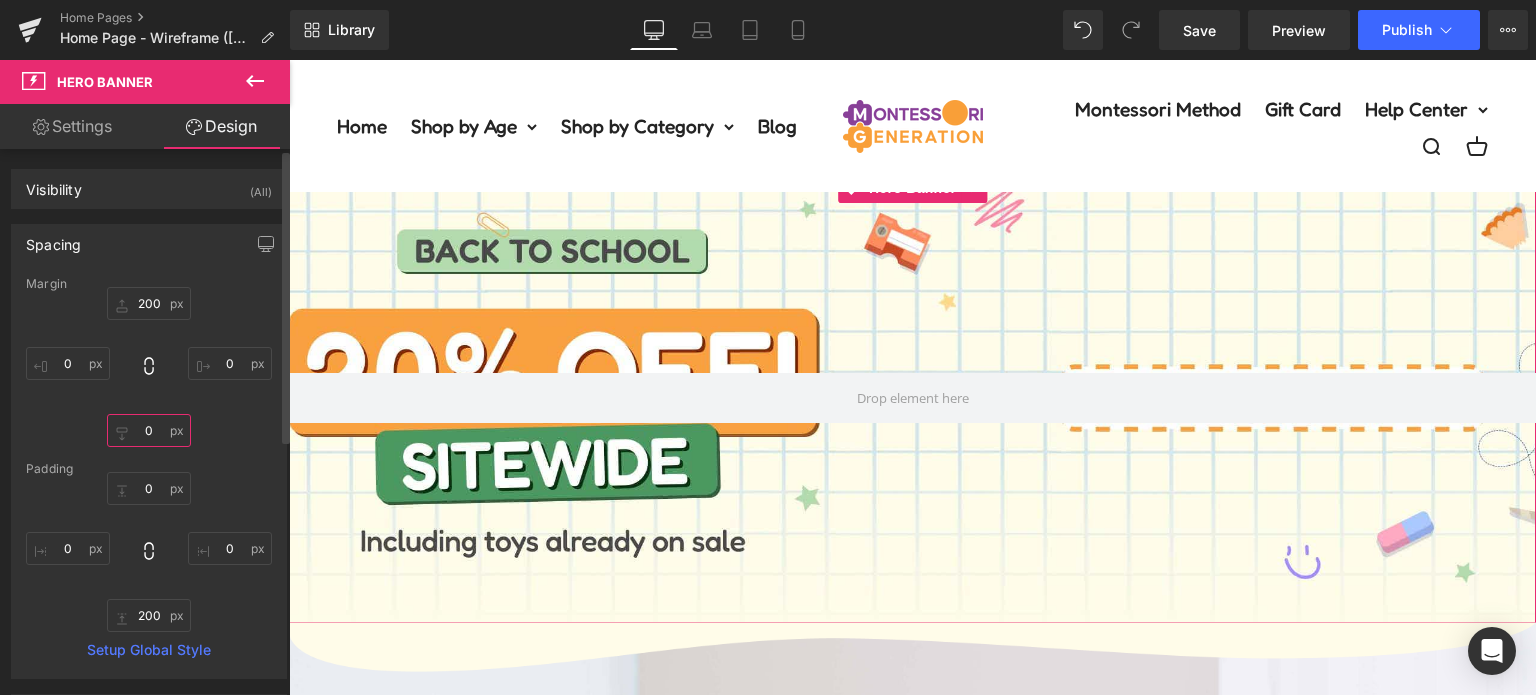 click on "0" at bounding box center (149, 430) 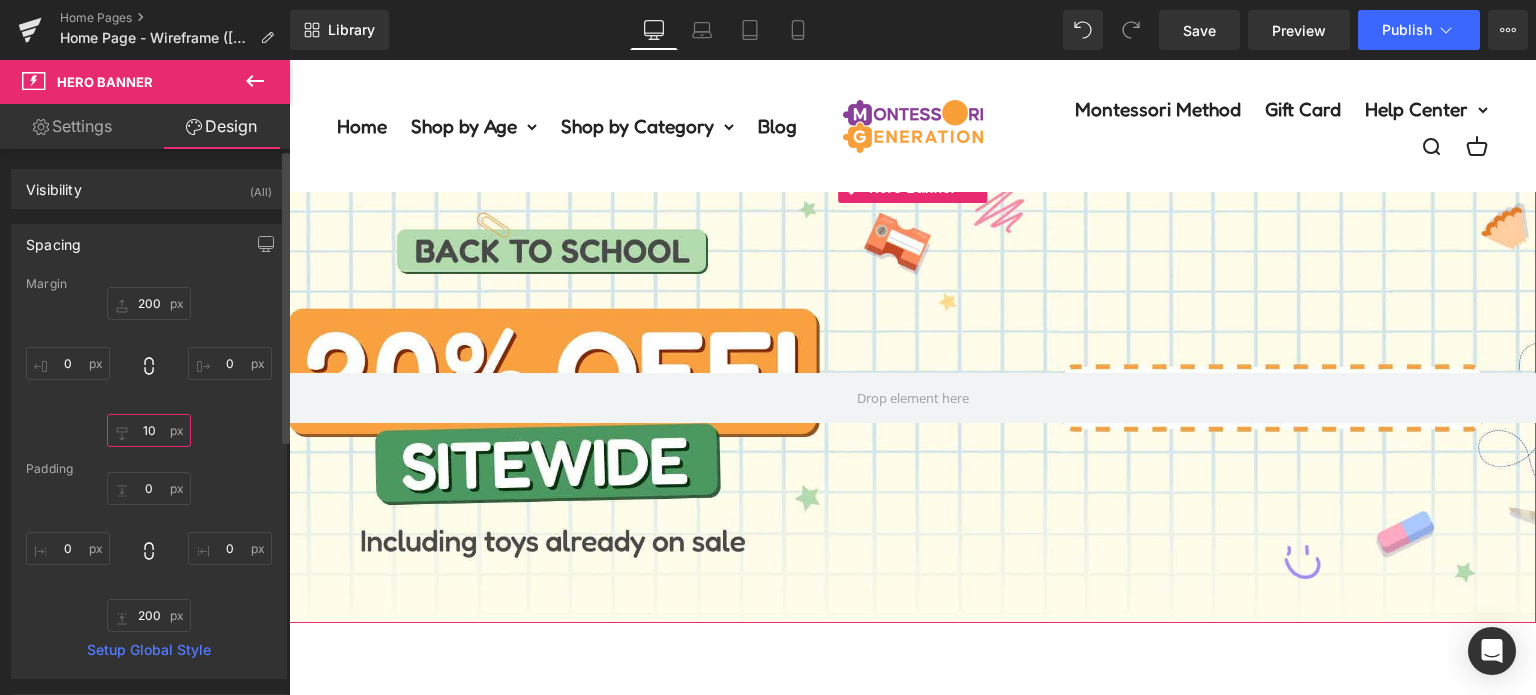 type on "1" 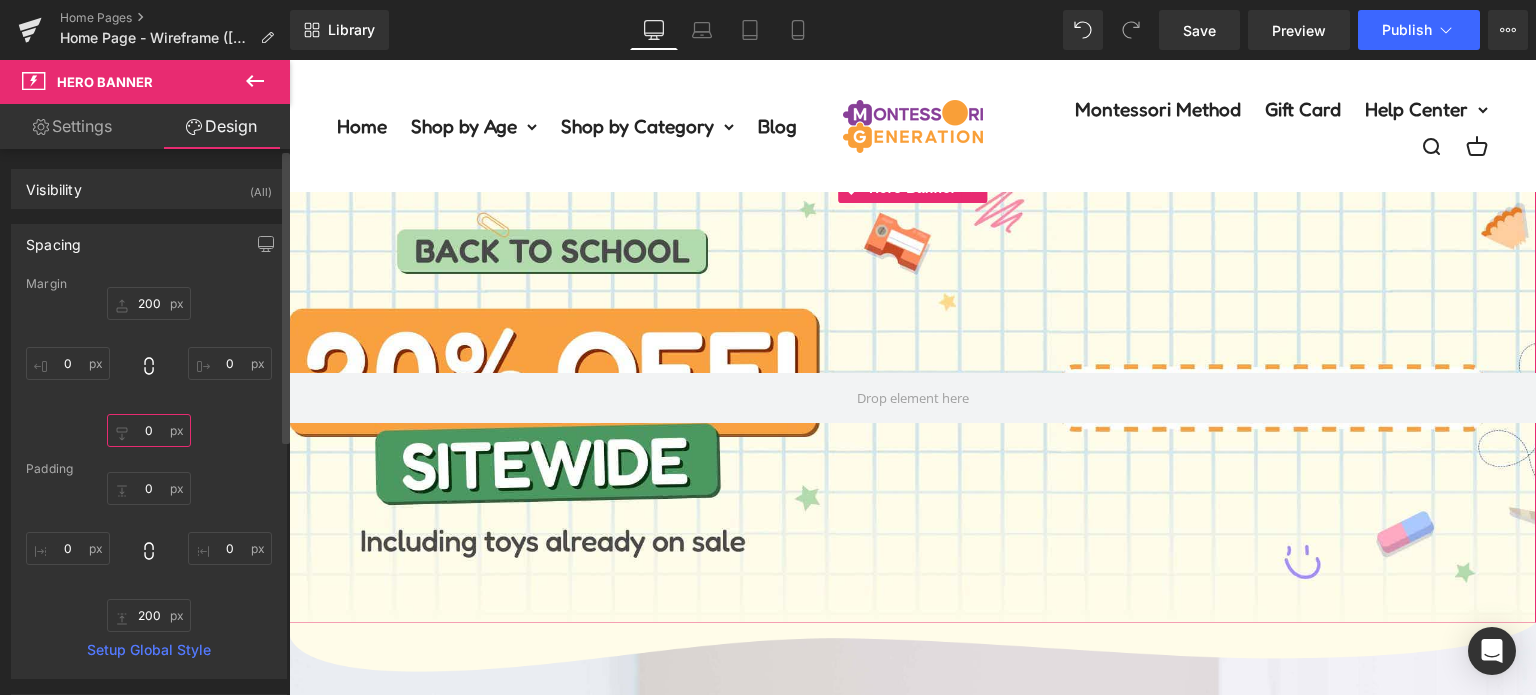 type 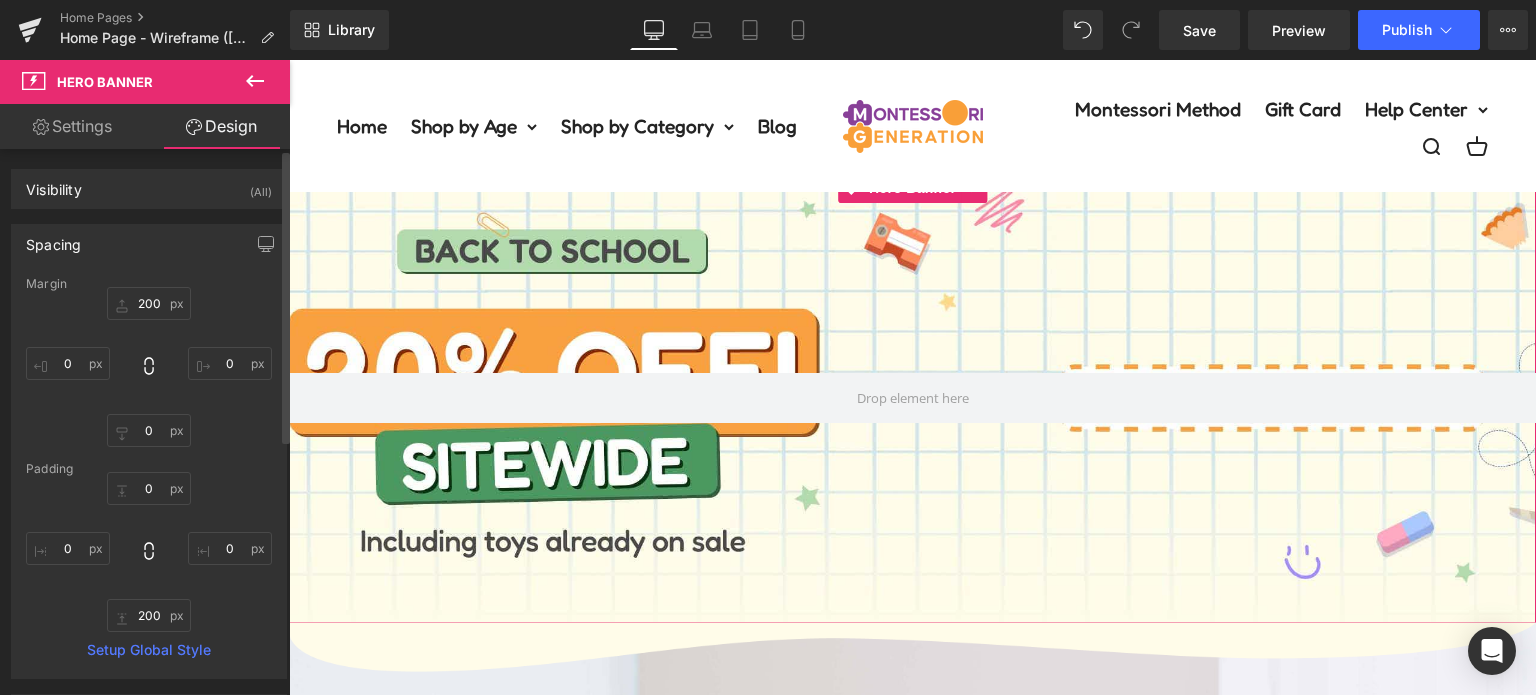 click on "200
0
0" at bounding box center (149, 367) 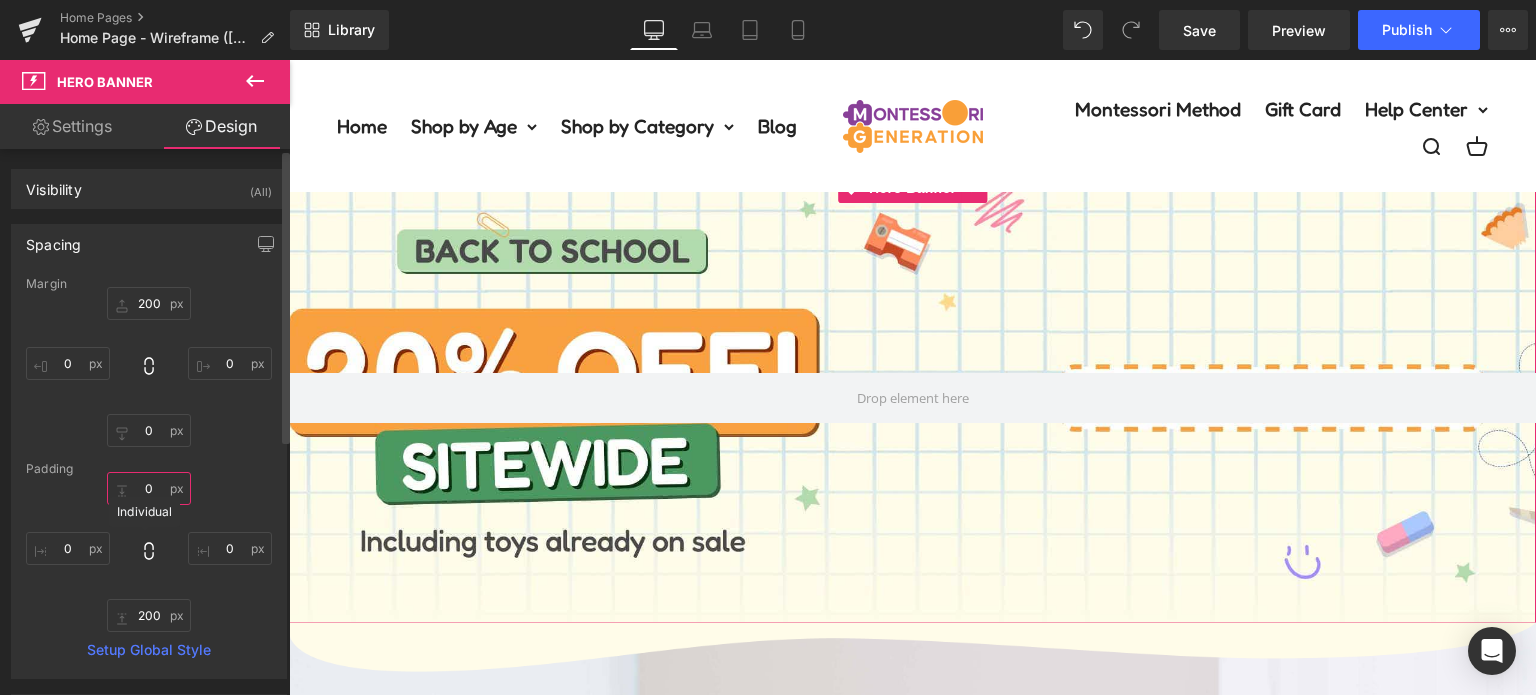 click at bounding box center (149, 488) 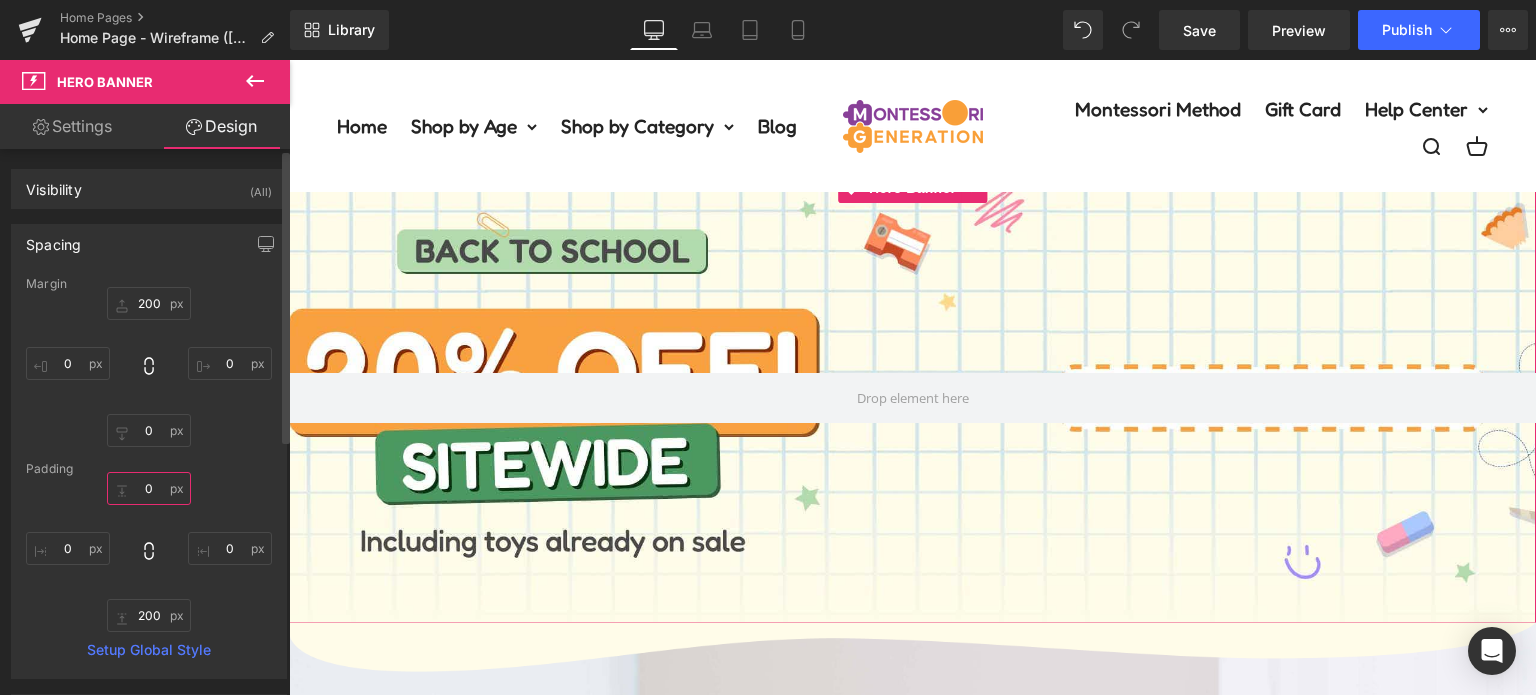 click at bounding box center [149, 488] 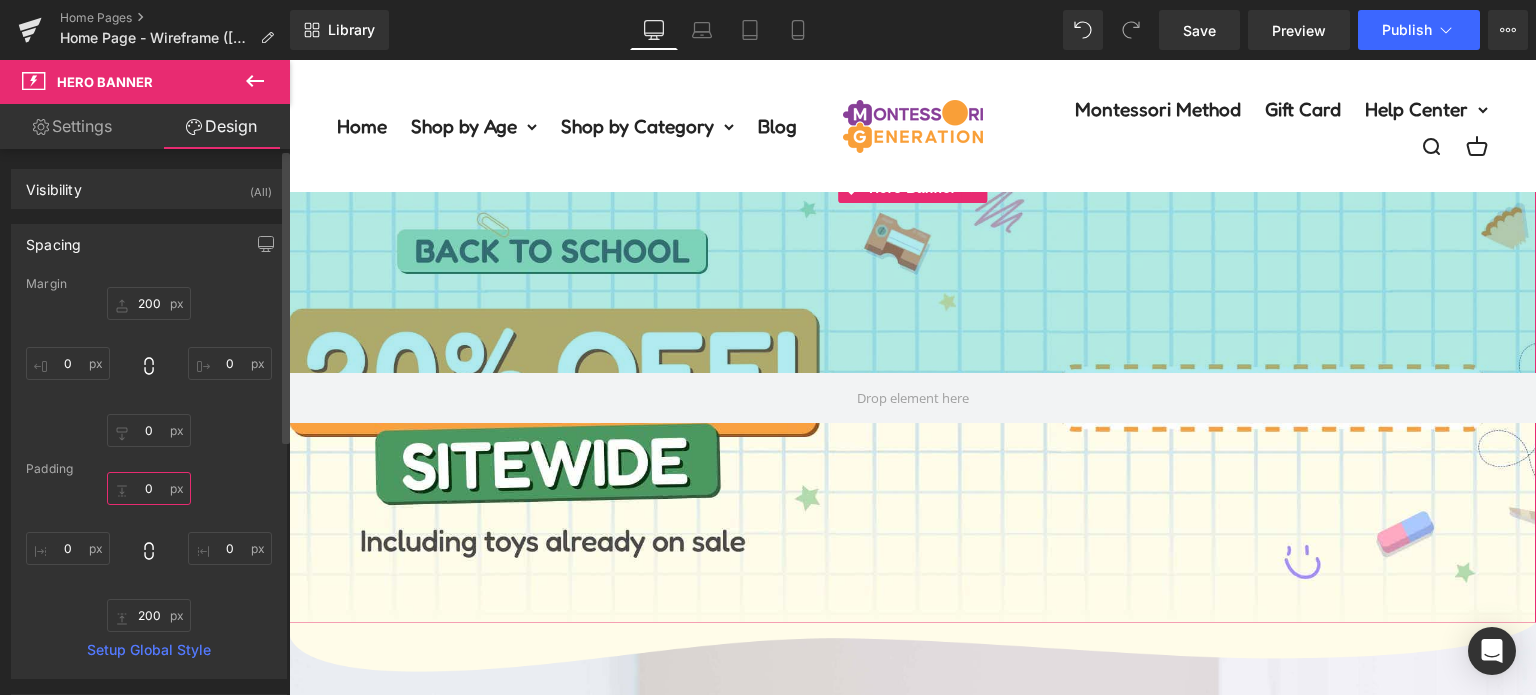 click at bounding box center (149, 488) 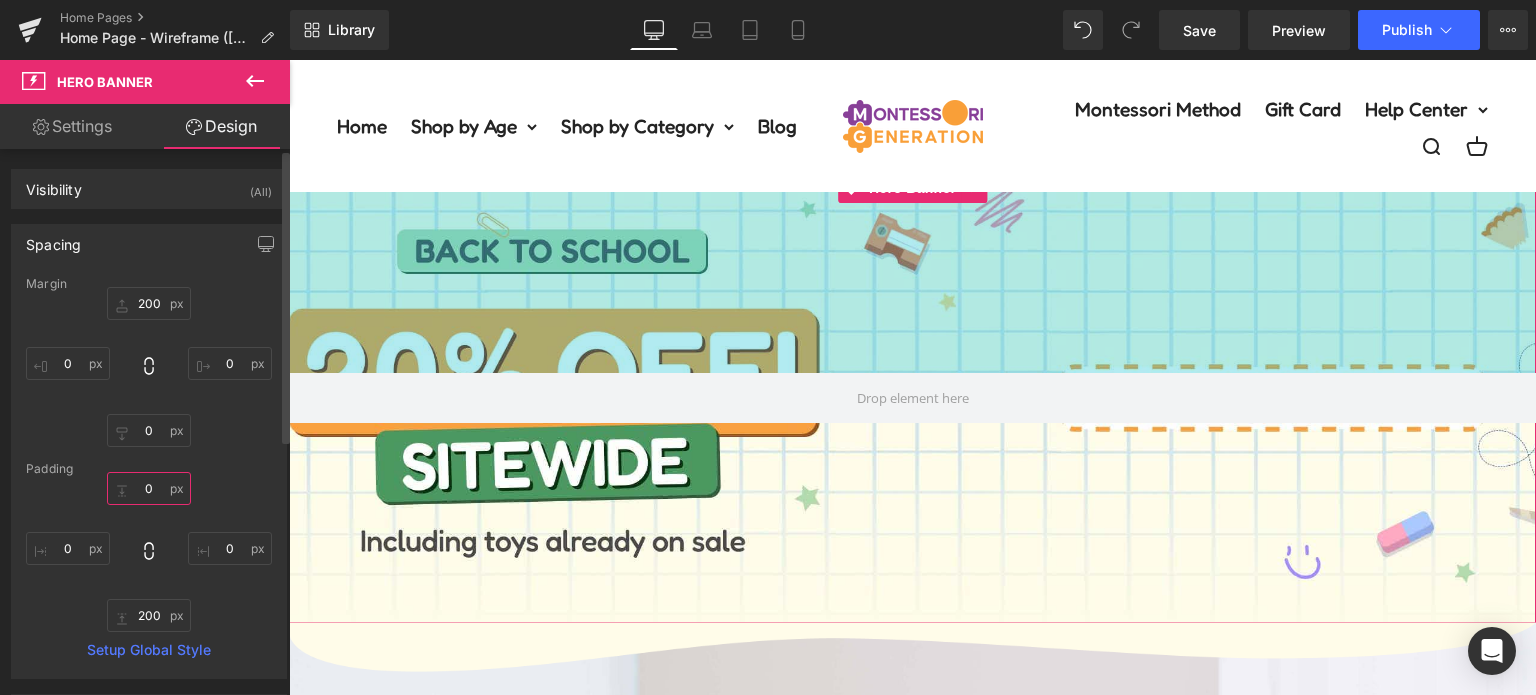 click at bounding box center [149, 488] 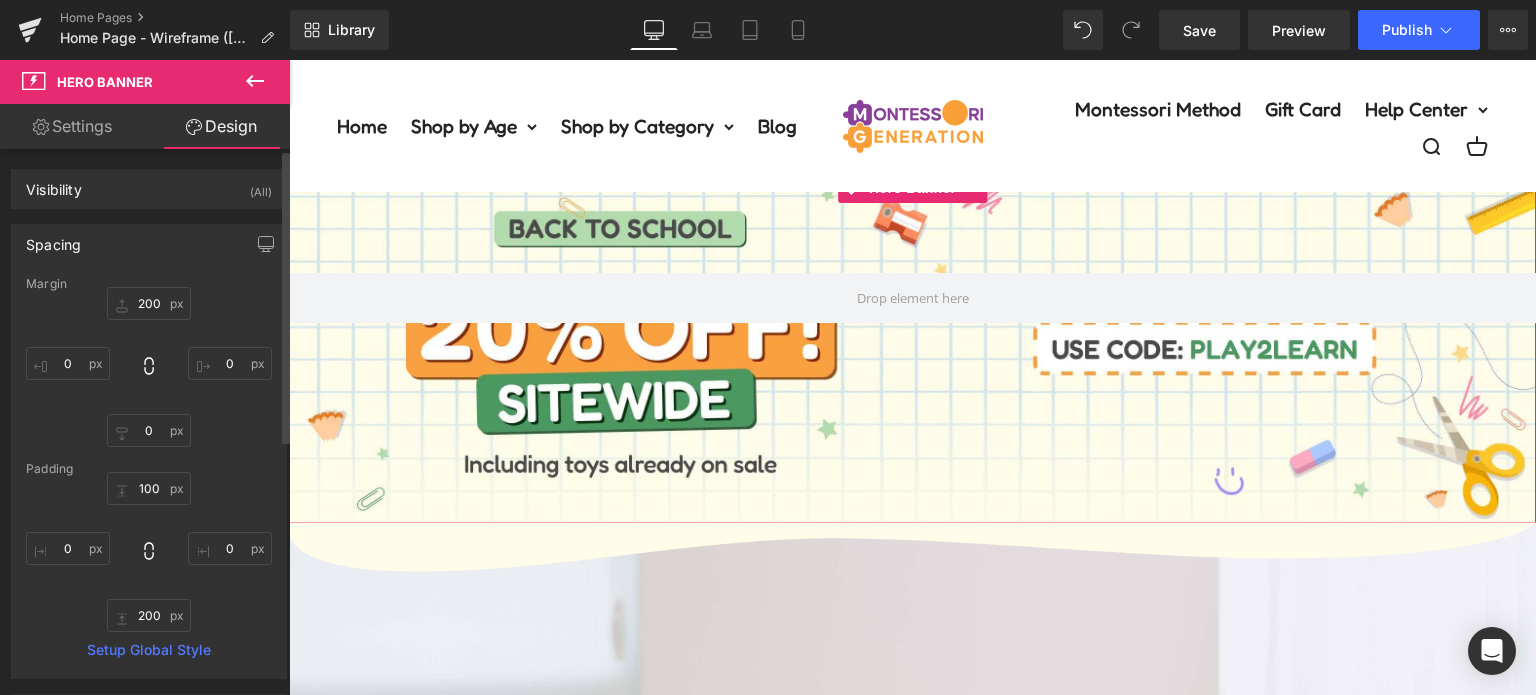 click on "238px 100
0
200
0" at bounding box center (149, 552) 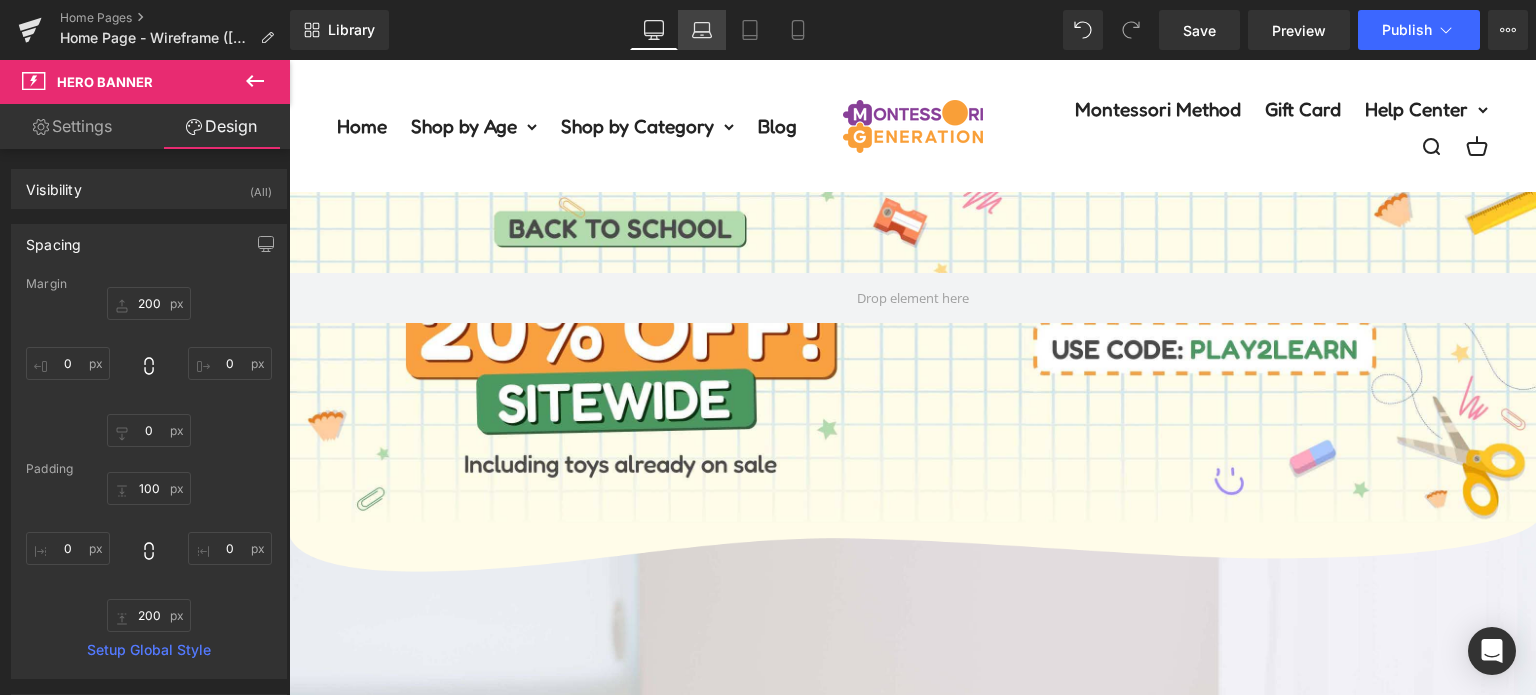click 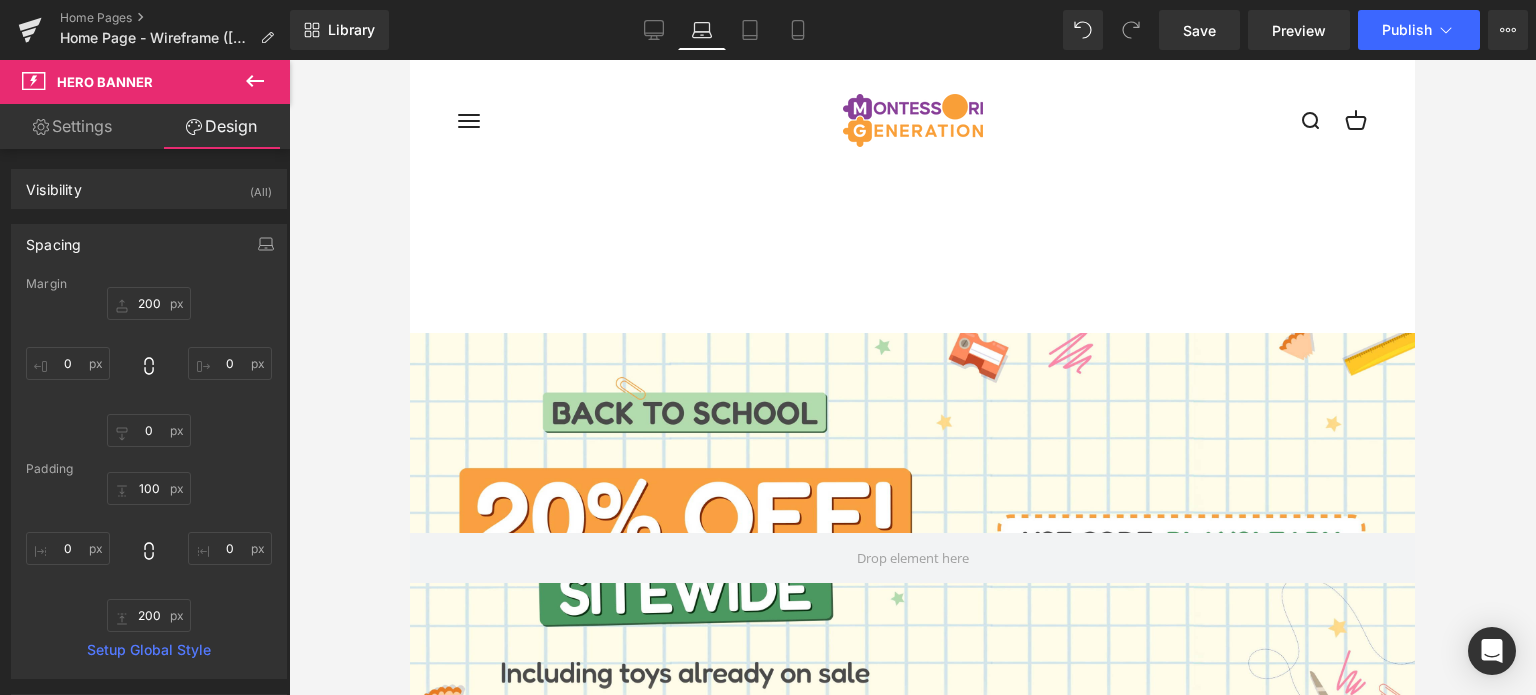 scroll, scrollTop: 268, scrollLeft: 0, axis: vertical 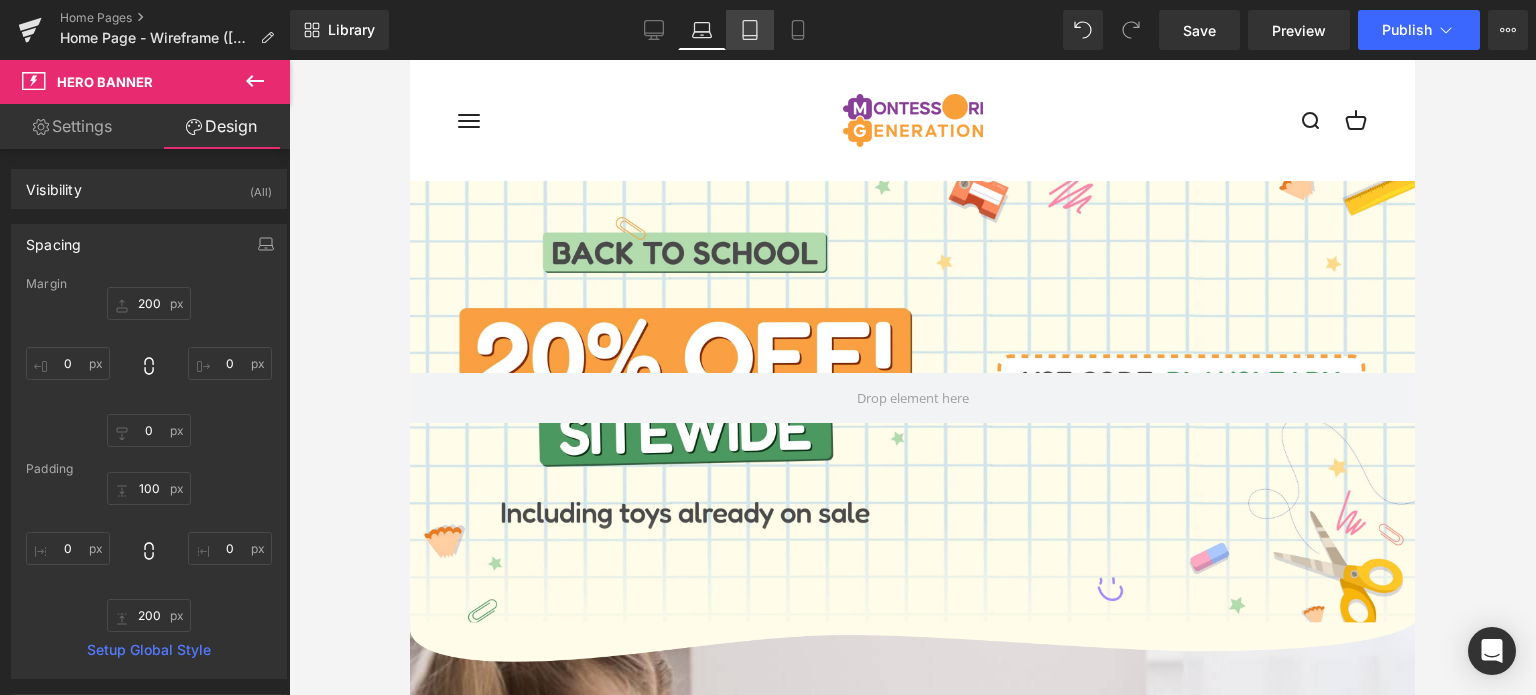 click 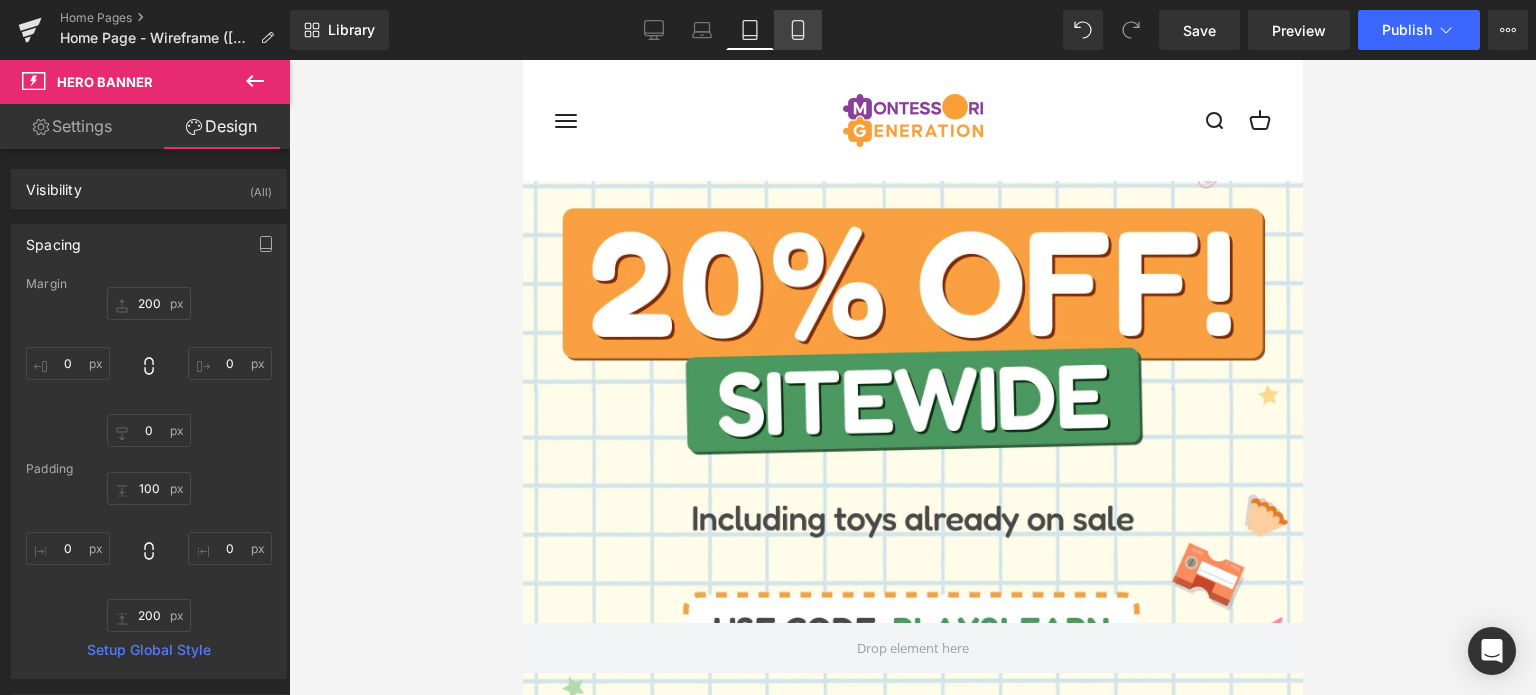 click 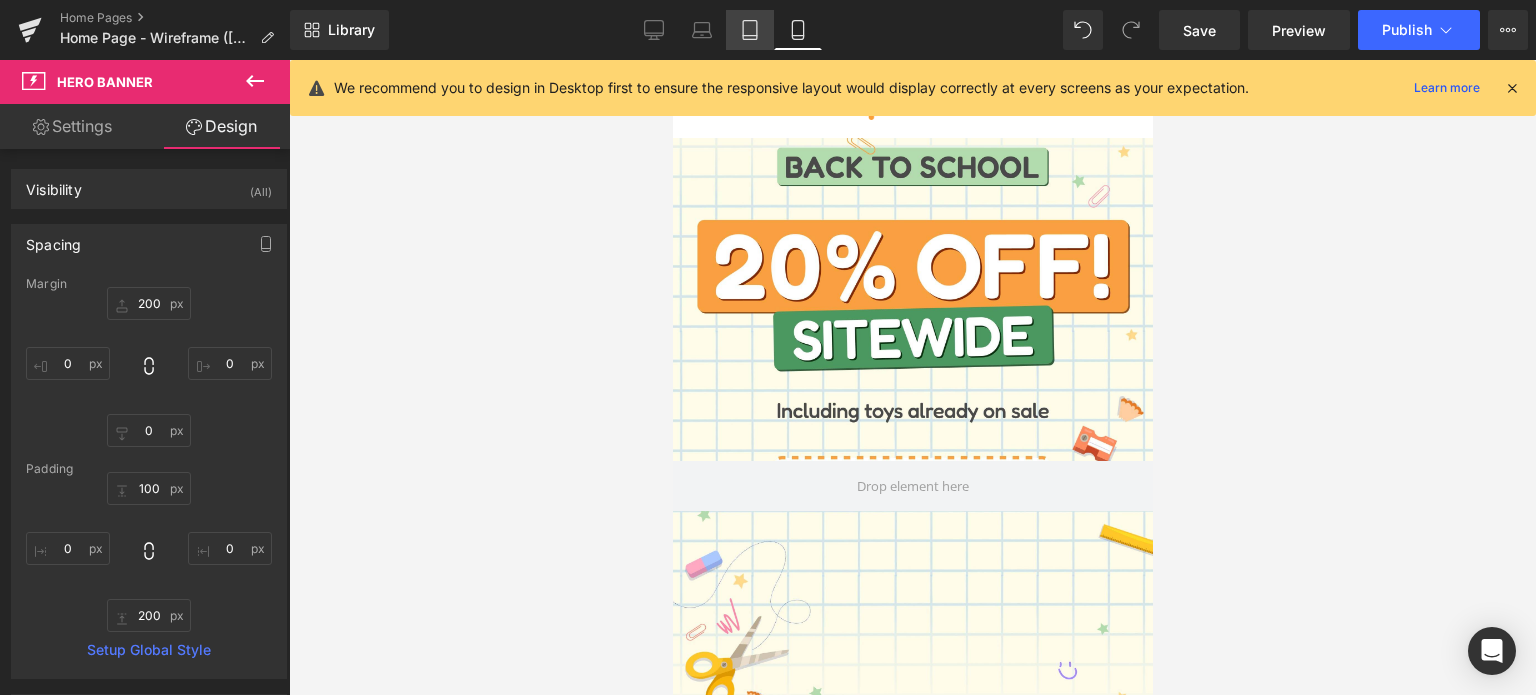 click 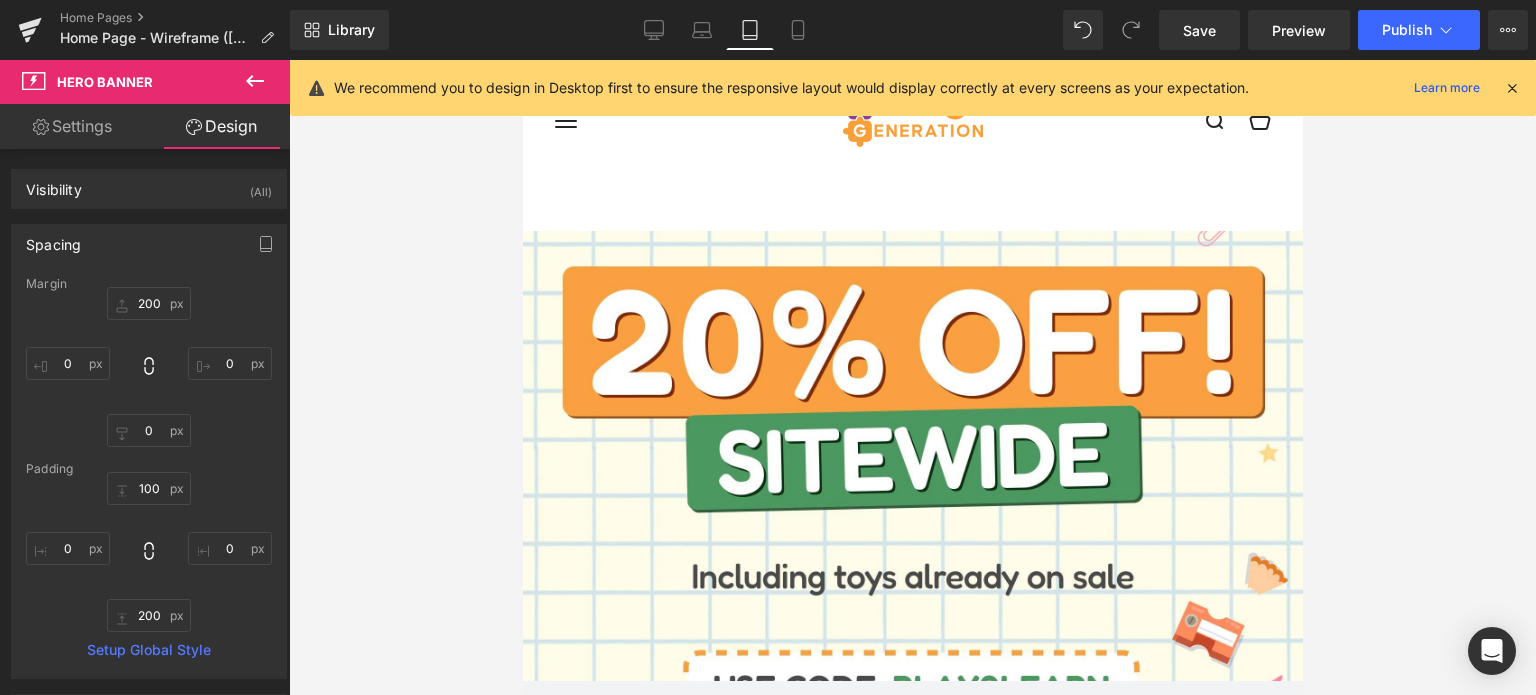 scroll, scrollTop: 268, scrollLeft: 0, axis: vertical 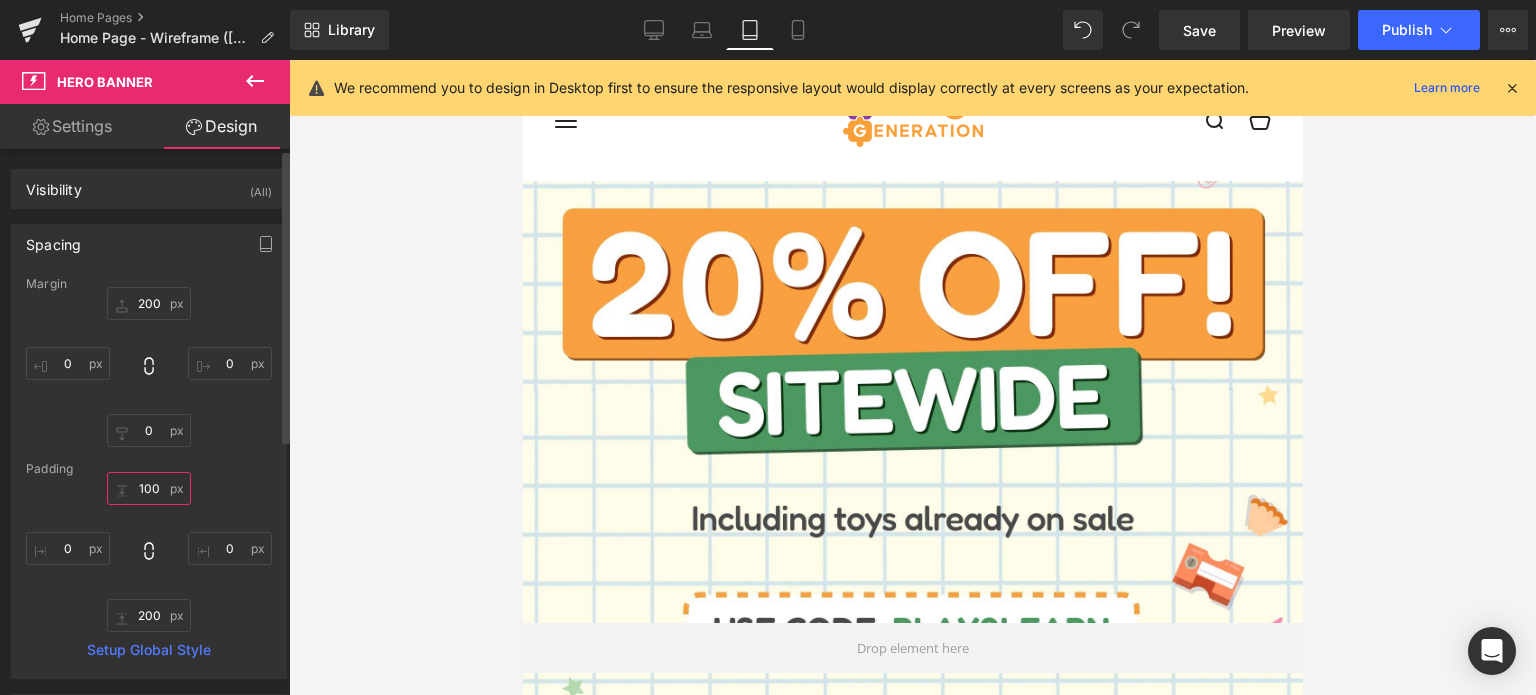 click on "100" at bounding box center [149, 488] 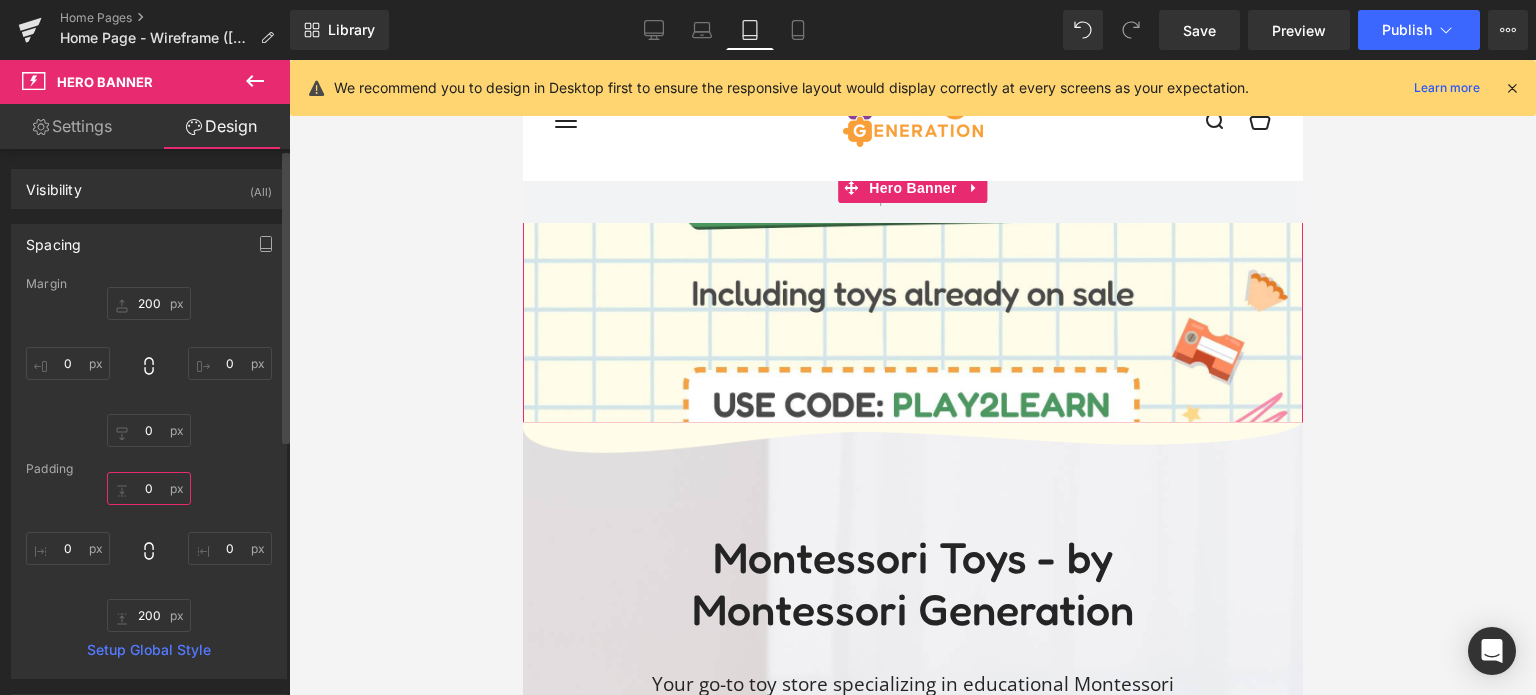 click on "0" at bounding box center (149, 488) 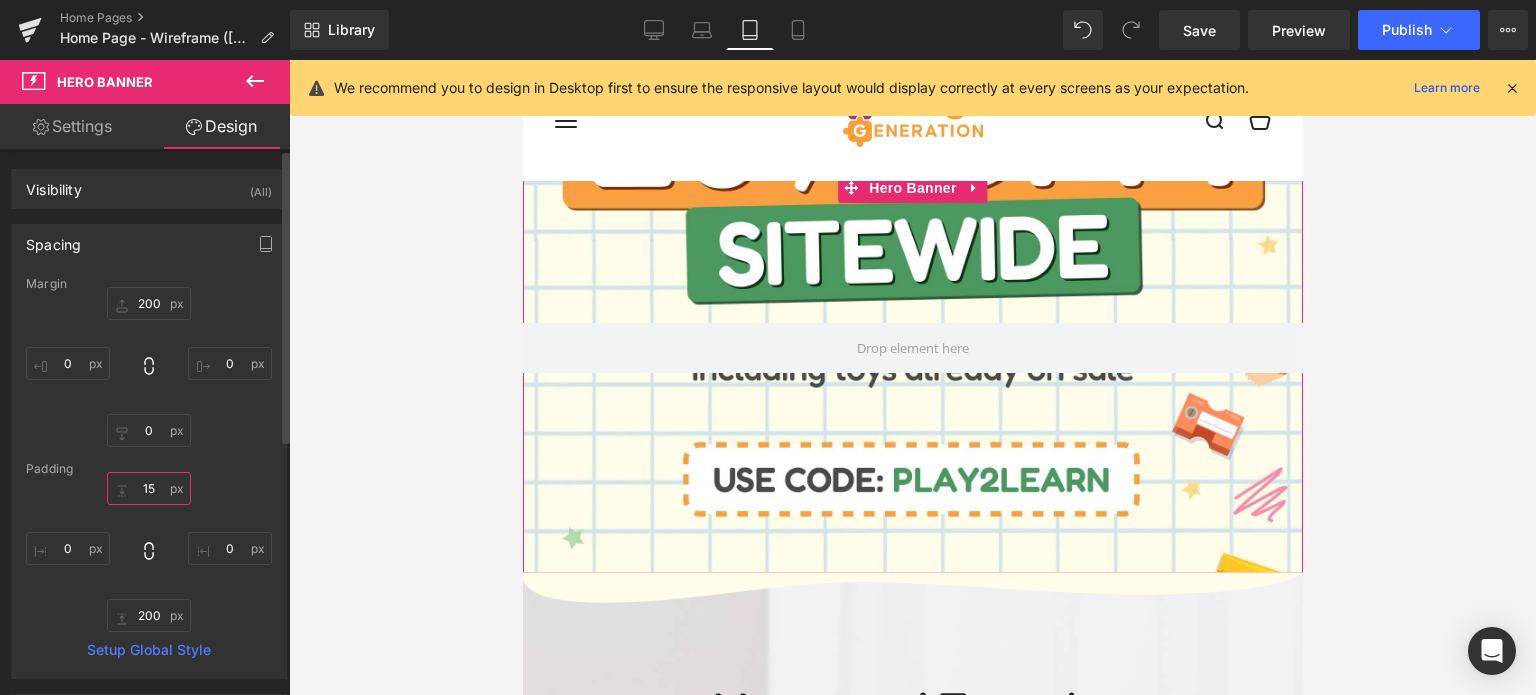 type on "1" 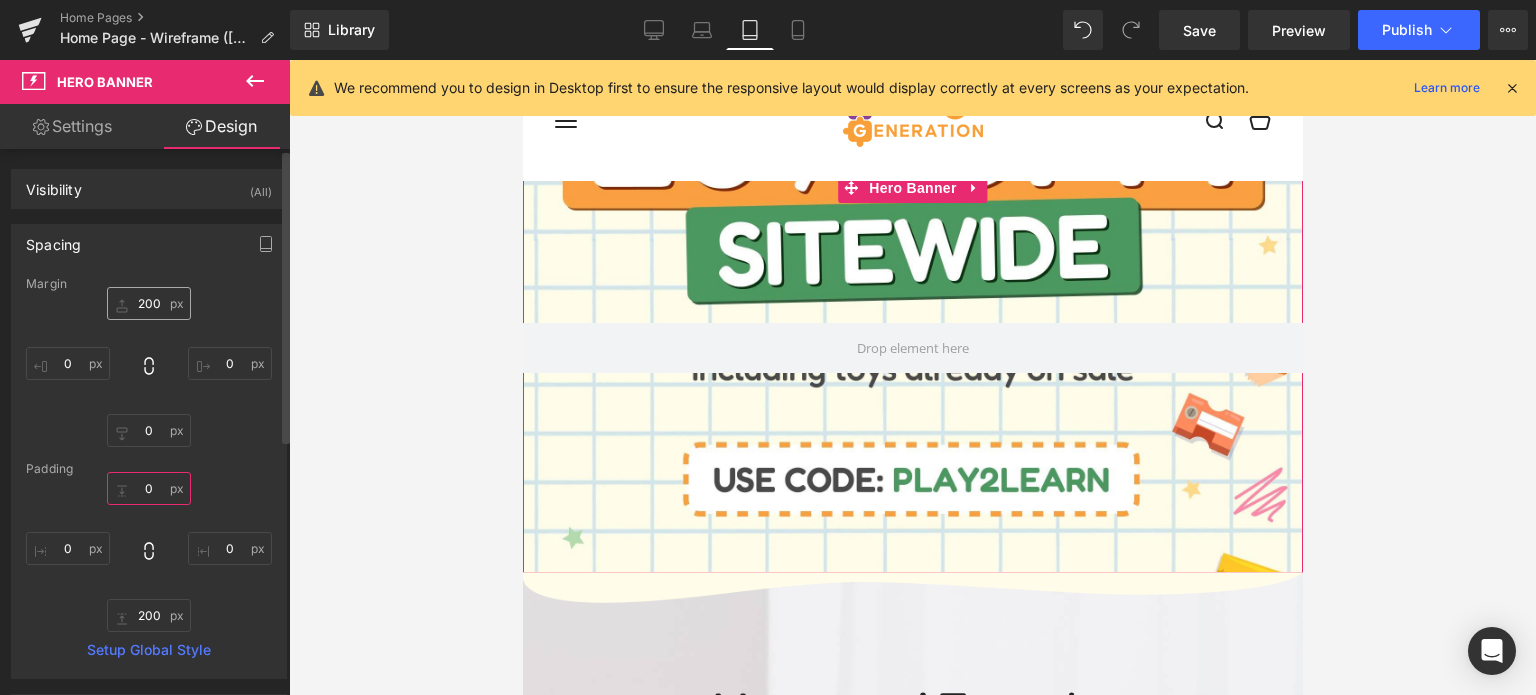 type 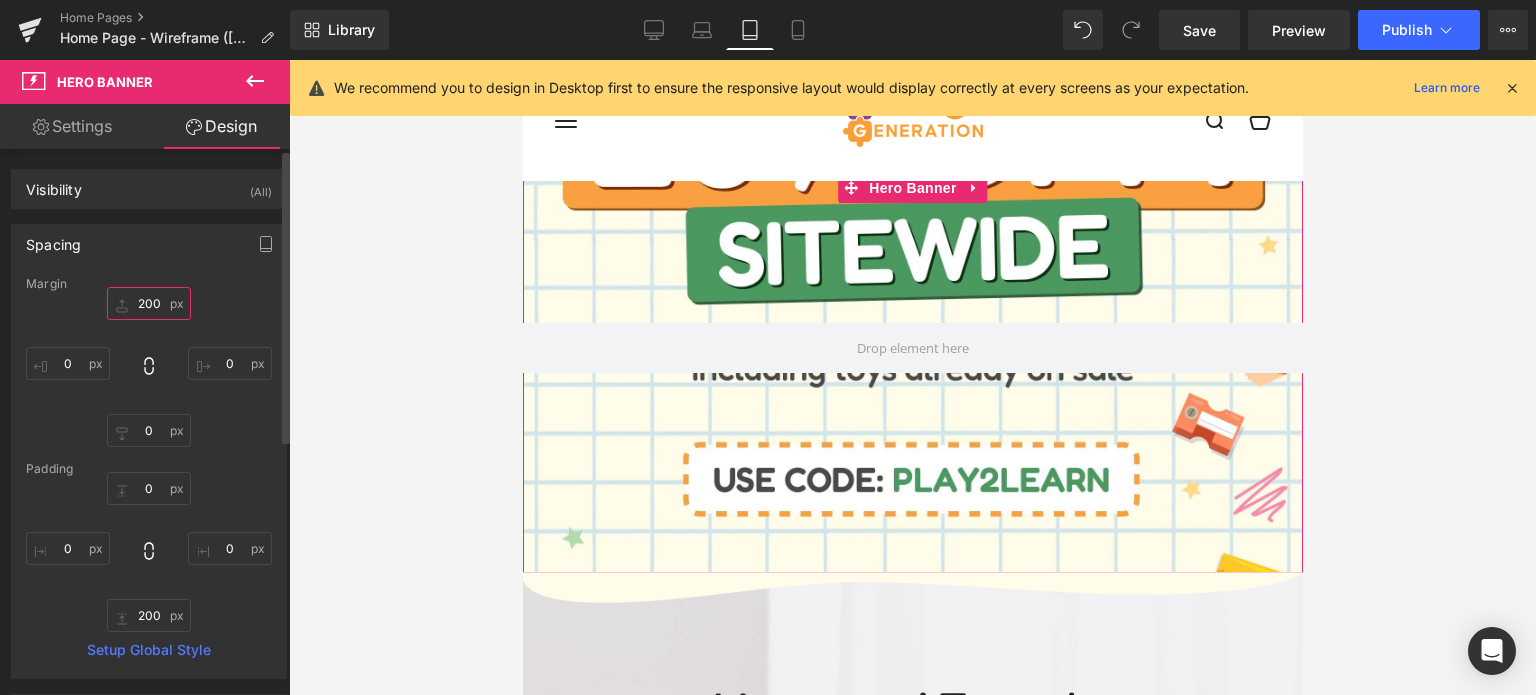 click on "200" at bounding box center (149, 303) 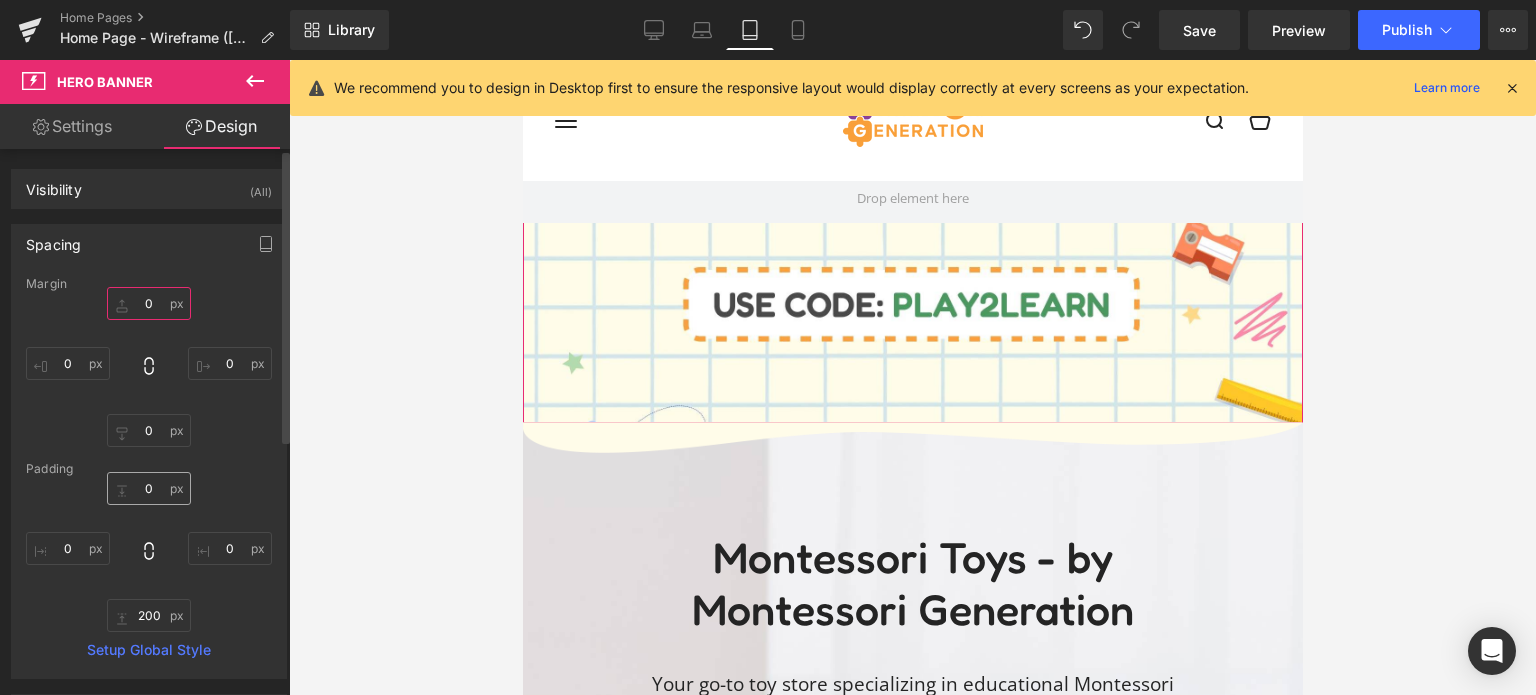type on "0" 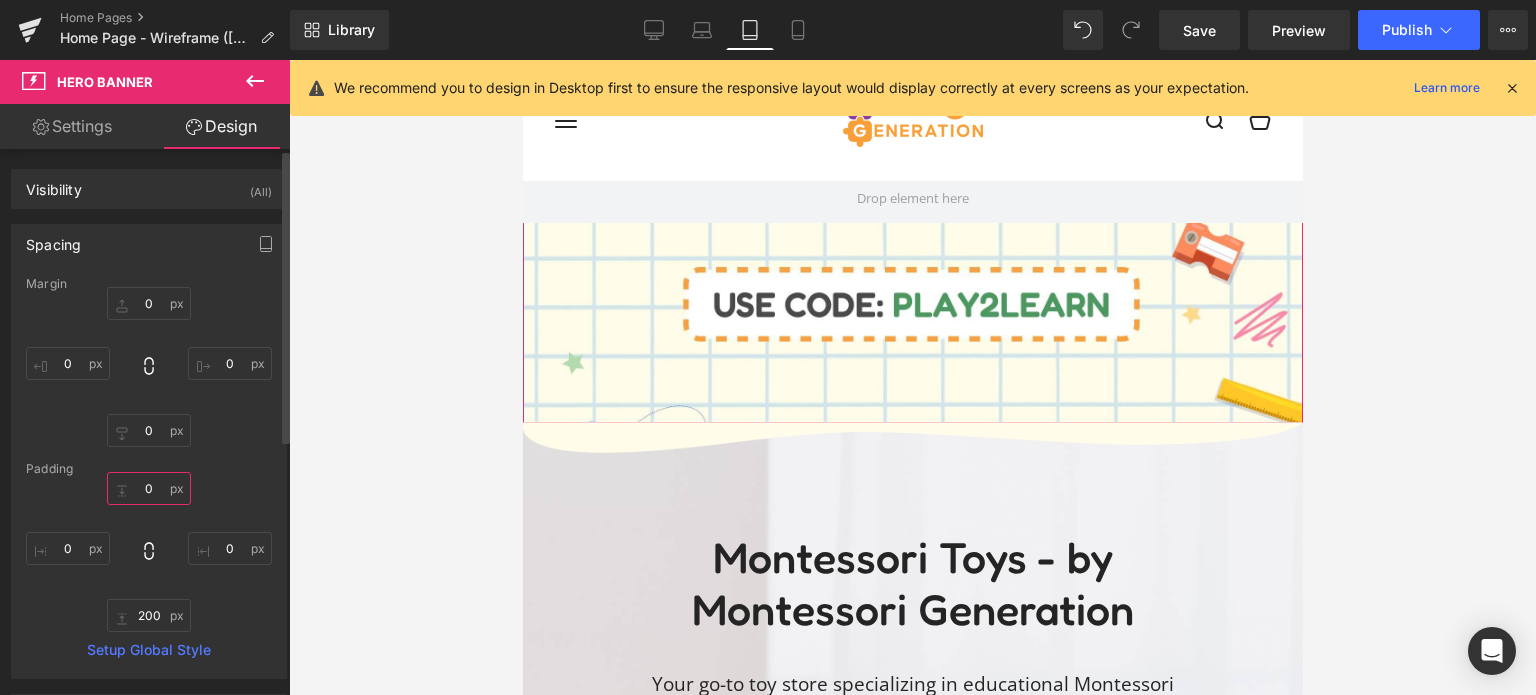 click at bounding box center [149, 488] 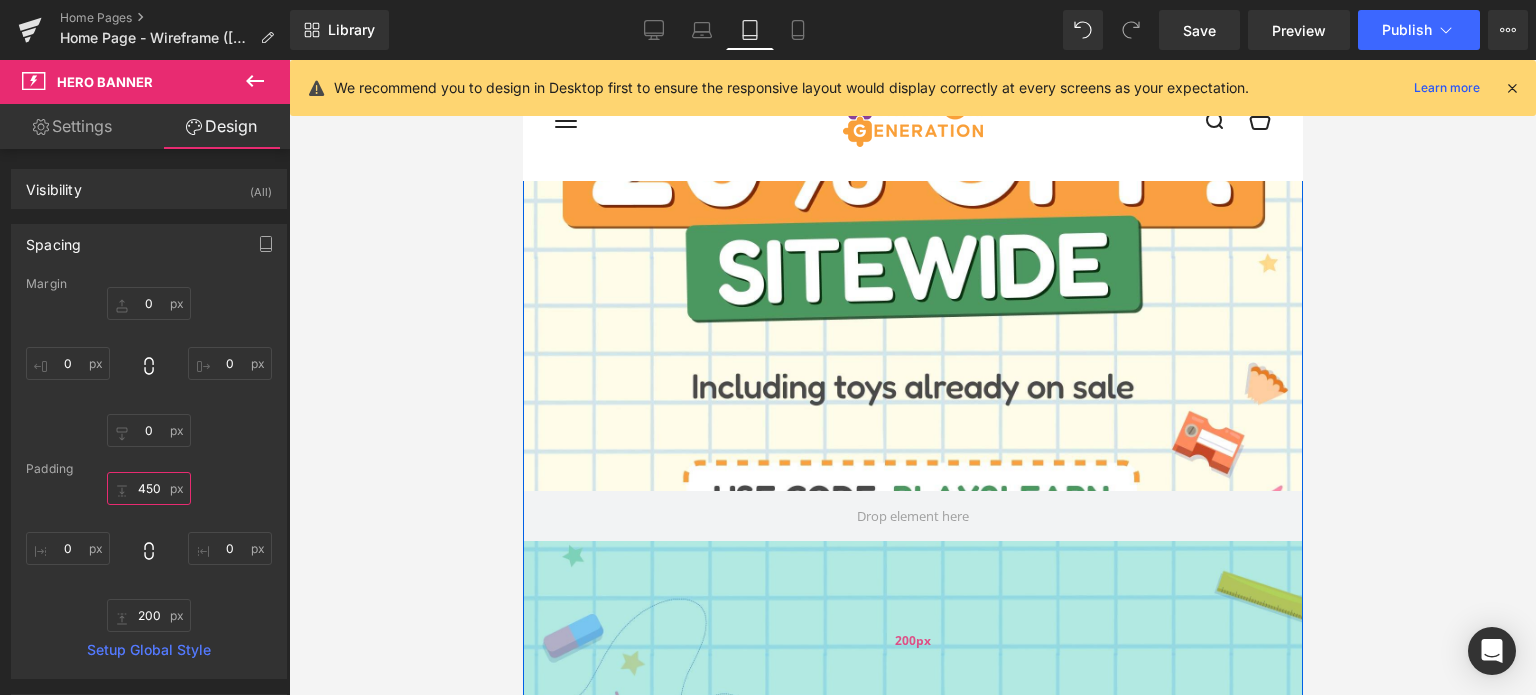 scroll, scrollTop: 192, scrollLeft: 0, axis: vertical 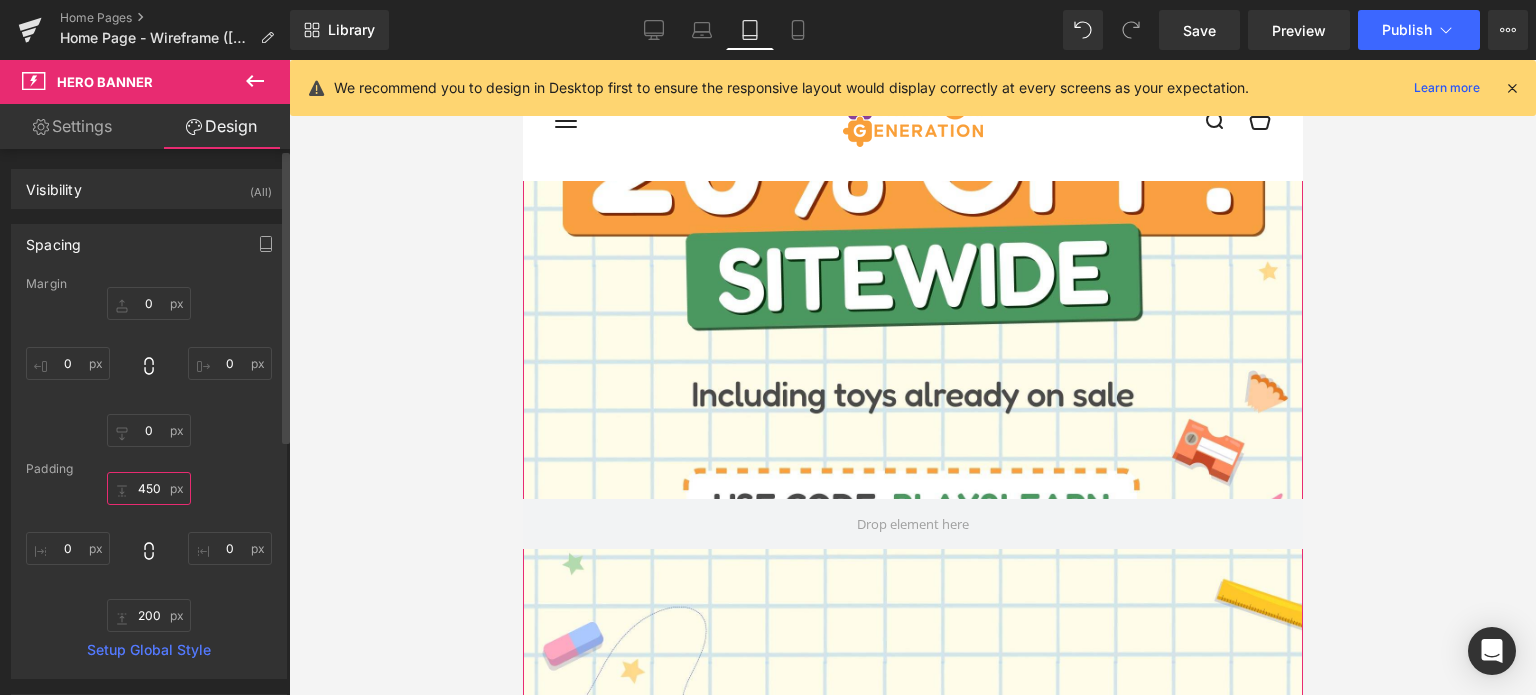 click on "450" at bounding box center (149, 488) 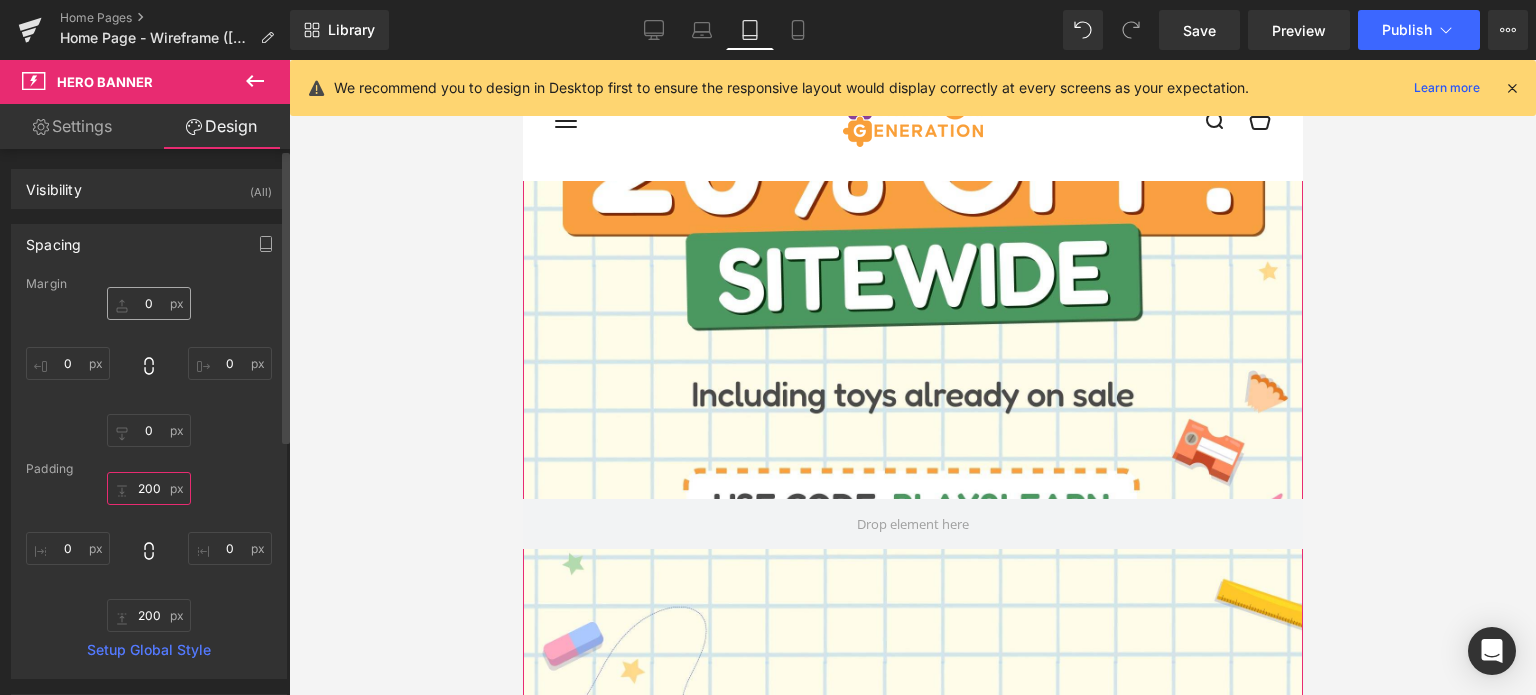 type on "200" 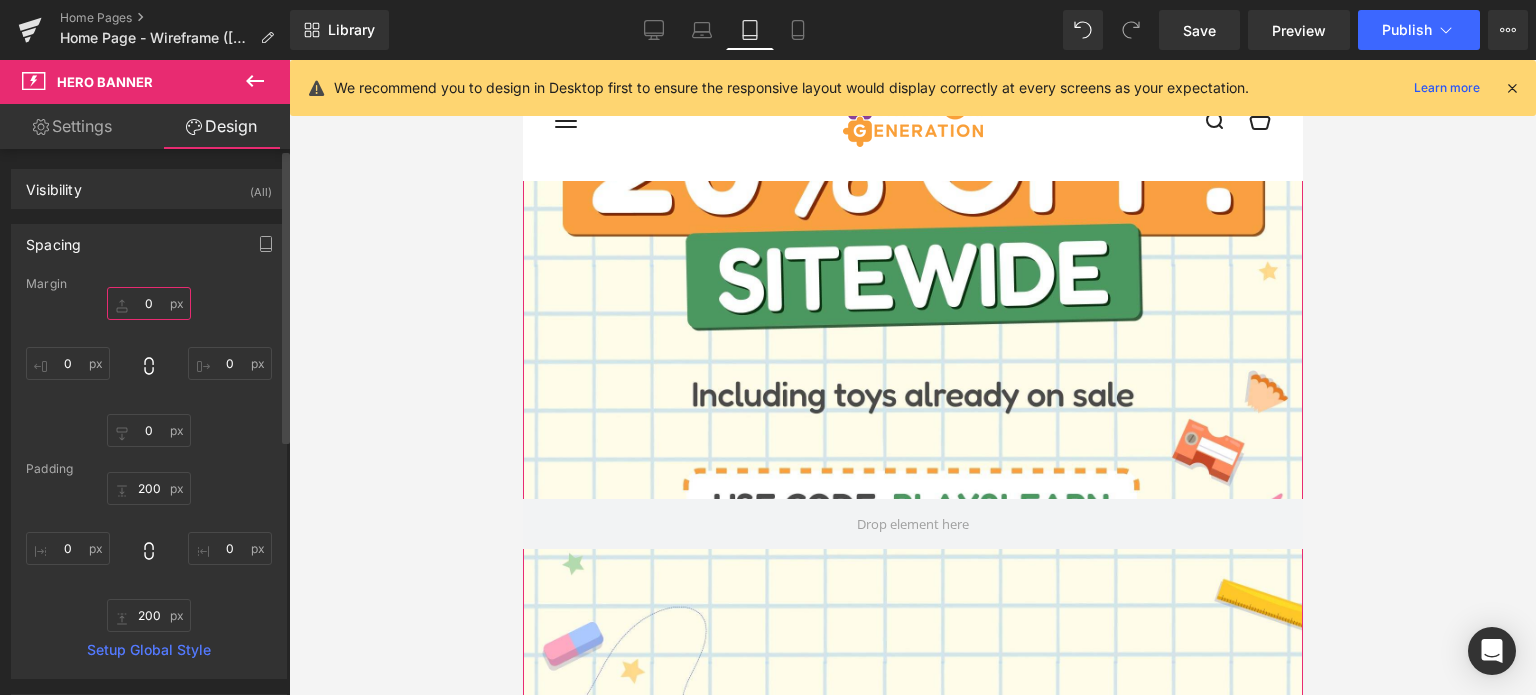 click on "0" at bounding box center [149, 303] 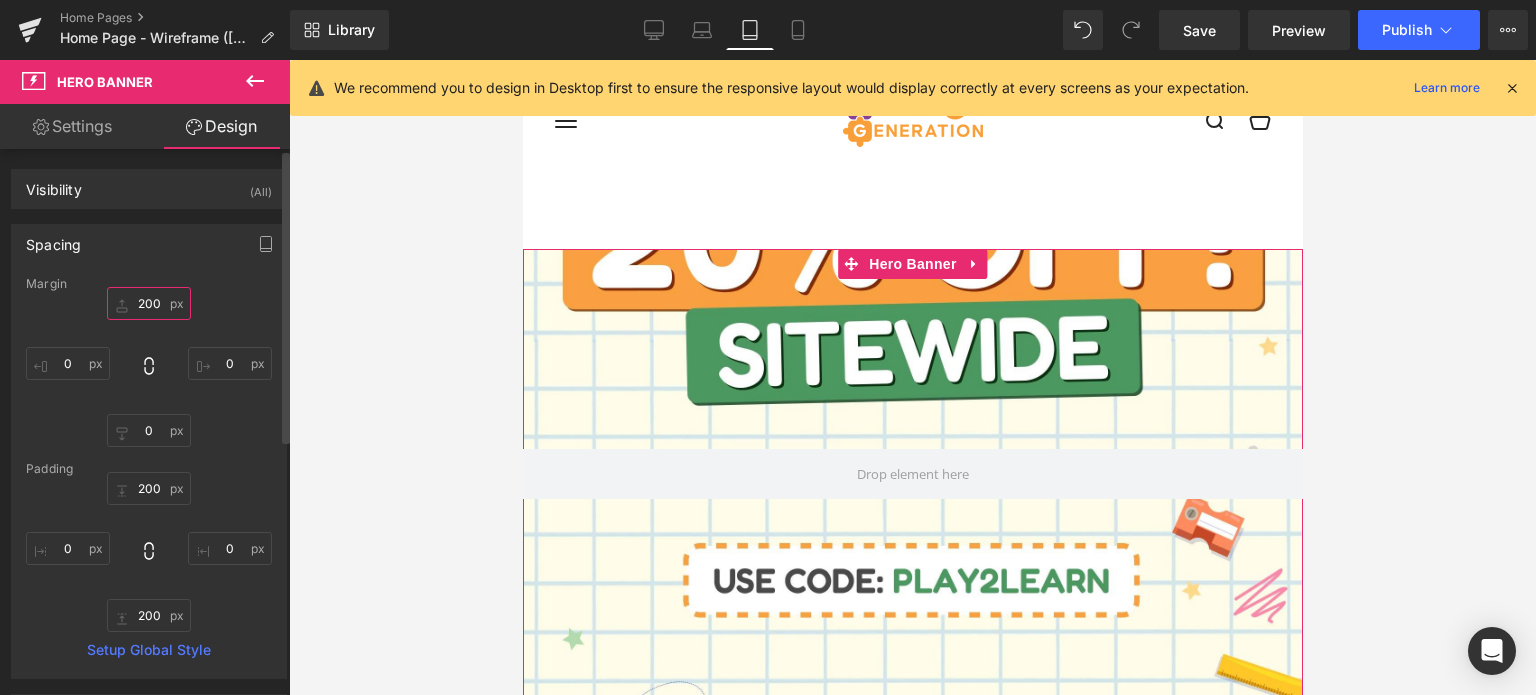 click on "200" at bounding box center [149, 303] 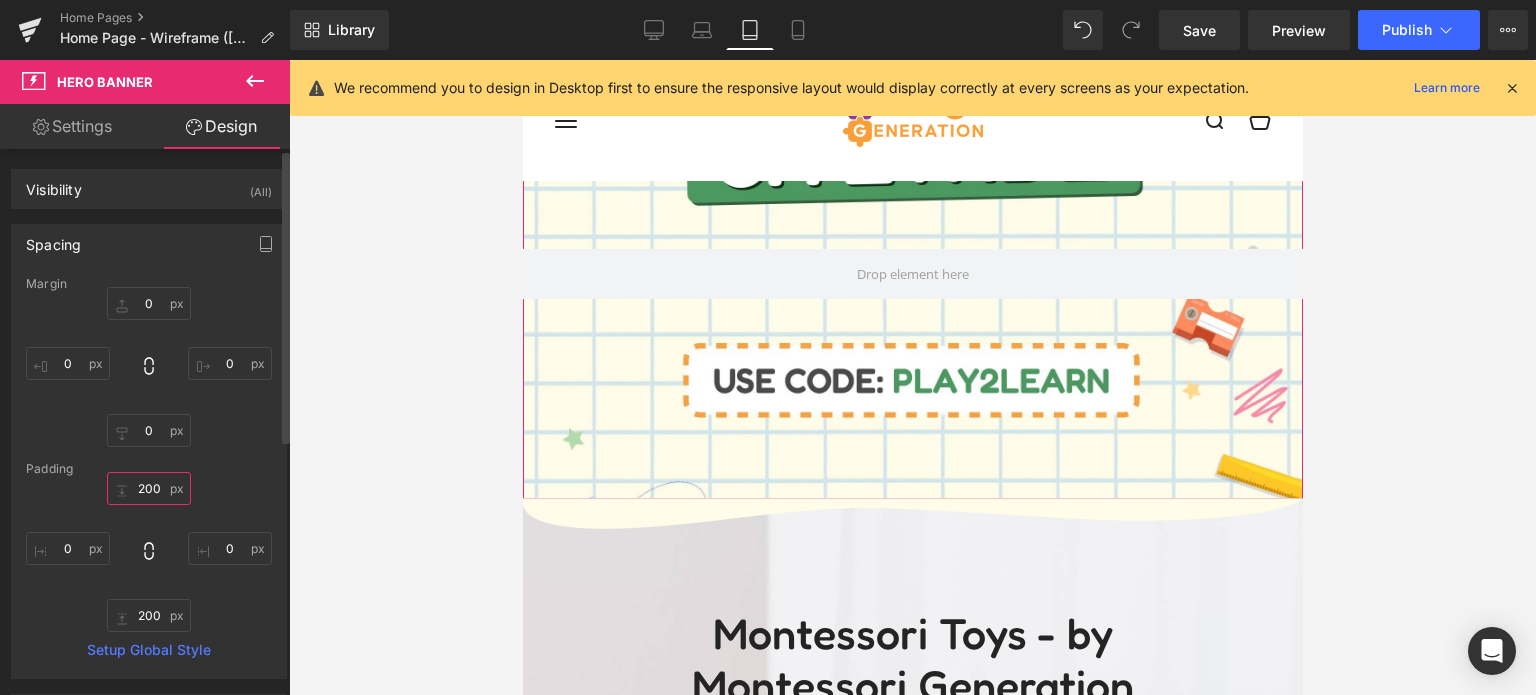 click on "200" at bounding box center [149, 488] 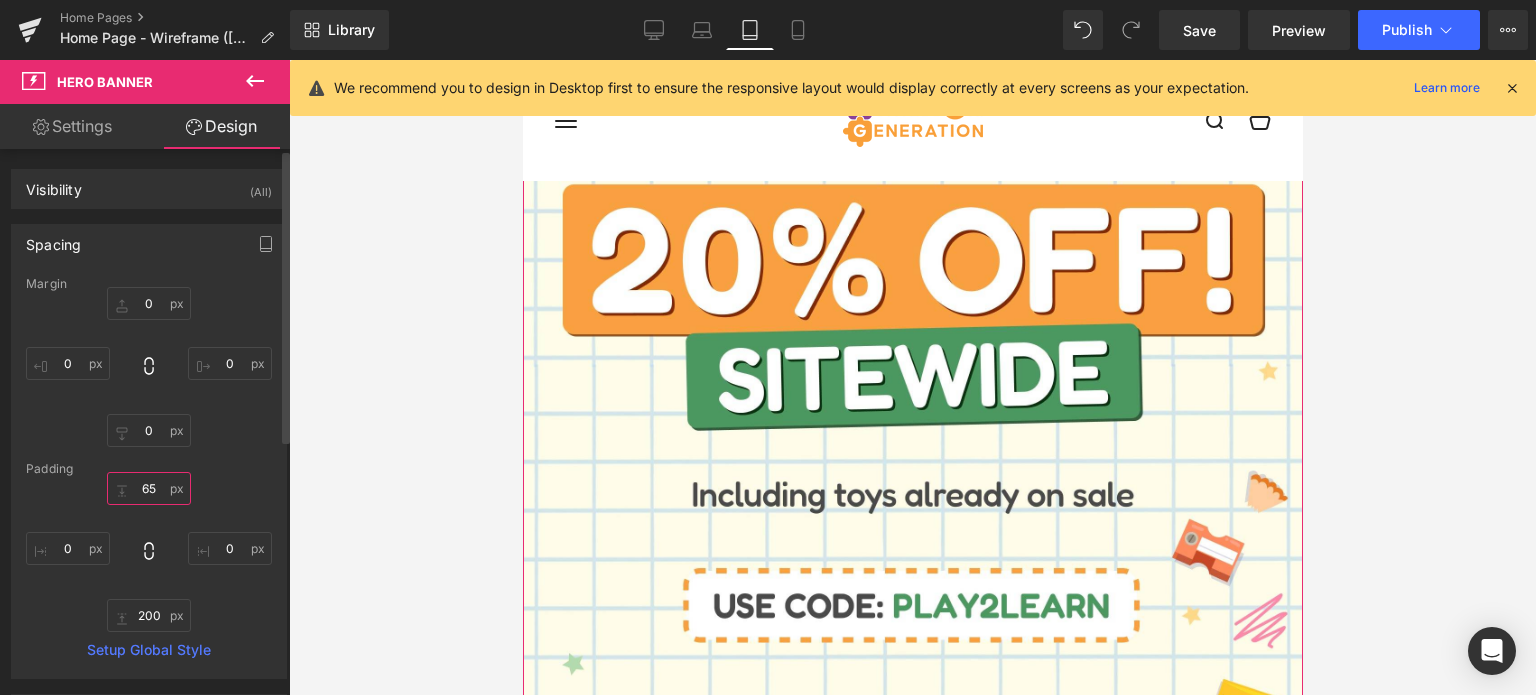 type on "6" 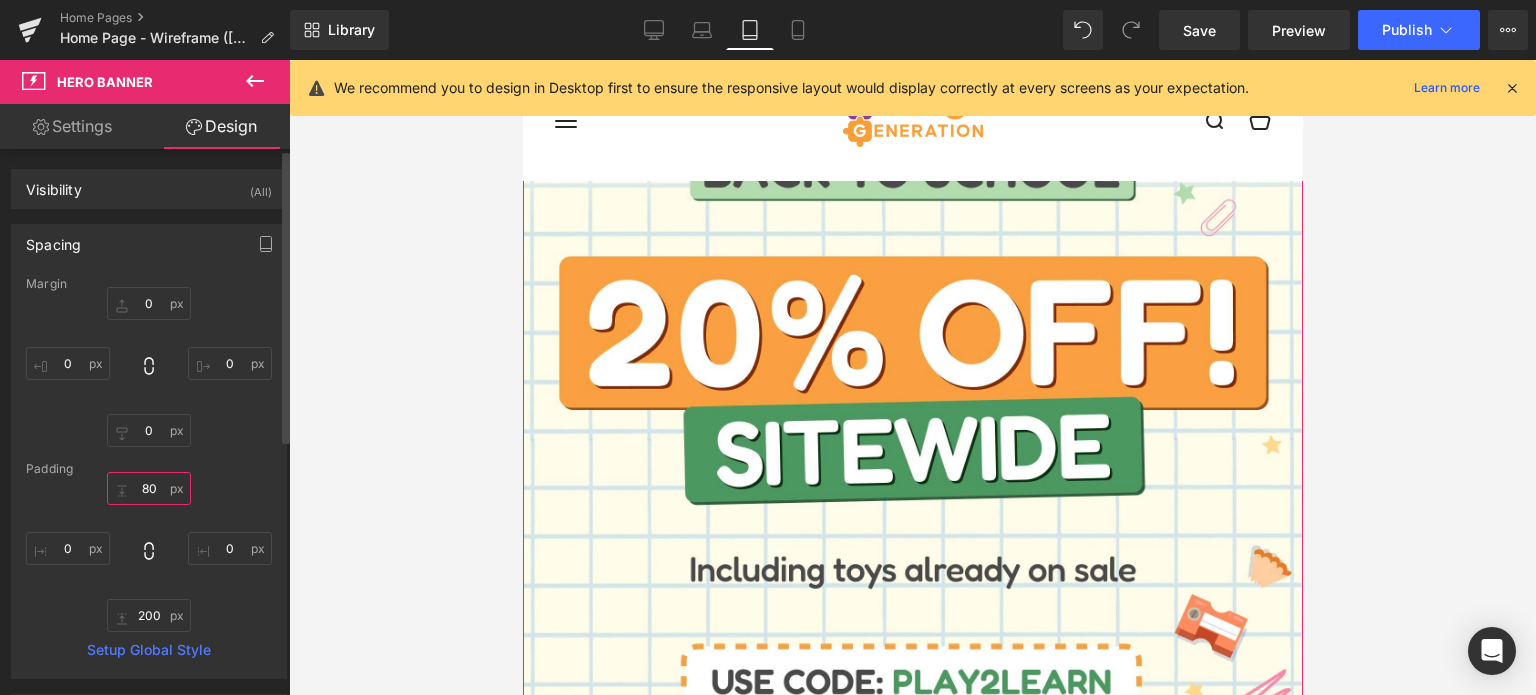 type on "8" 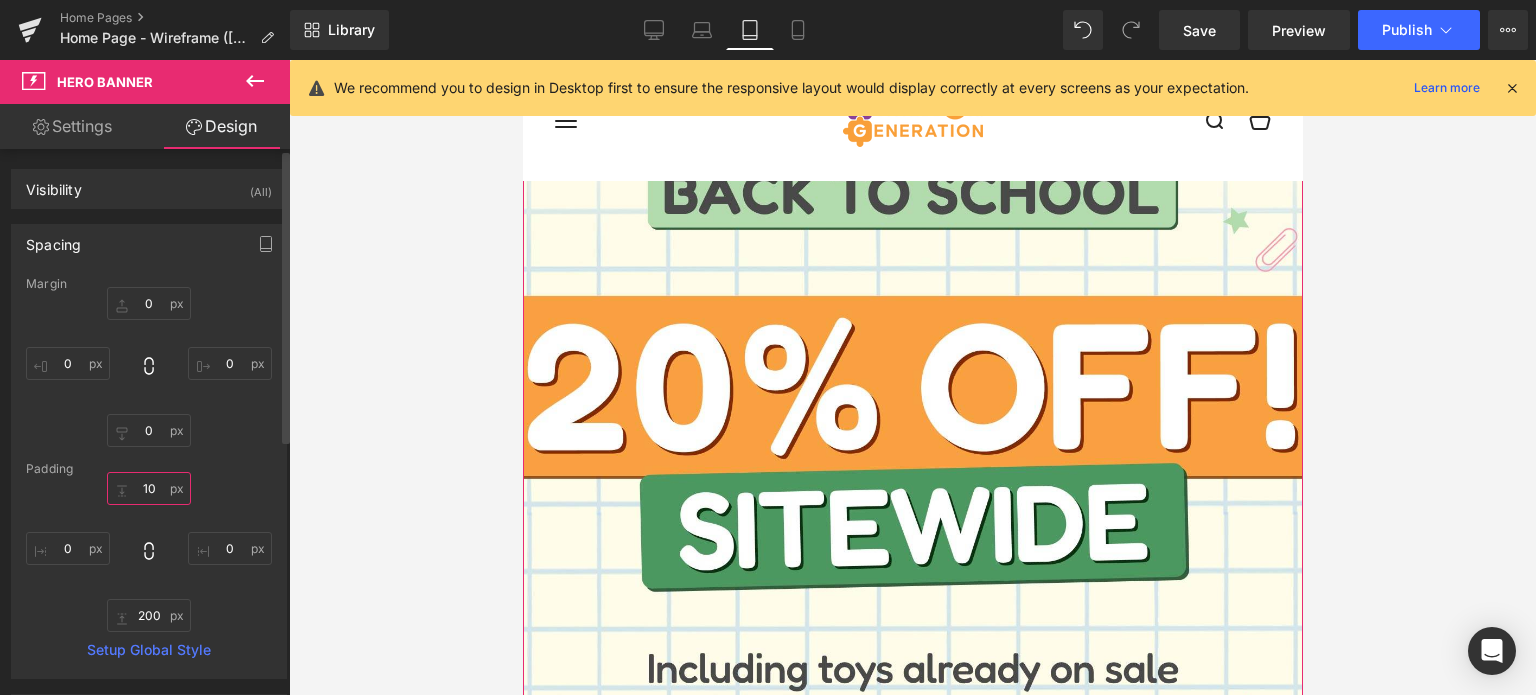 type on "1" 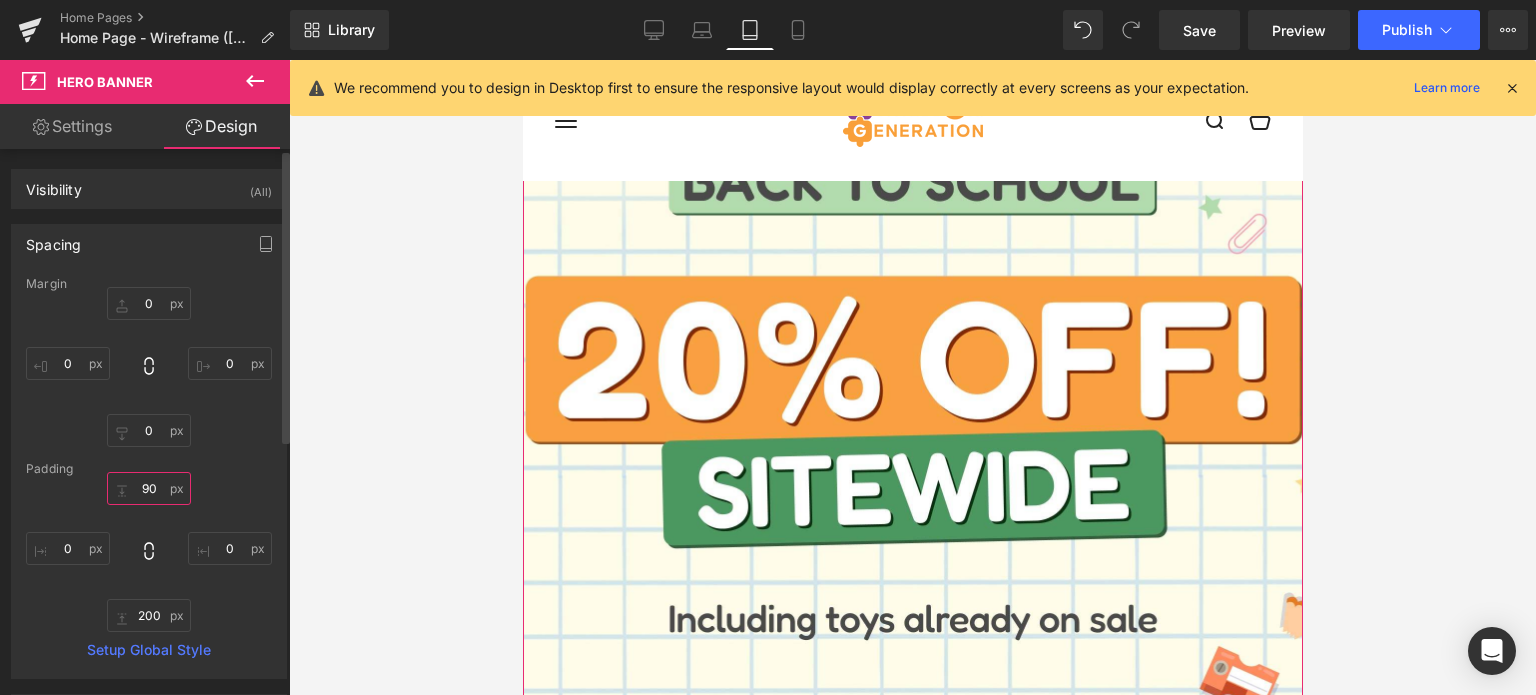 type on "9" 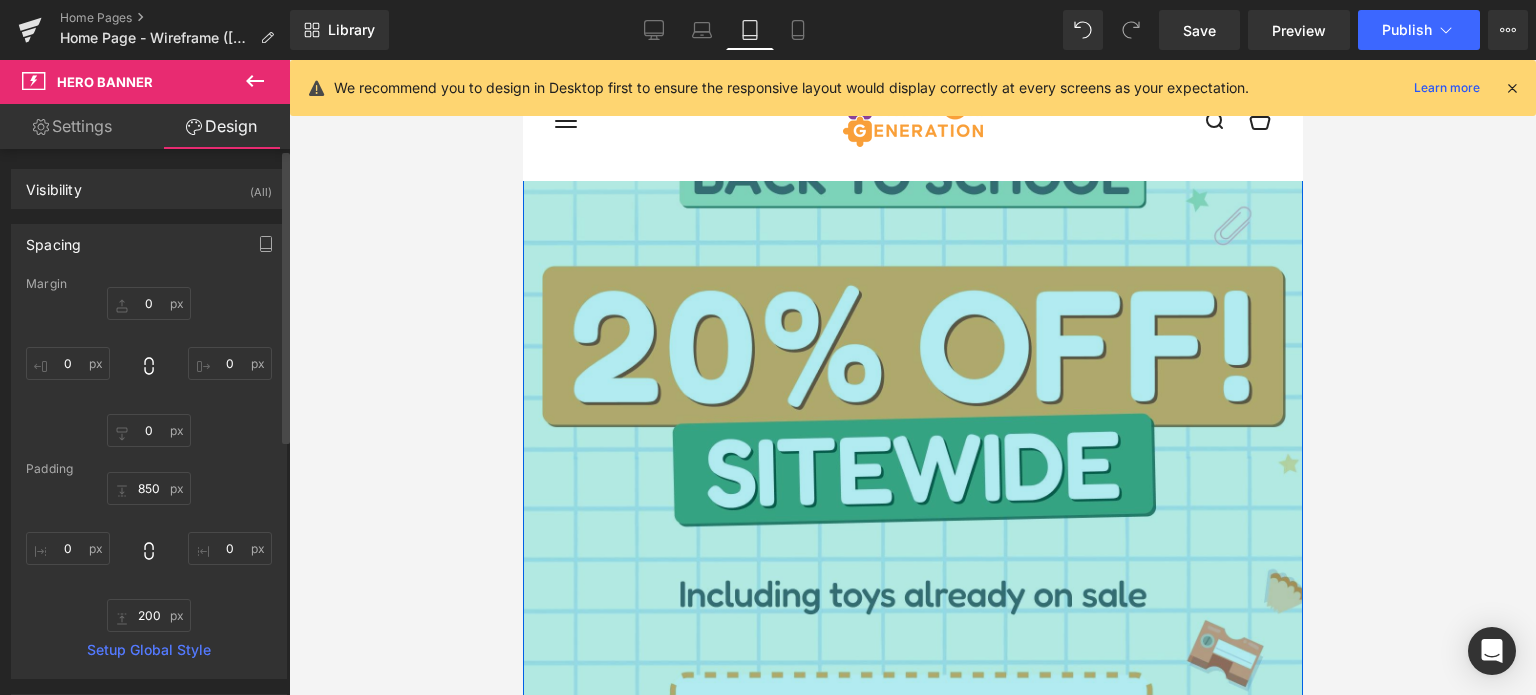 click on "238px 850
0
200
0" at bounding box center [149, 552] 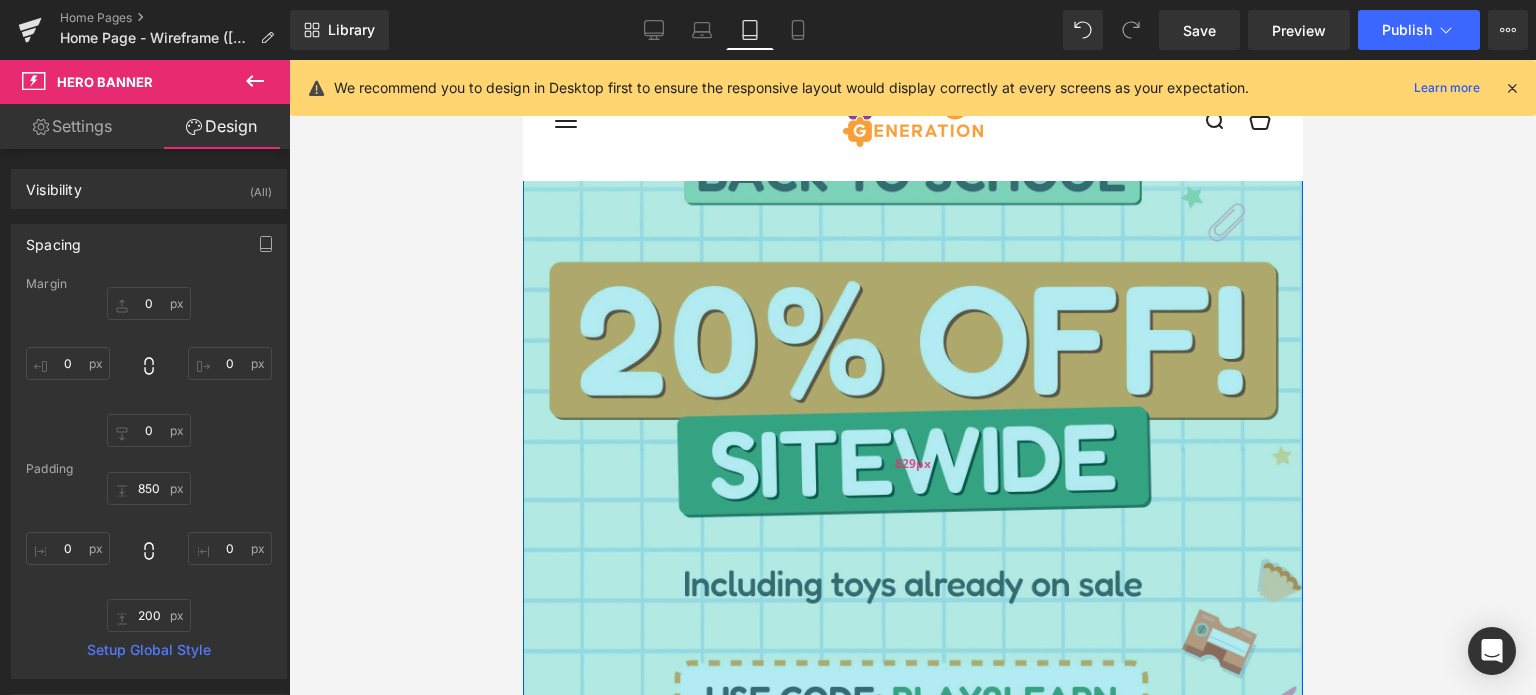 drag, startPoint x: 909, startPoint y: 413, endPoint x: 1040, endPoint y: 346, distance: 147.13939 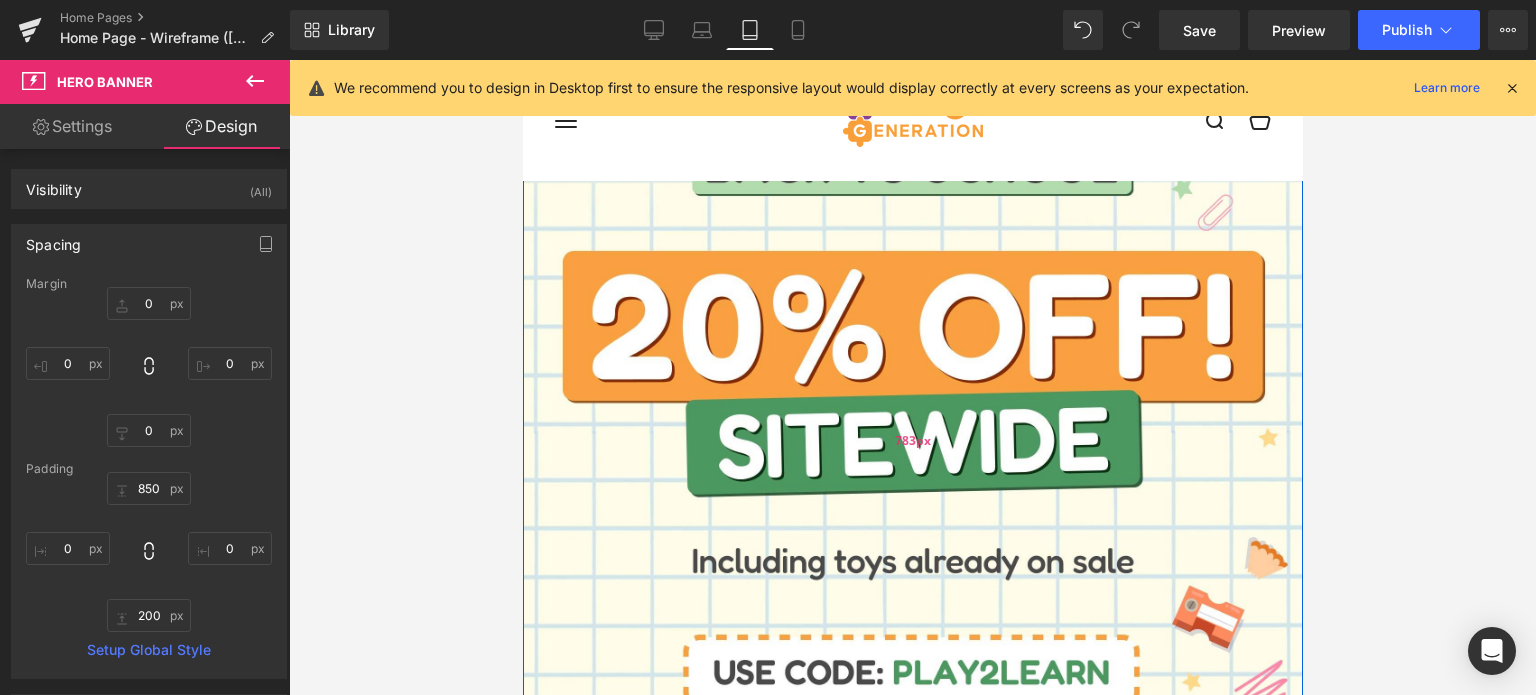 scroll, scrollTop: 362, scrollLeft: 0, axis: vertical 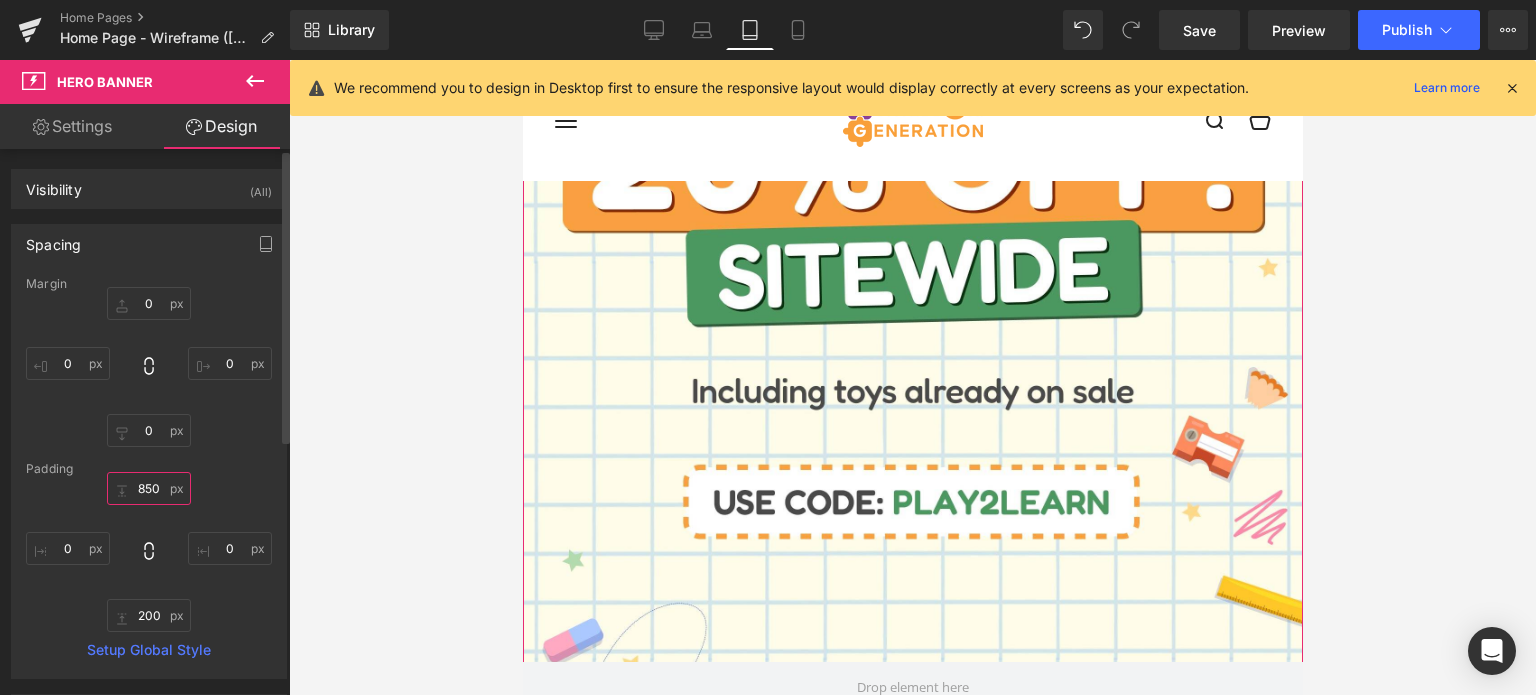 click on "850" at bounding box center (149, 488) 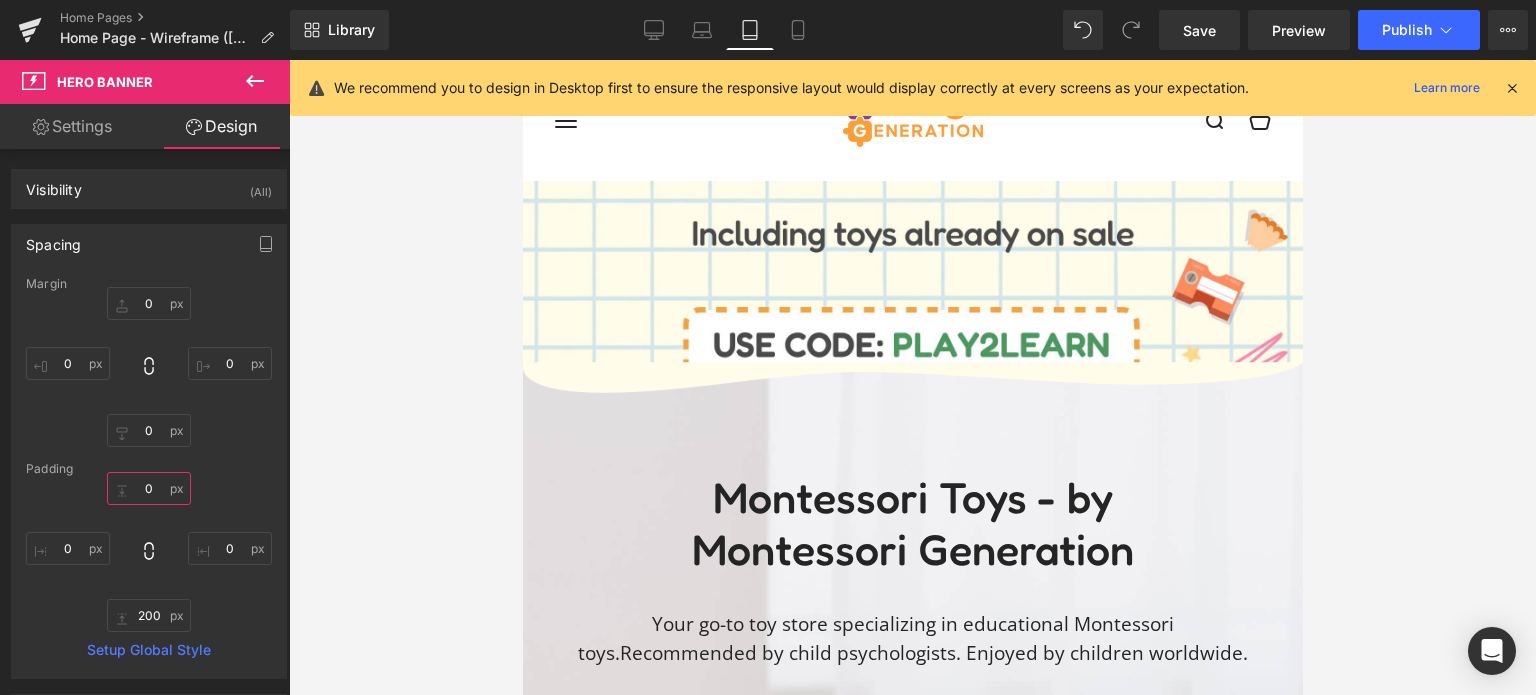 scroll, scrollTop: 0, scrollLeft: 0, axis: both 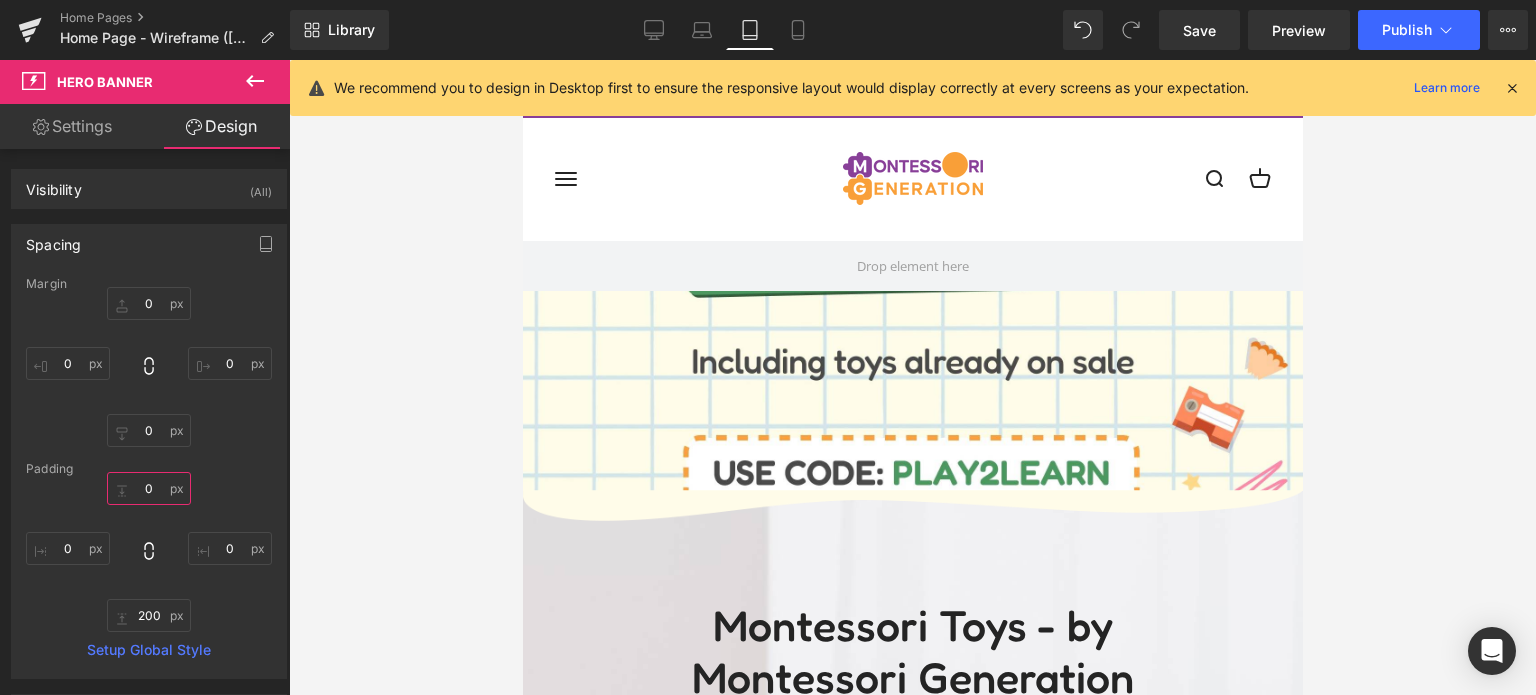 type on "0" 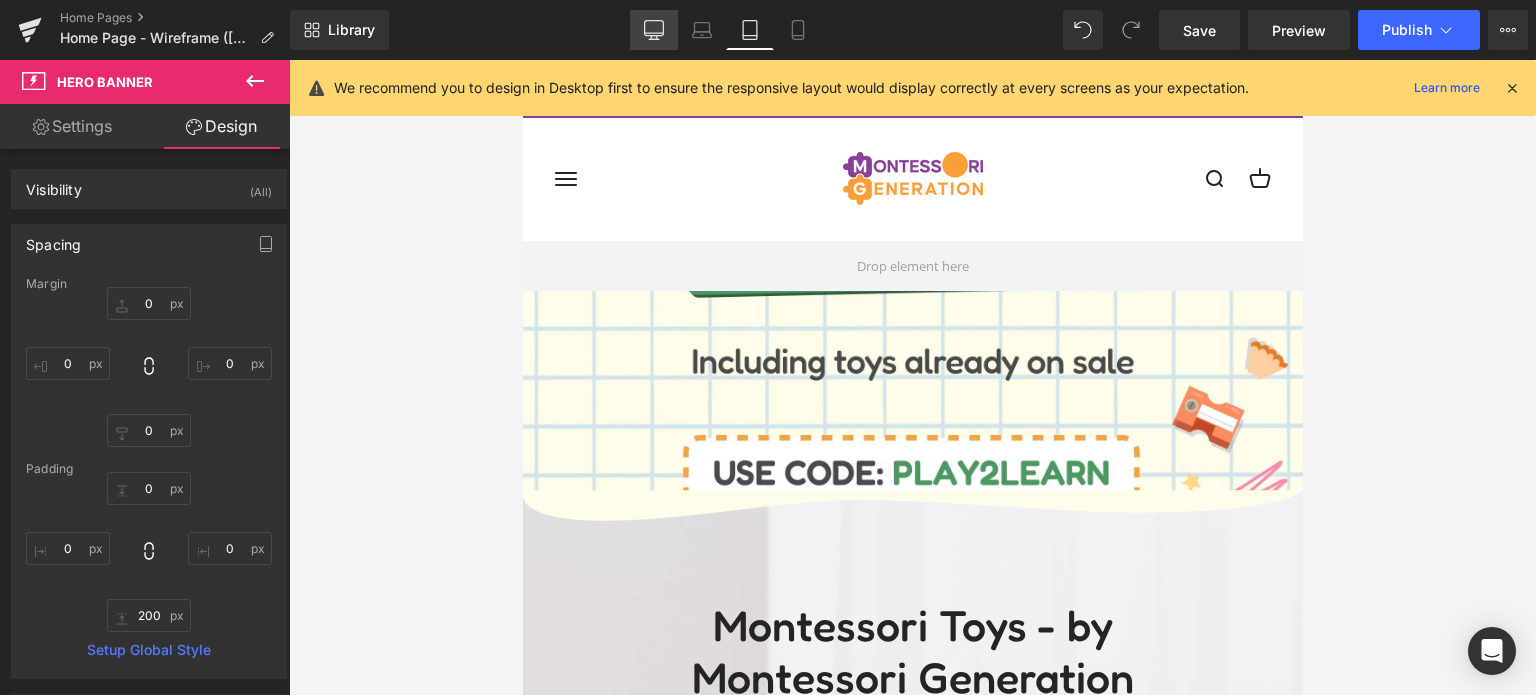 click 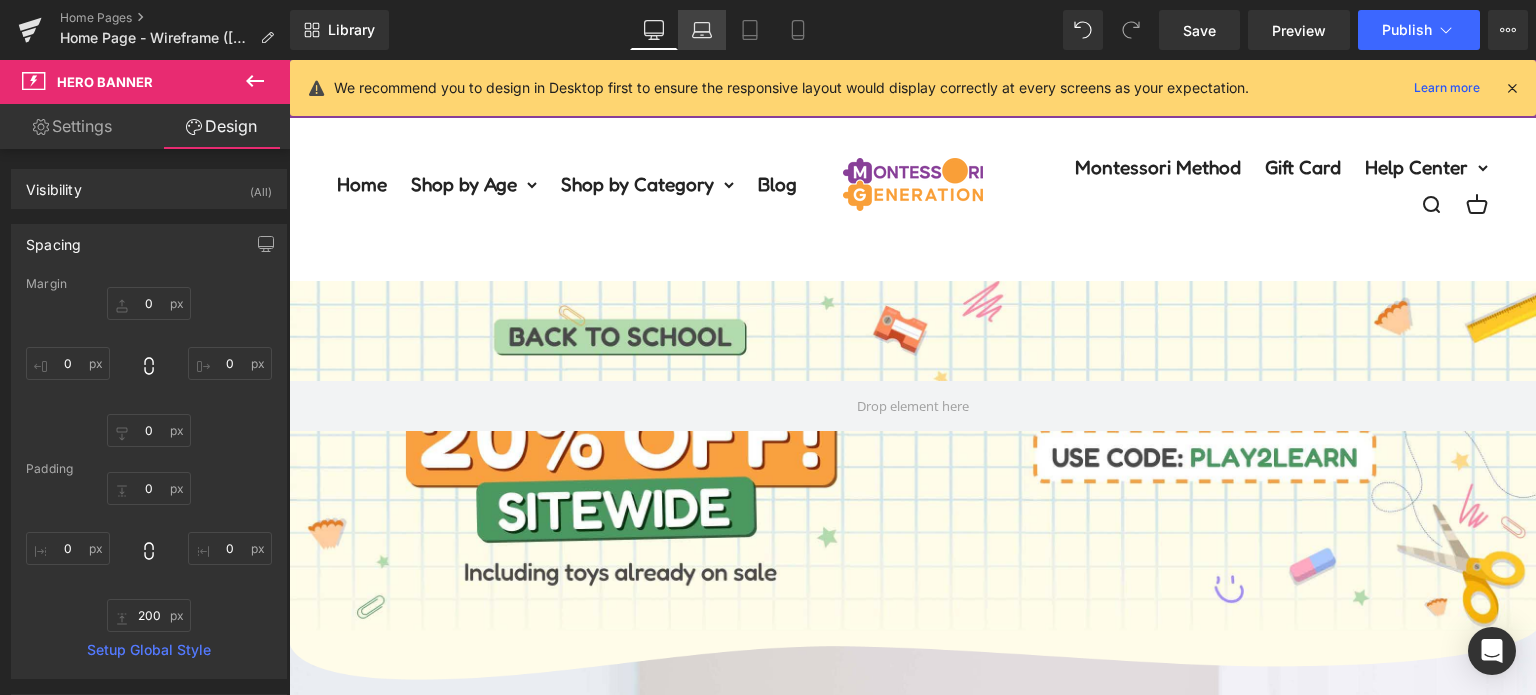 click 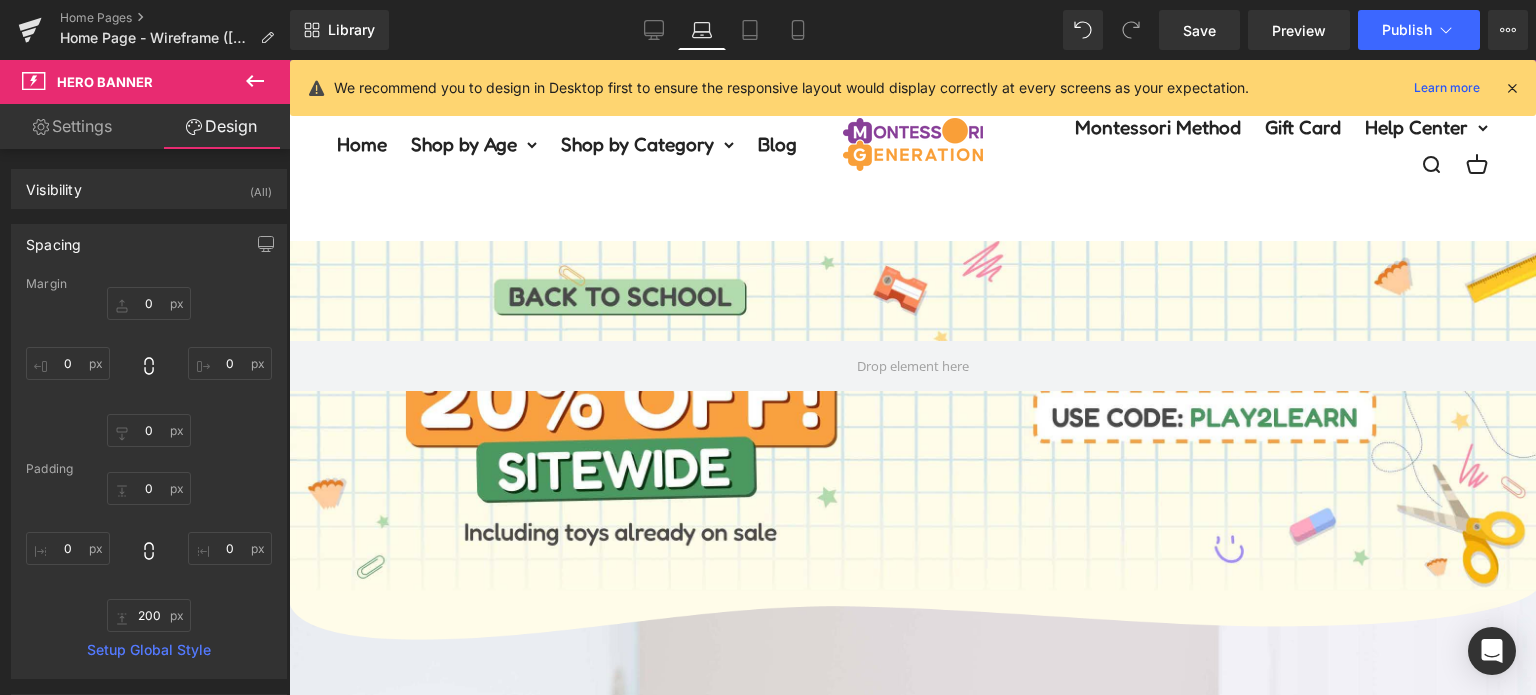 scroll, scrollTop: 200, scrollLeft: 0, axis: vertical 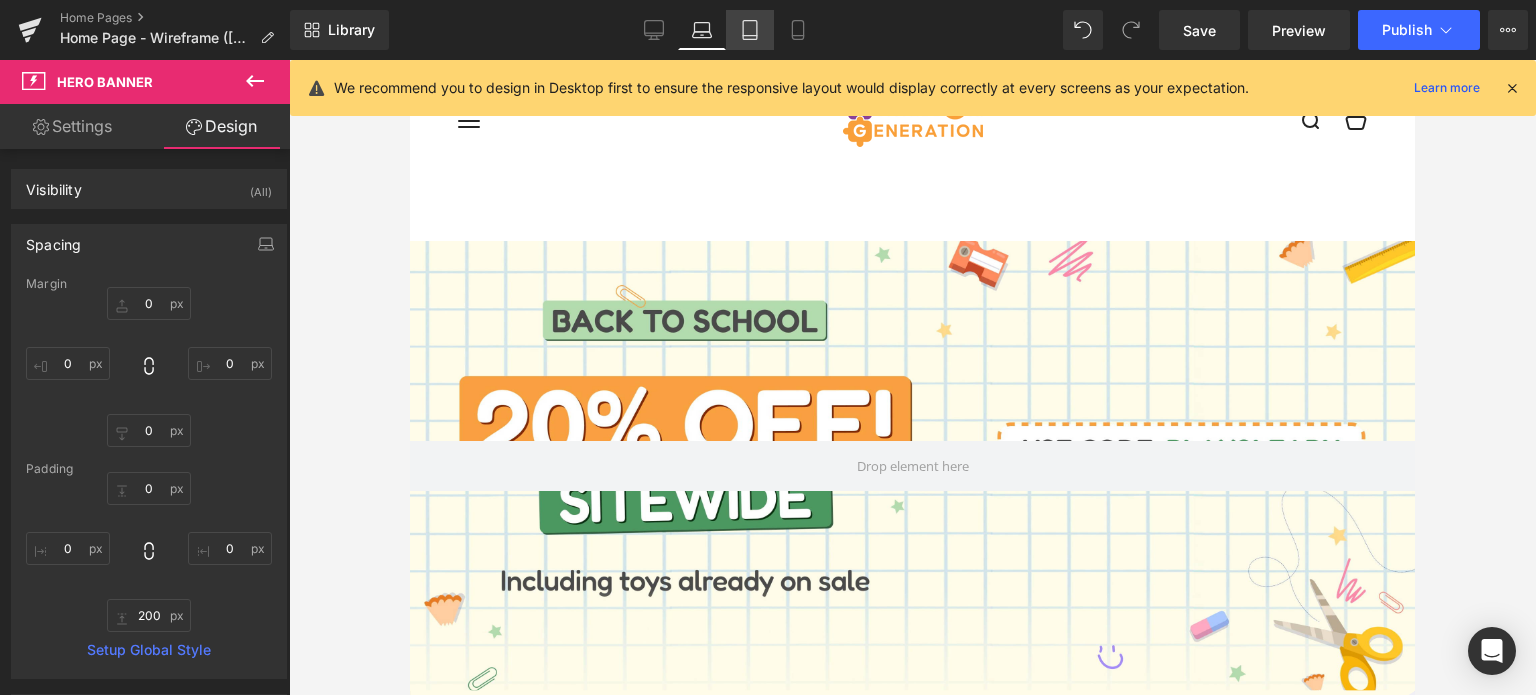 click on "Tablet" at bounding box center (750, 30) 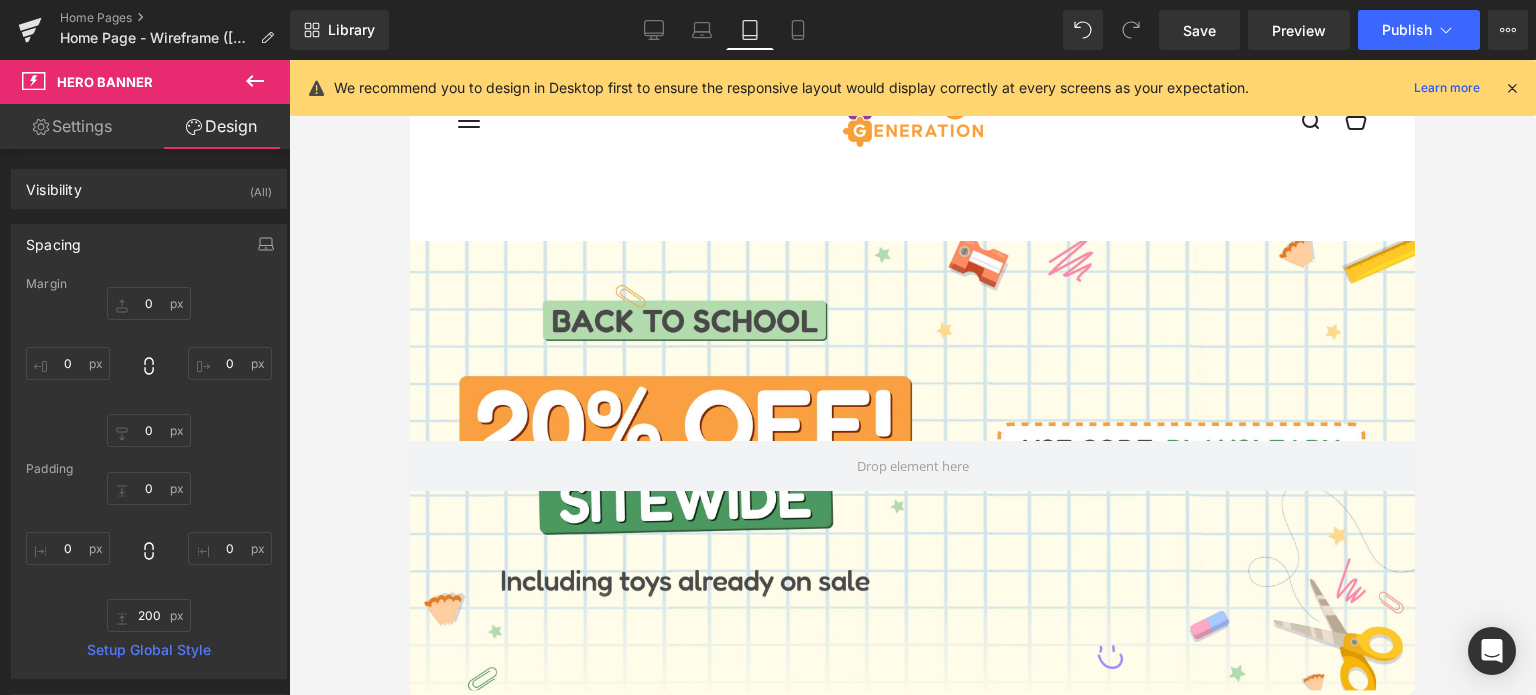 scroll, scrollTop: 0, scrollLeft: 0, axis: both 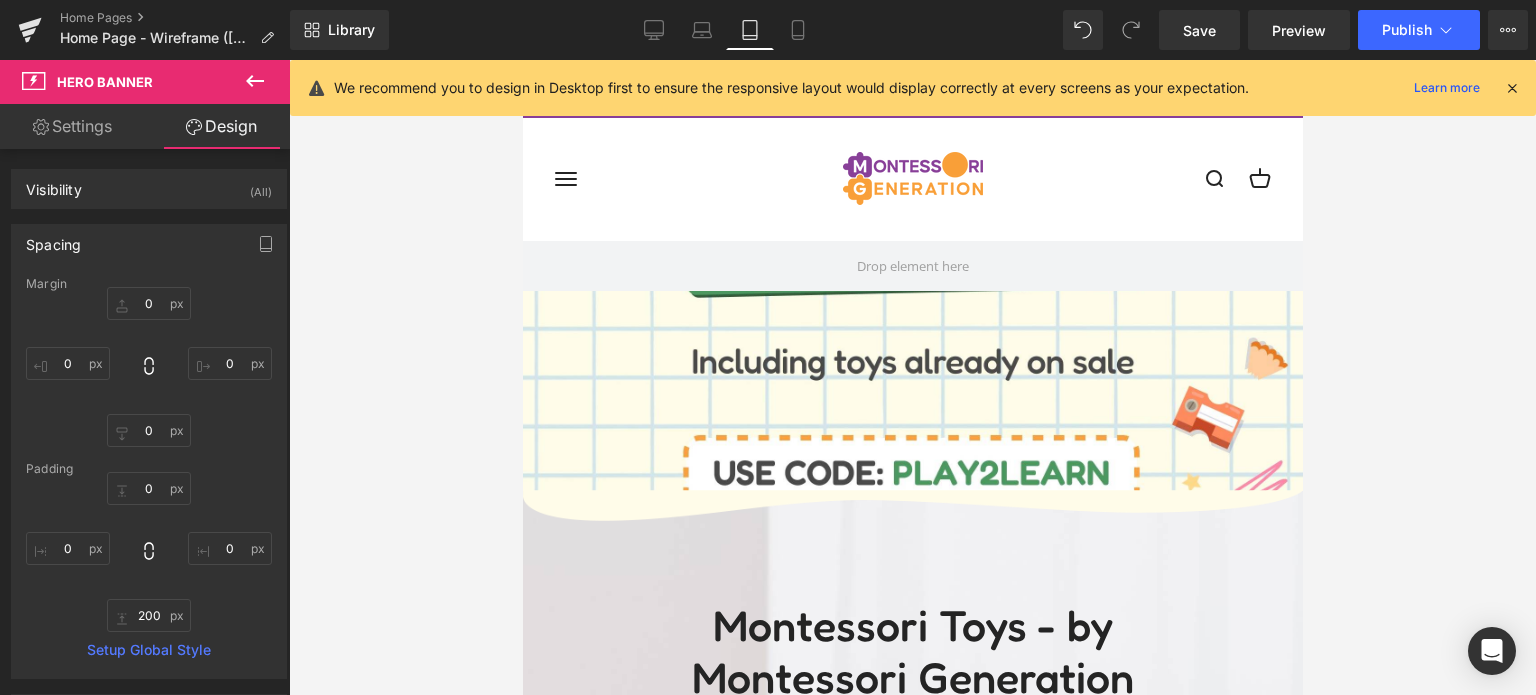 click on "Hero Banner     200px" at bounding box center (912, 366) 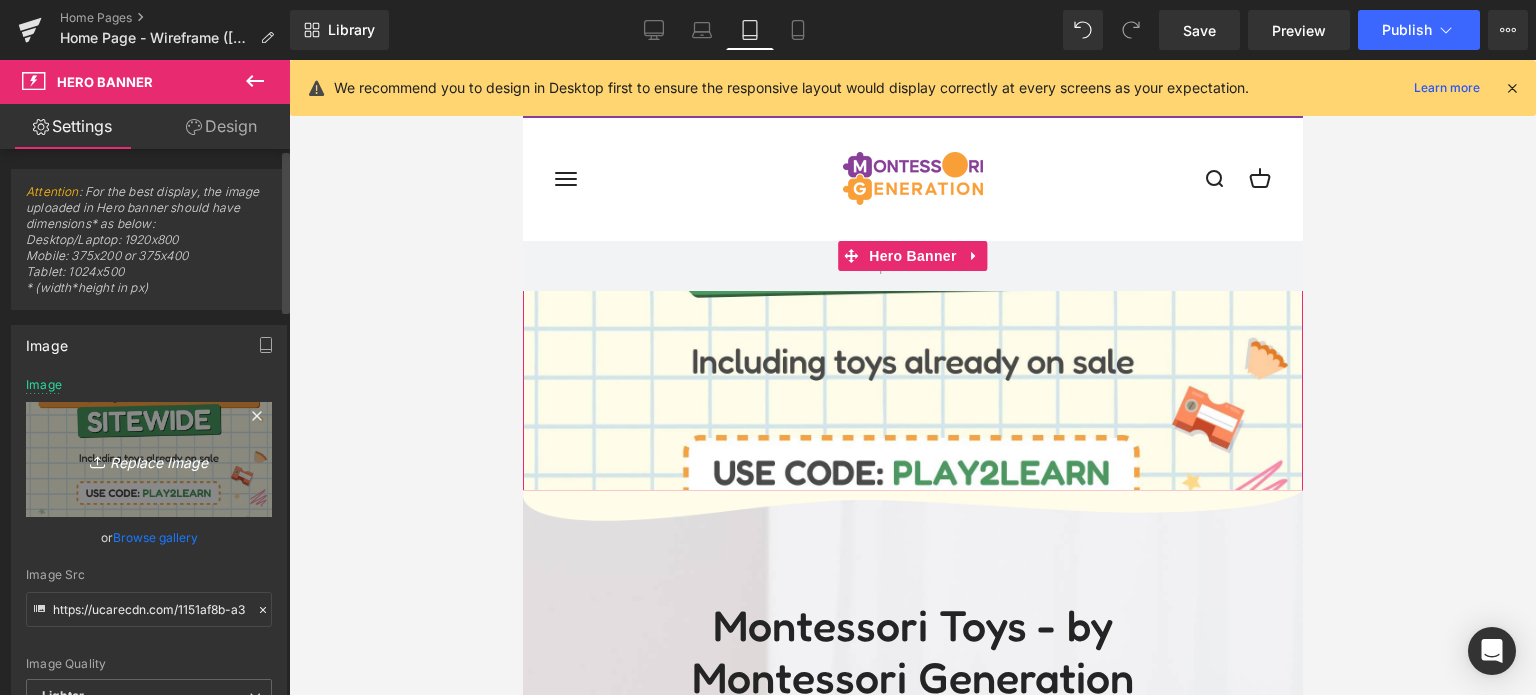click on "Replace Image" at bounding box center [149, 459] 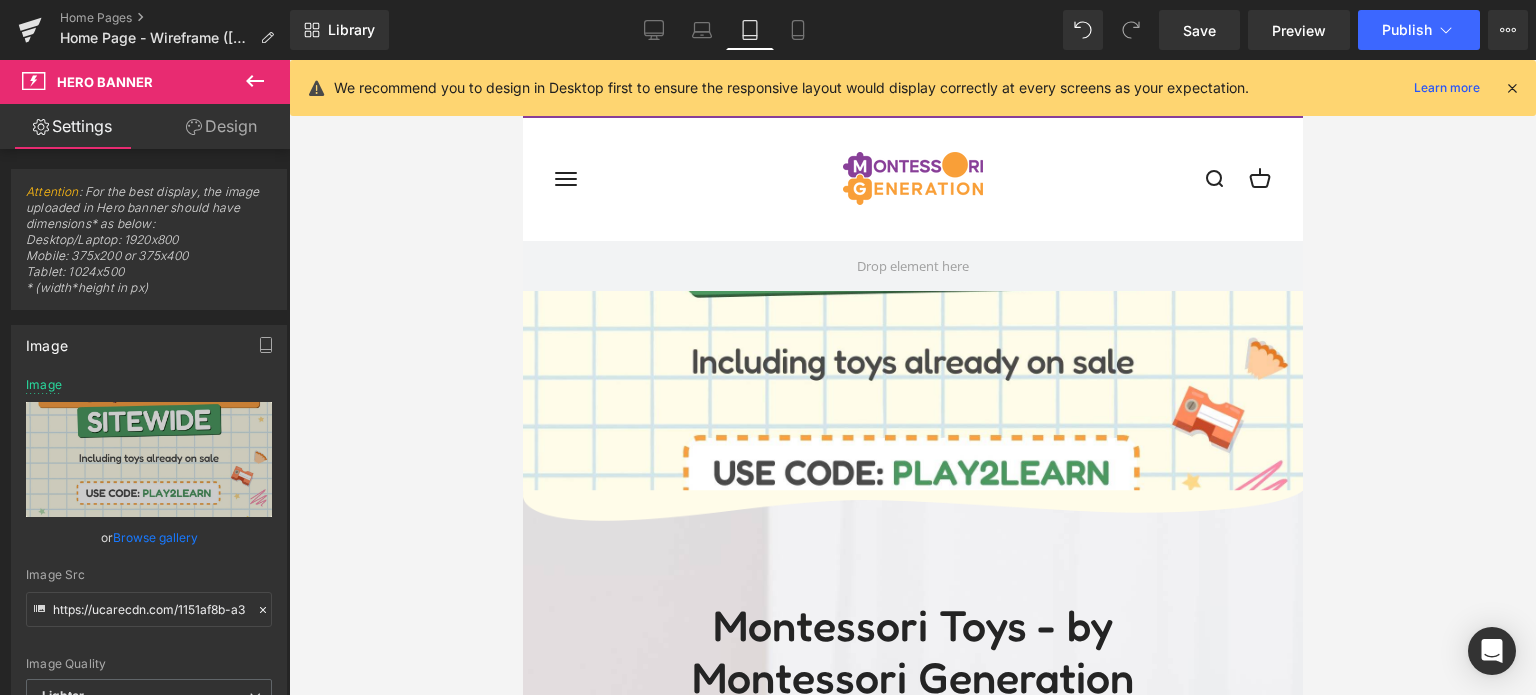 click on "200px" at bounding box center [522, 60] 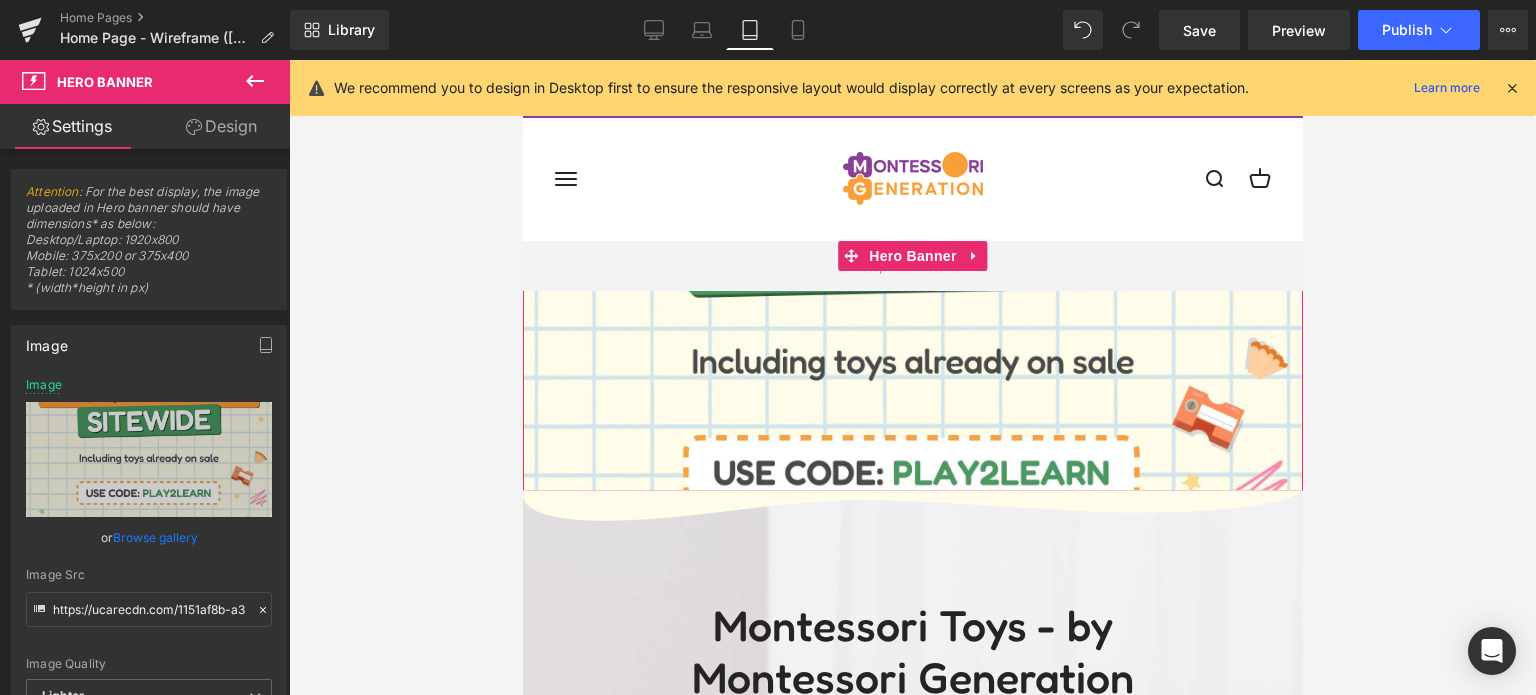 click on "Design" at bounding box center (221, 126) 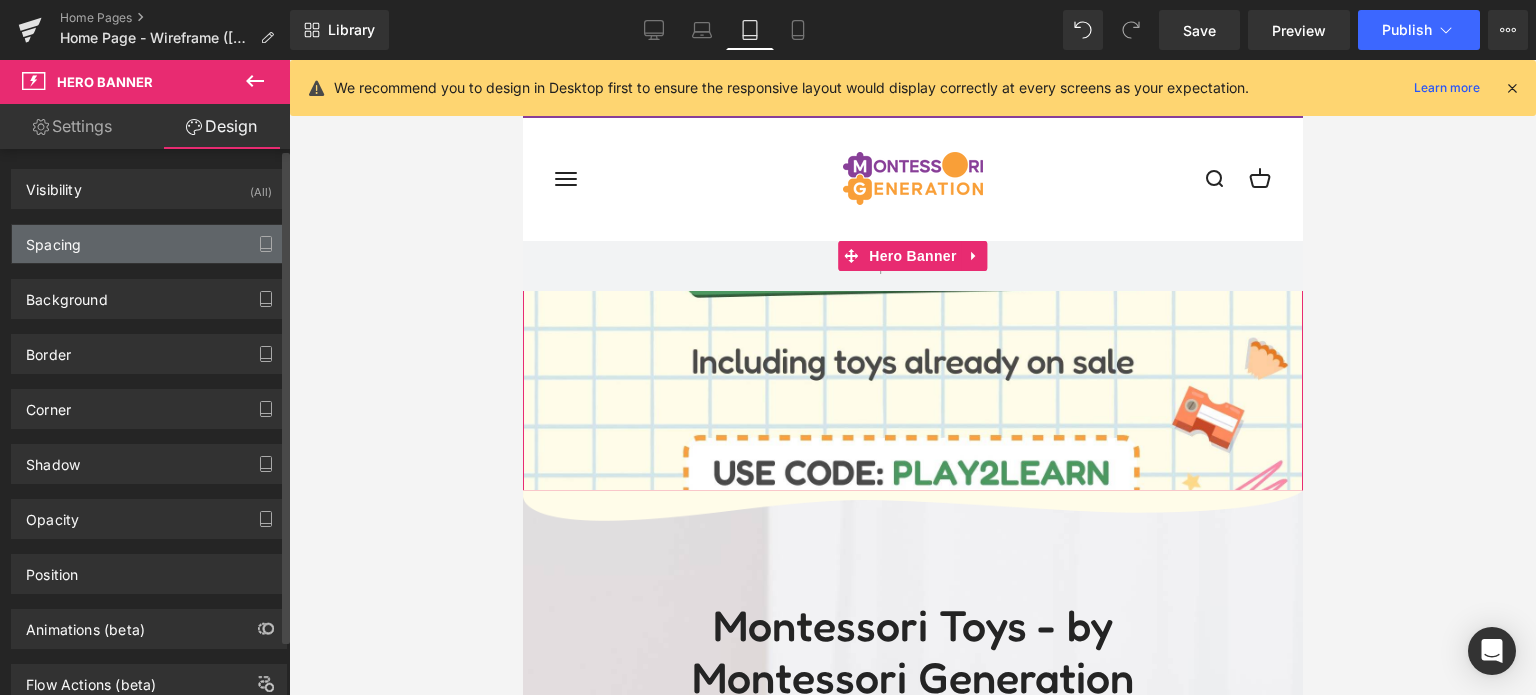click on "Spacing" at bounding box center (149, 244) 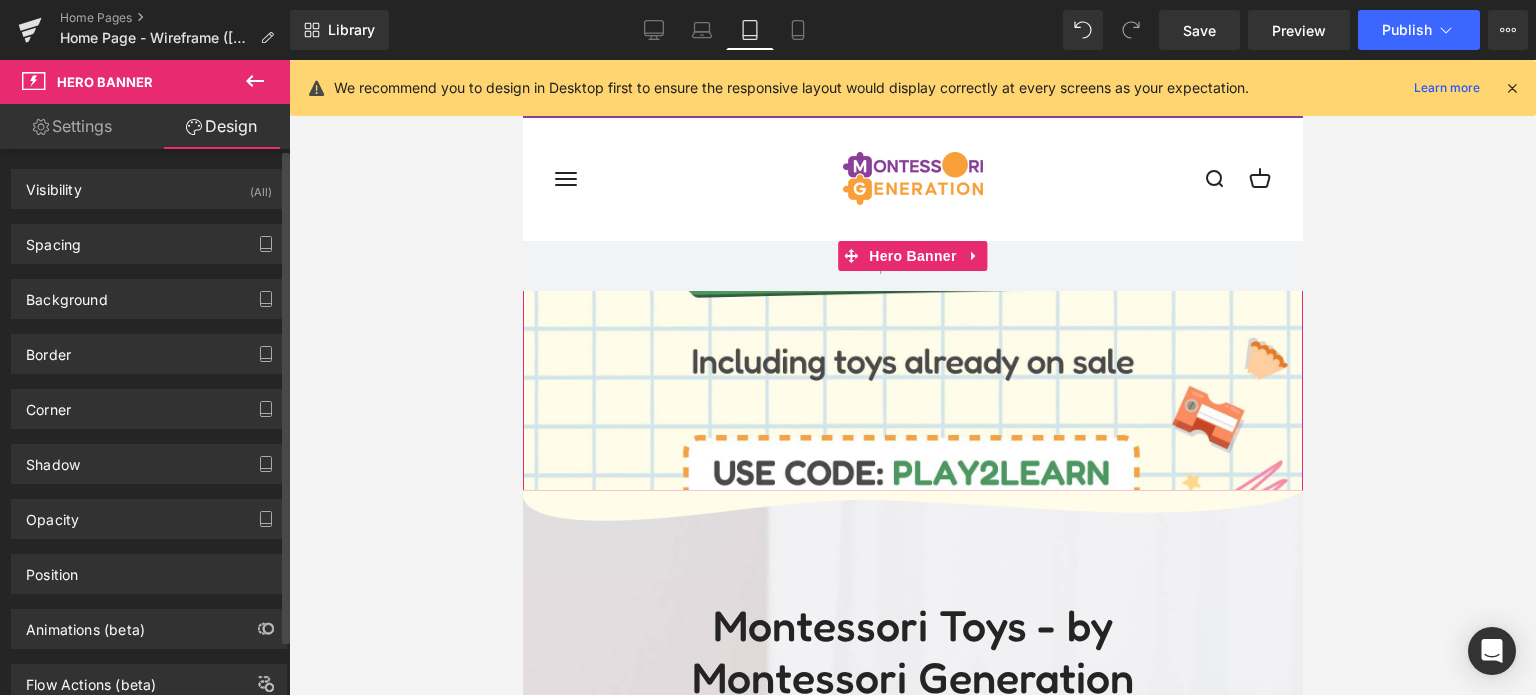 click at bounding box center [0, 0] 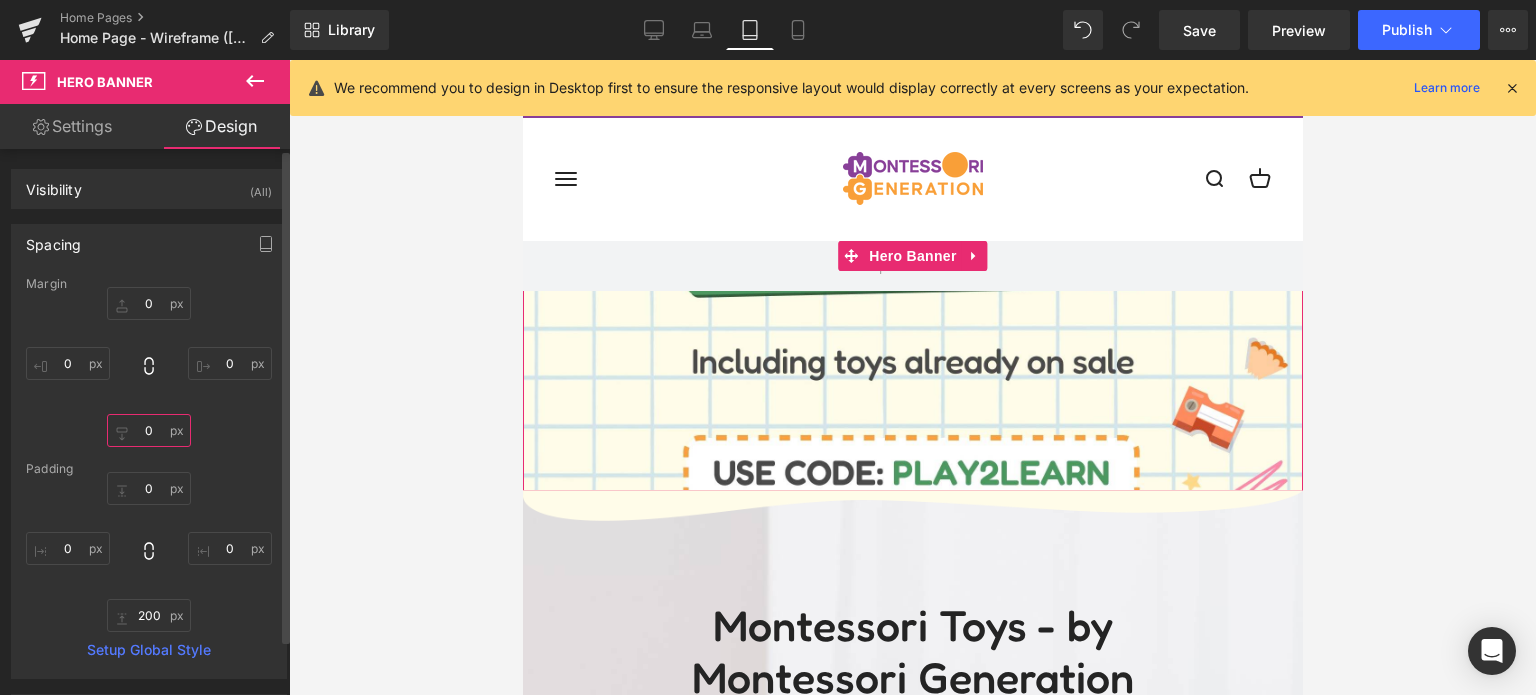 click at bounding box center (149, 430) 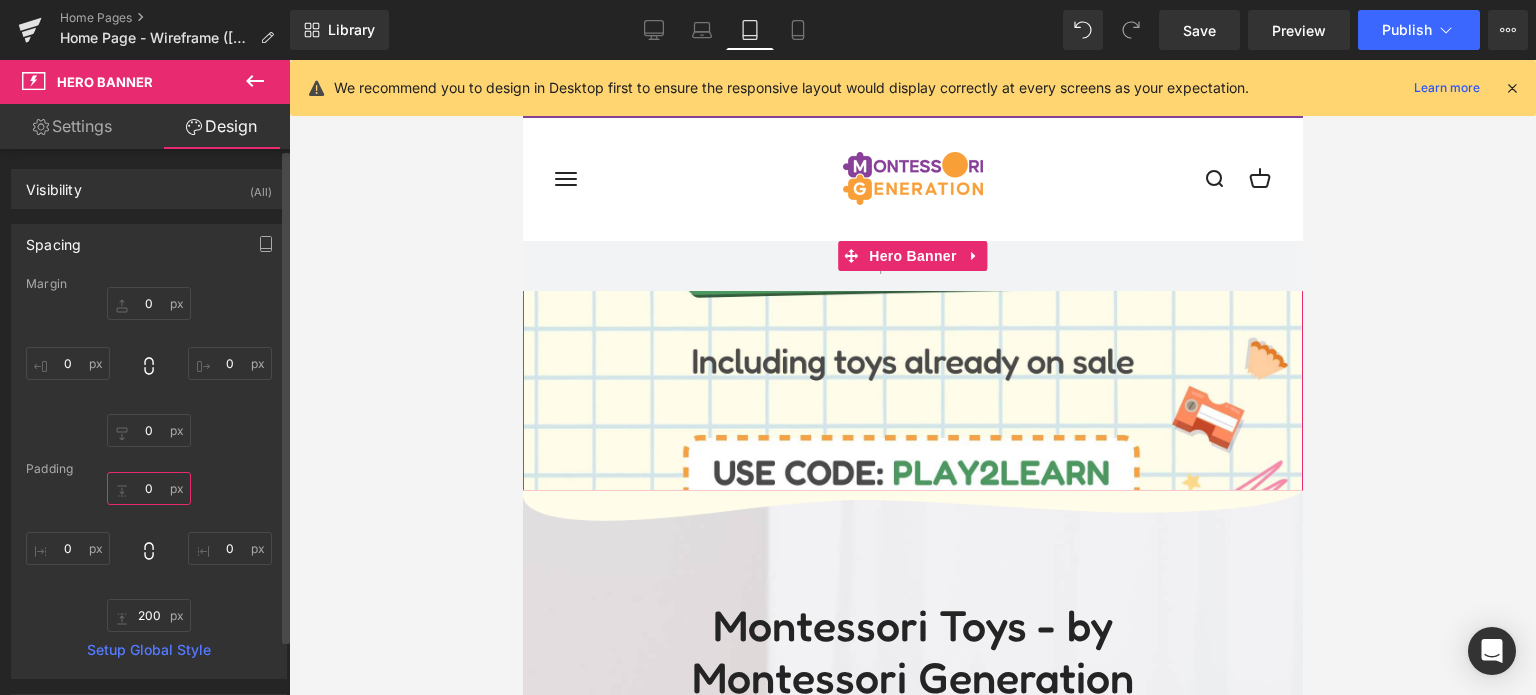 click at bounding box center [149, 488] 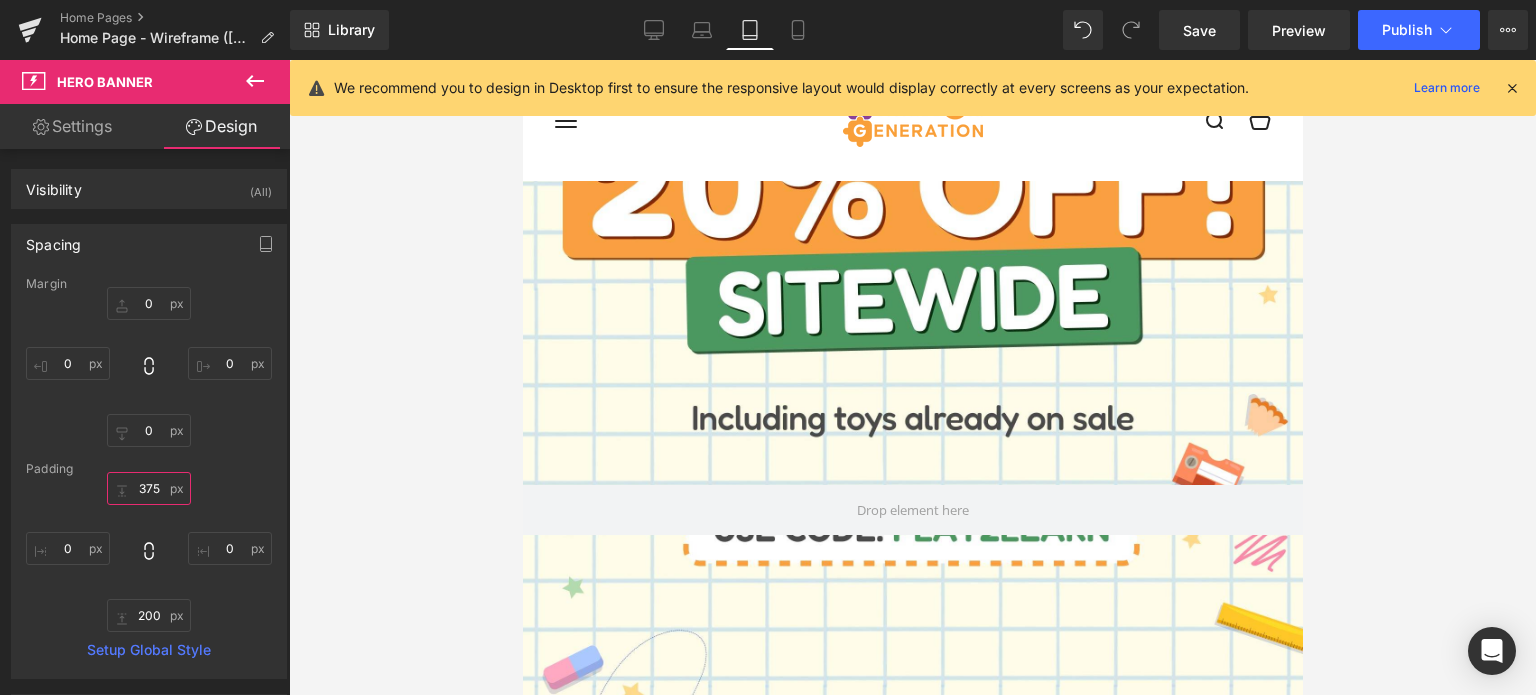 scroll, scrollTop: 136, scrollLeft: 0, axis: vertical 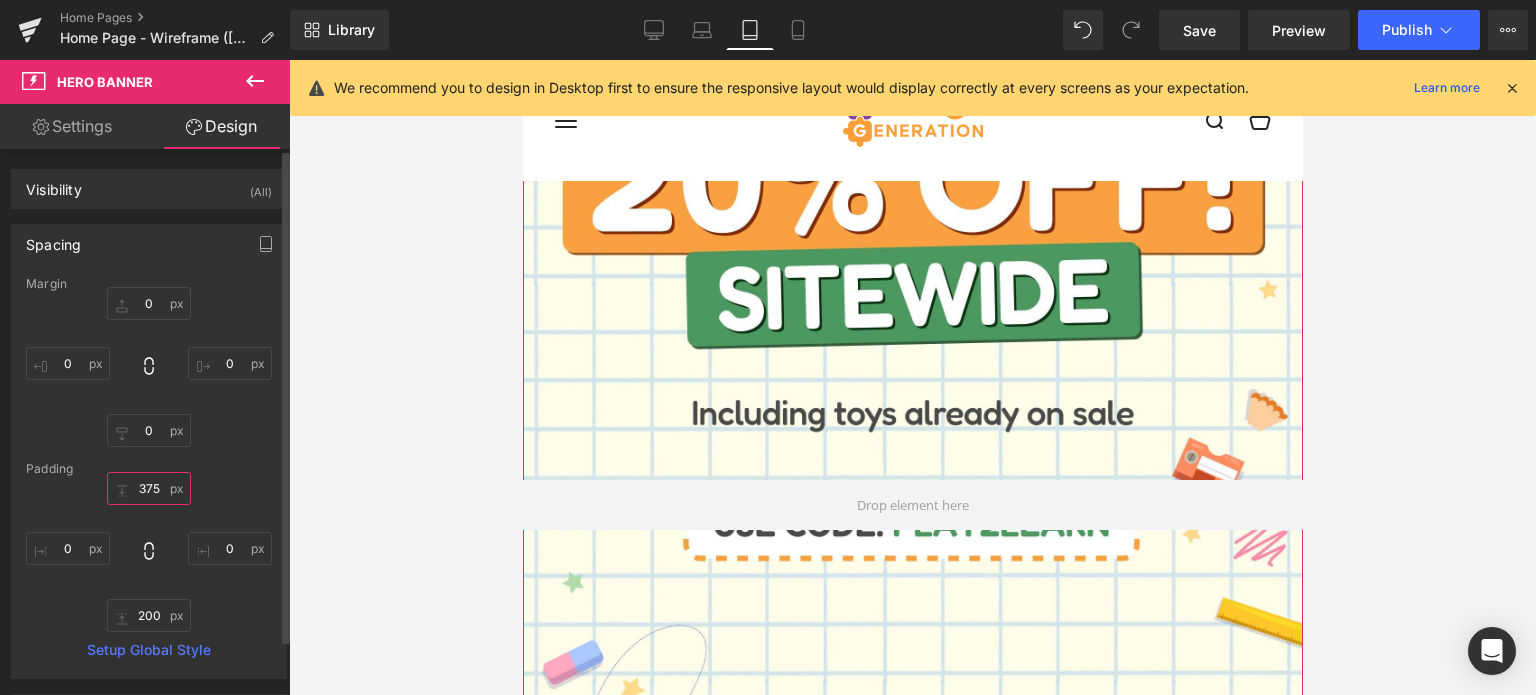 click on "375" at bounding box center [149, 488] 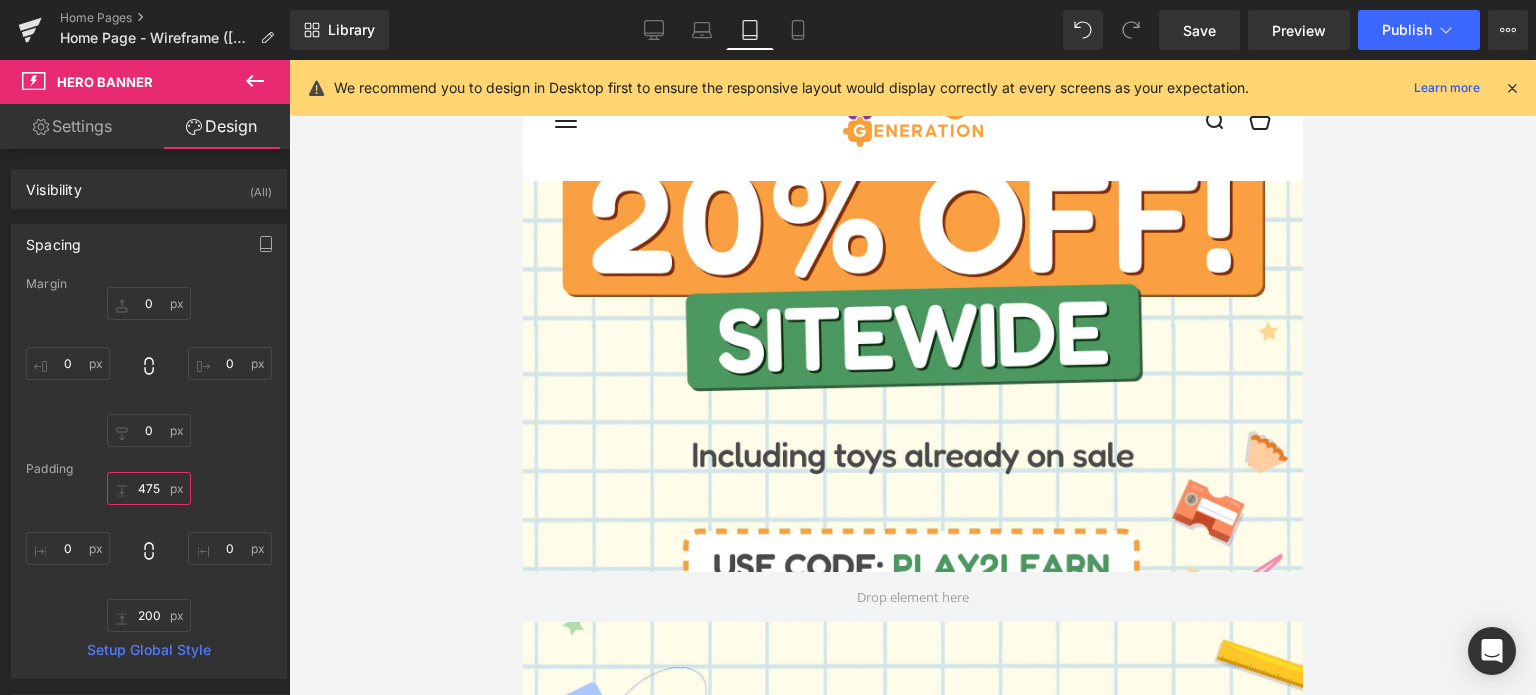 scroll, scrollTop: 152, scrollLeft: 0, axis: vertical 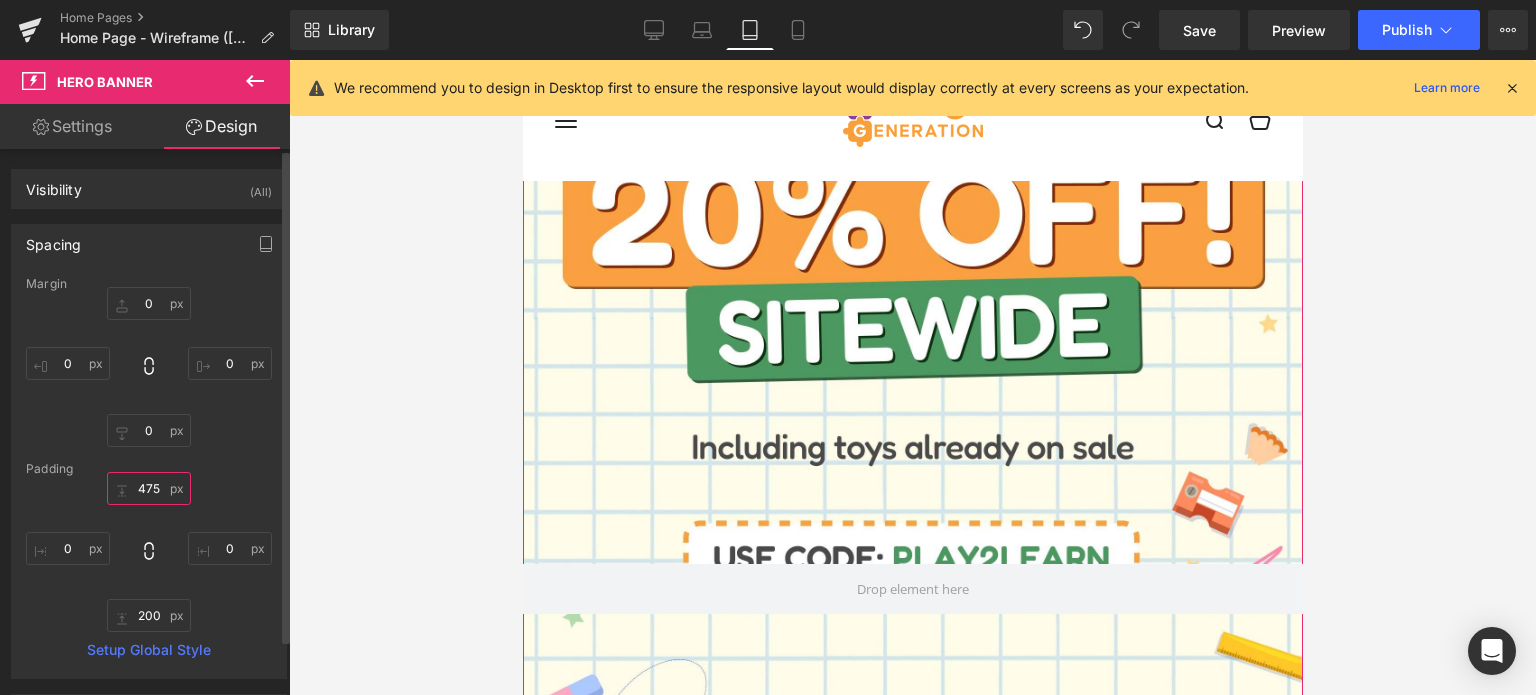 click on "475" at bounding box center [149, 488] 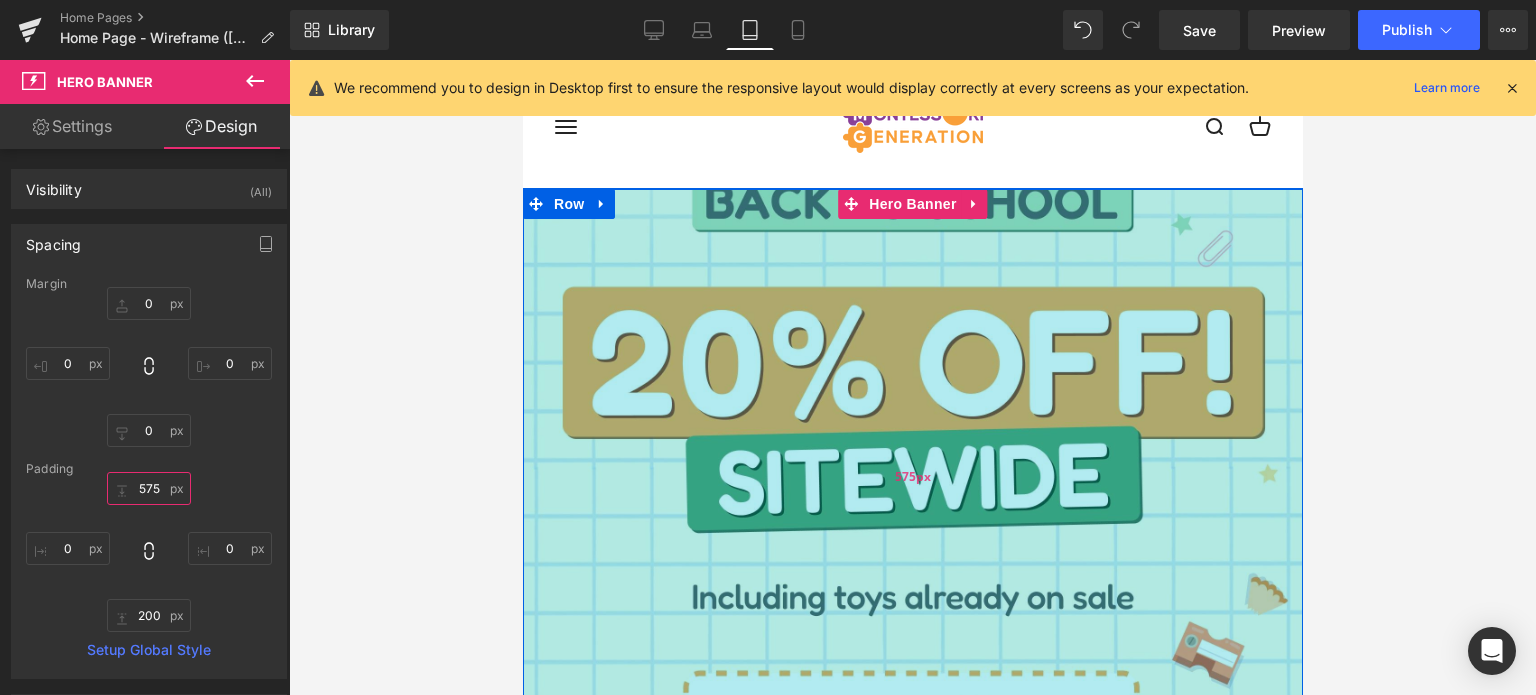 scroll, scrollTop: 0, scrollLeft: 0, axis: both 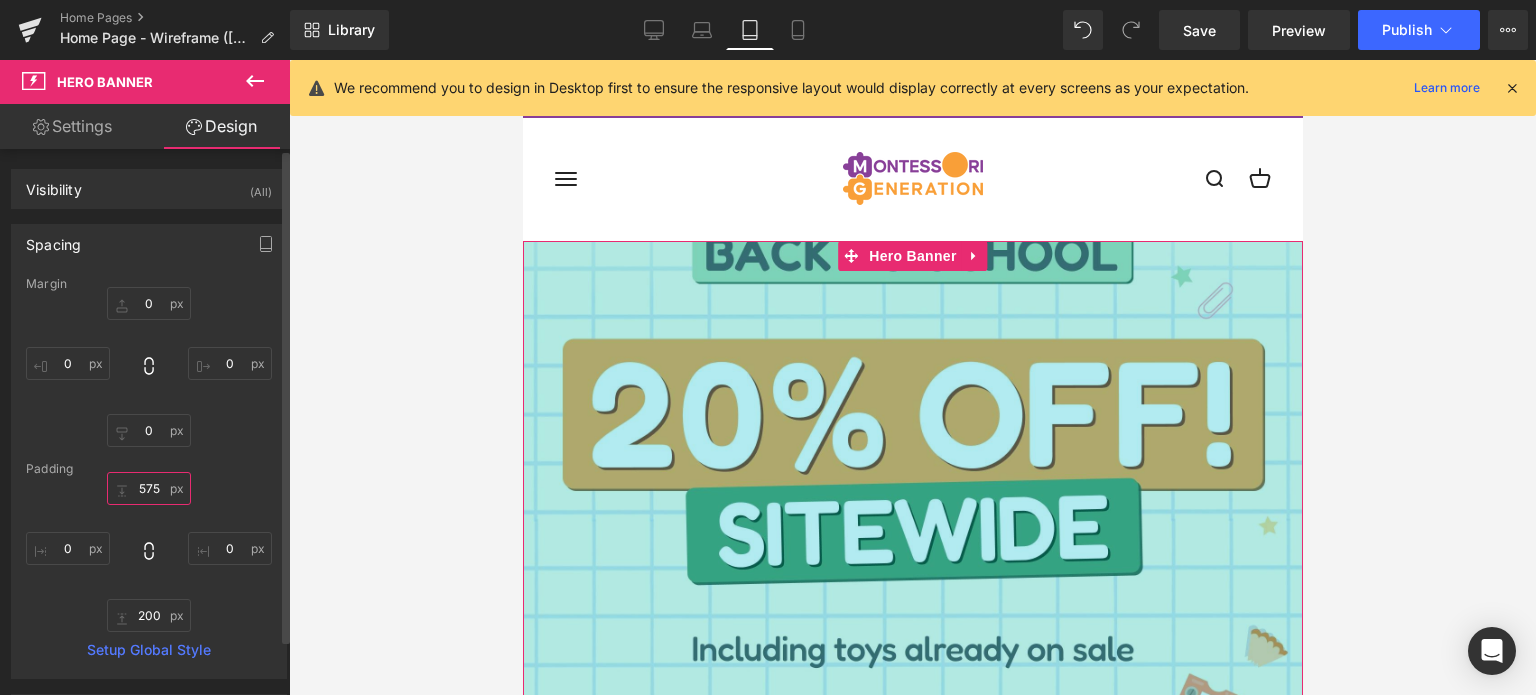click on "575" at bounding box center [149, 488] 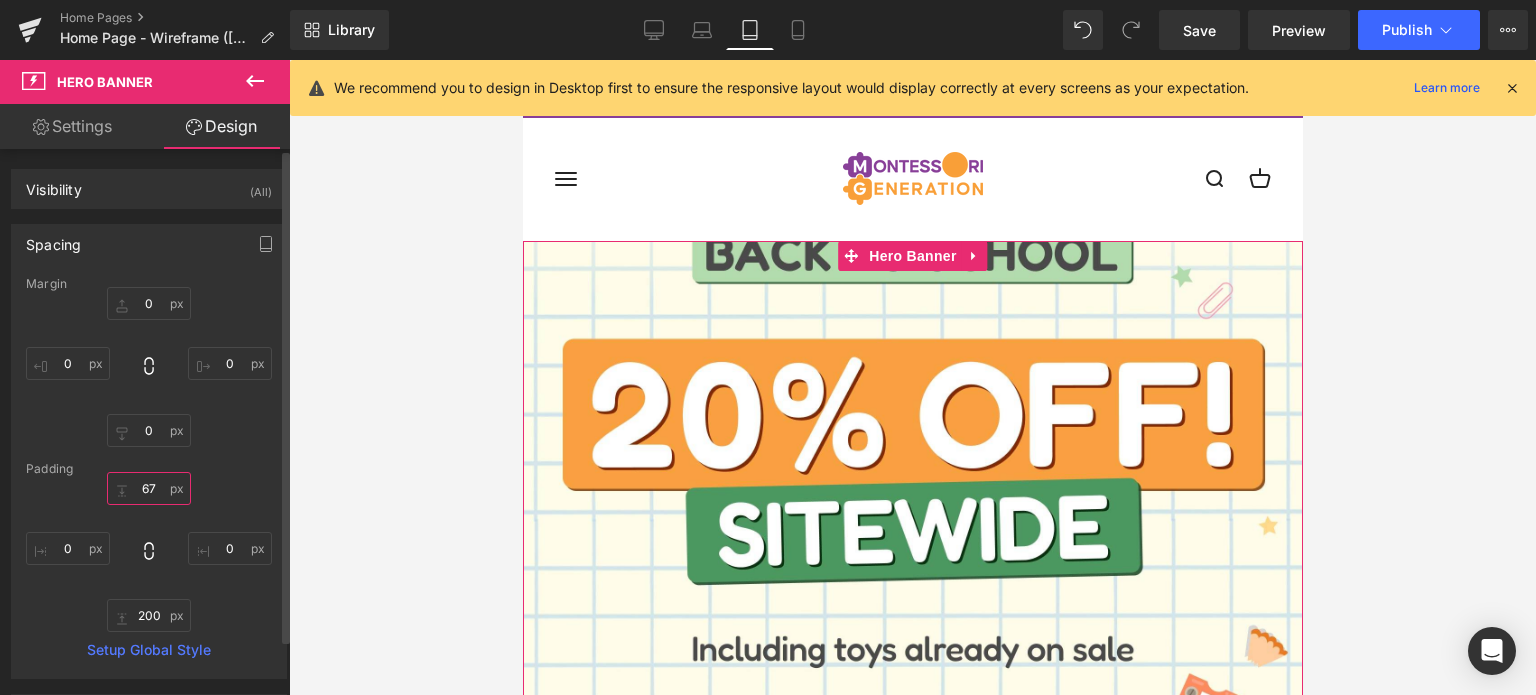 type on "675" 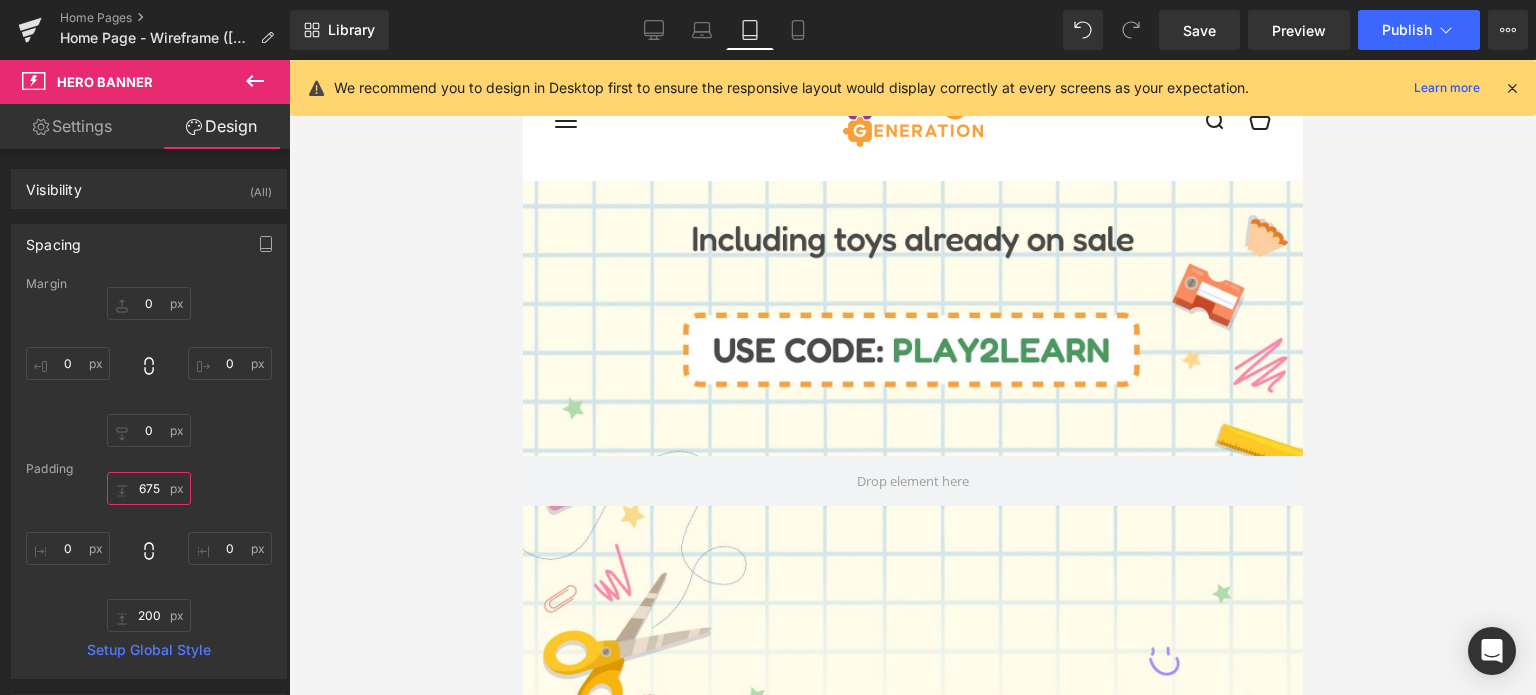 scroll, scrollTop: 0, scrollLeft: 0, axis: both 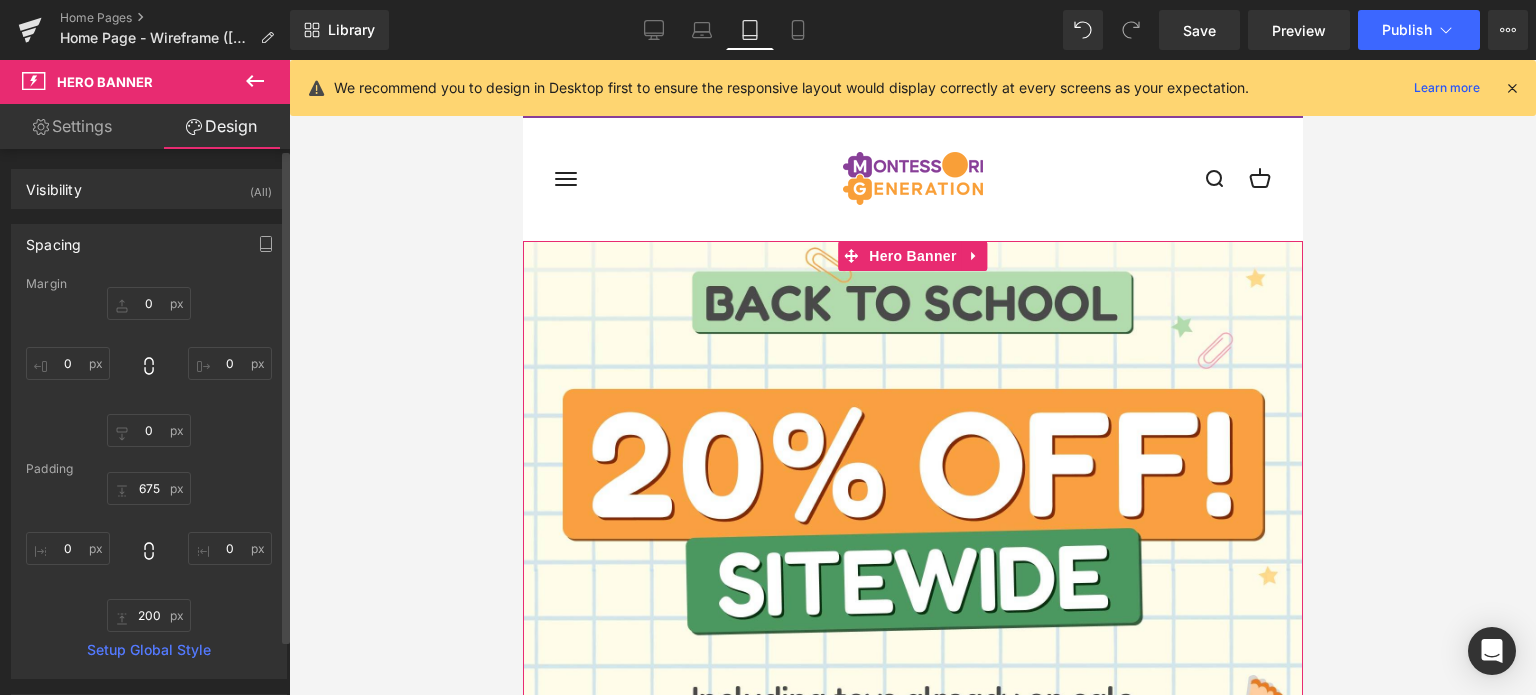 click on "Spacing" at bounding box center (149, 244) 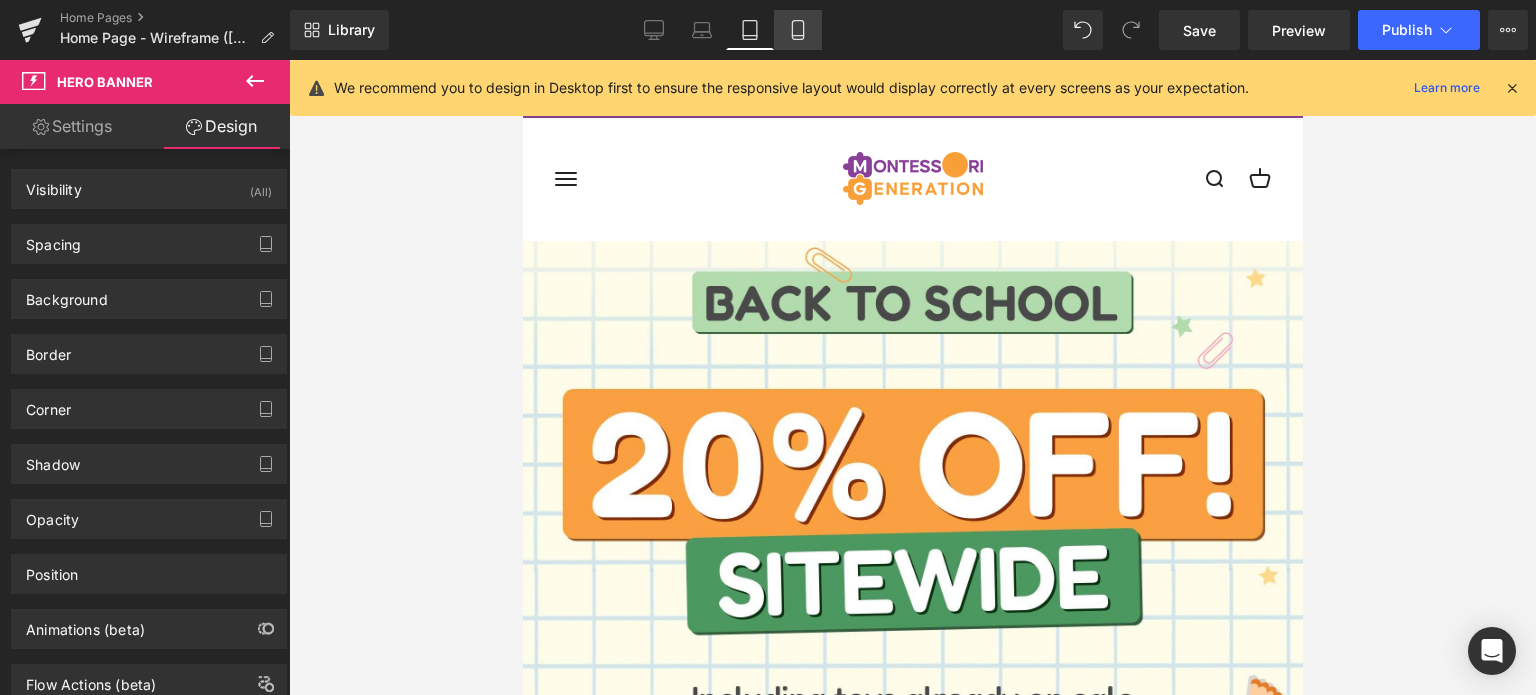 click 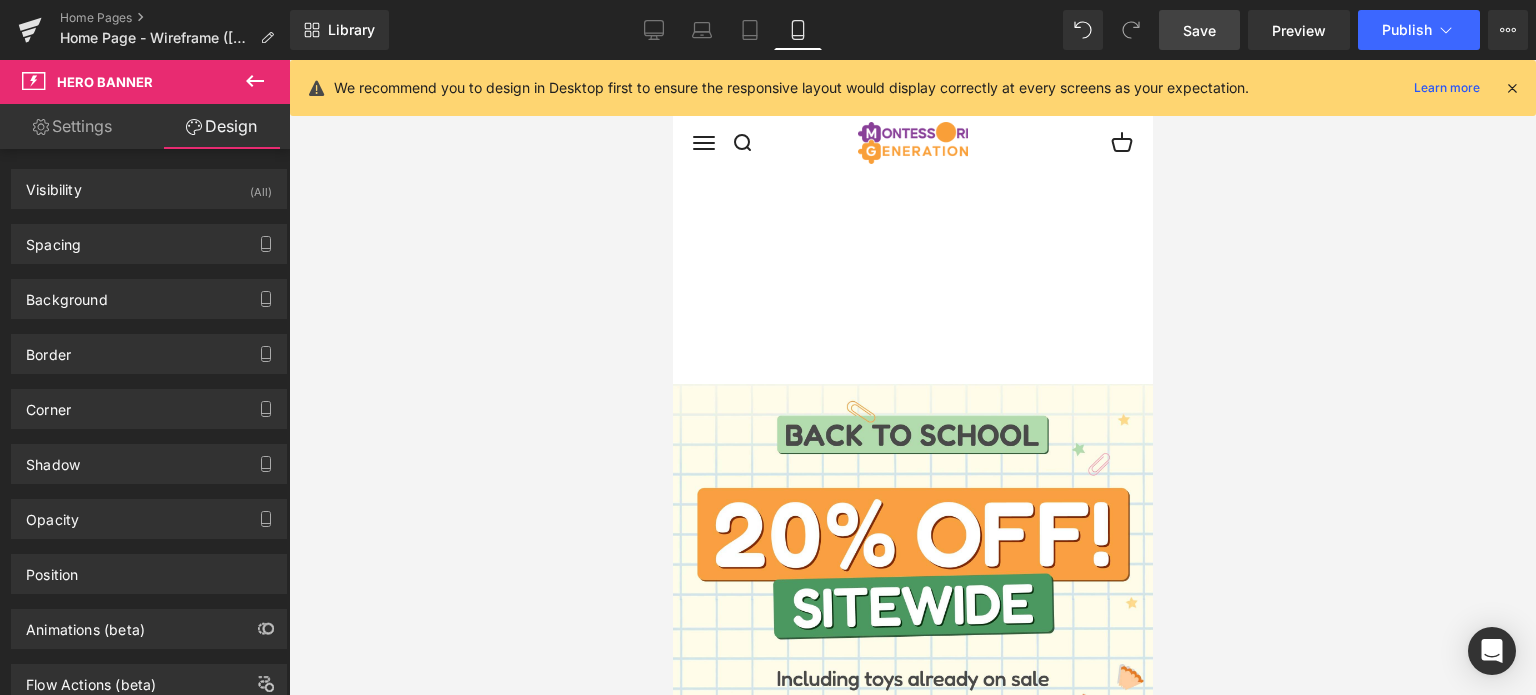 click on "Save" at bounding box center [1199, 30] 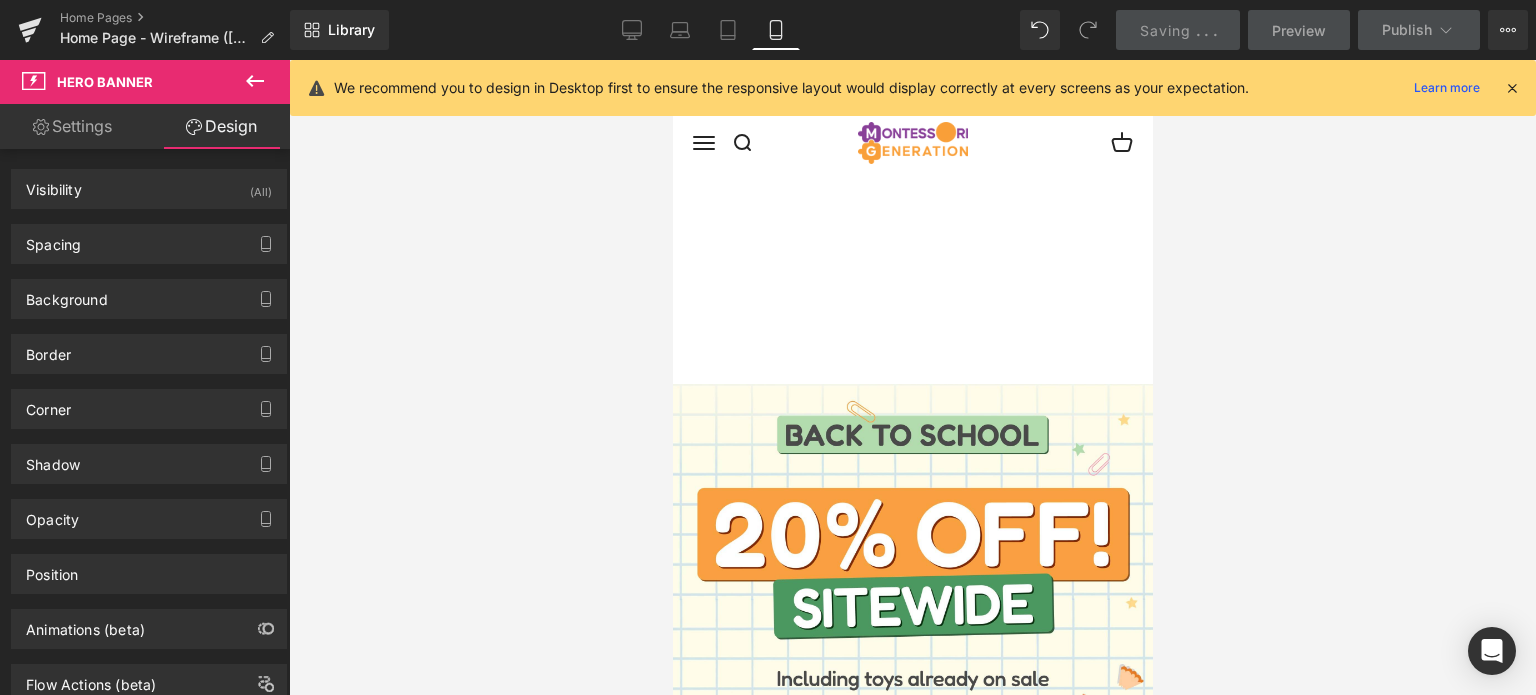 scroll, scrollTop: 142, scrollLeft: 0, axis: vertical 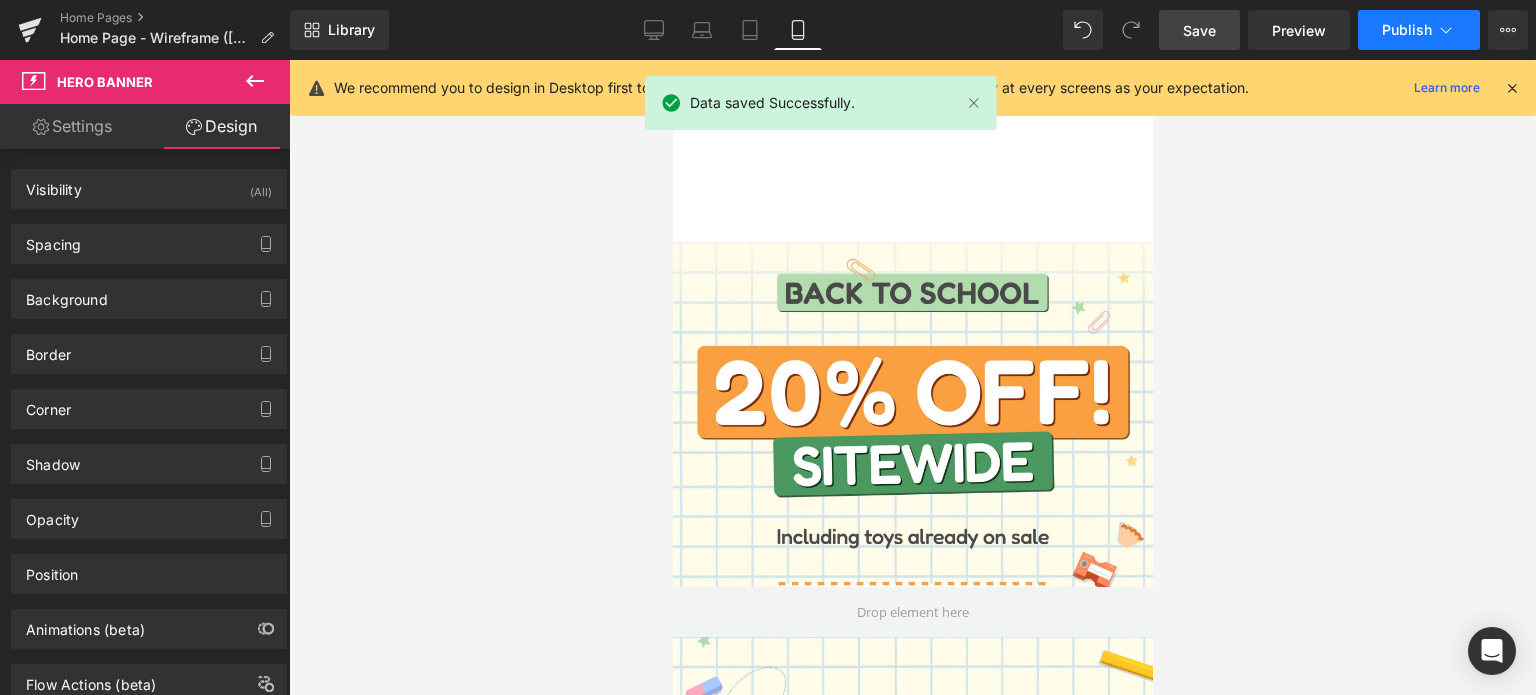 click on "Publish" at bounding box center [1407, 30] 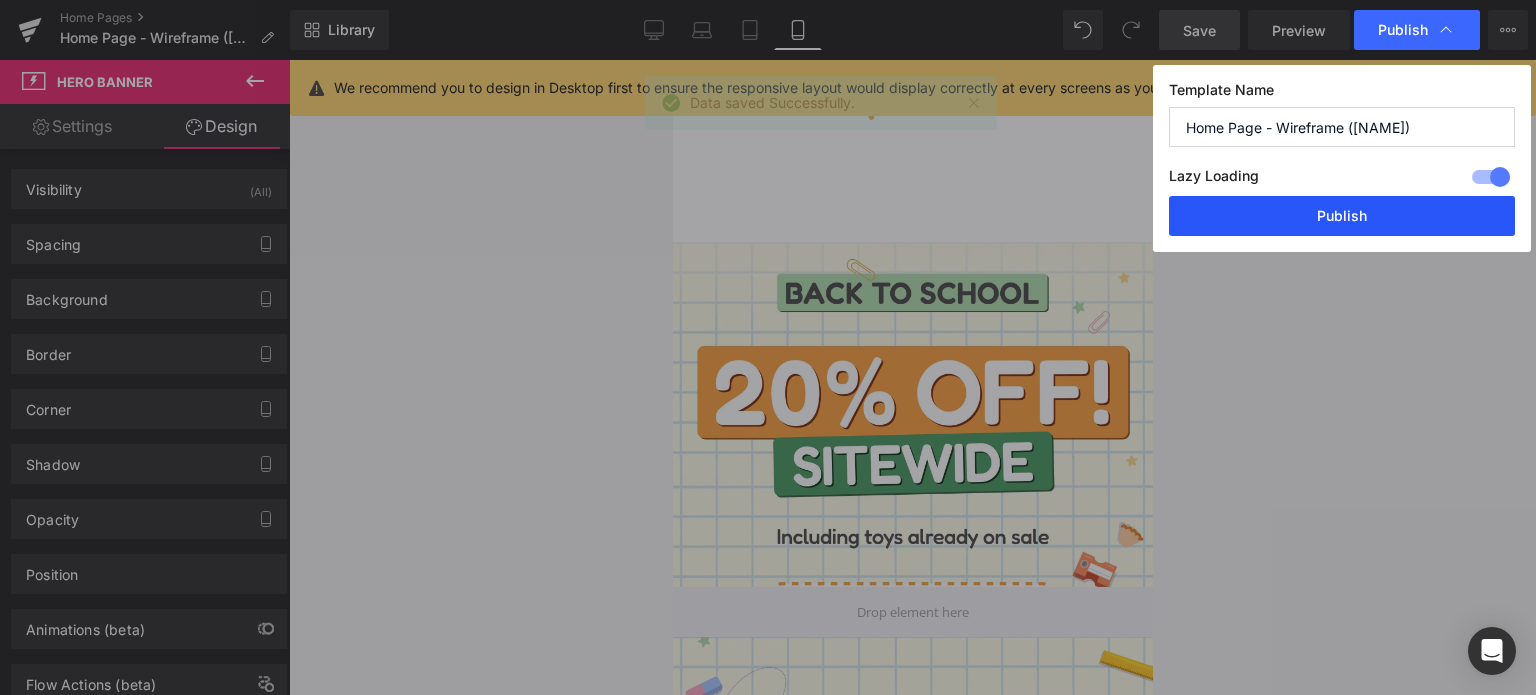 click on "Publish" at bounding box center (1342, 216) 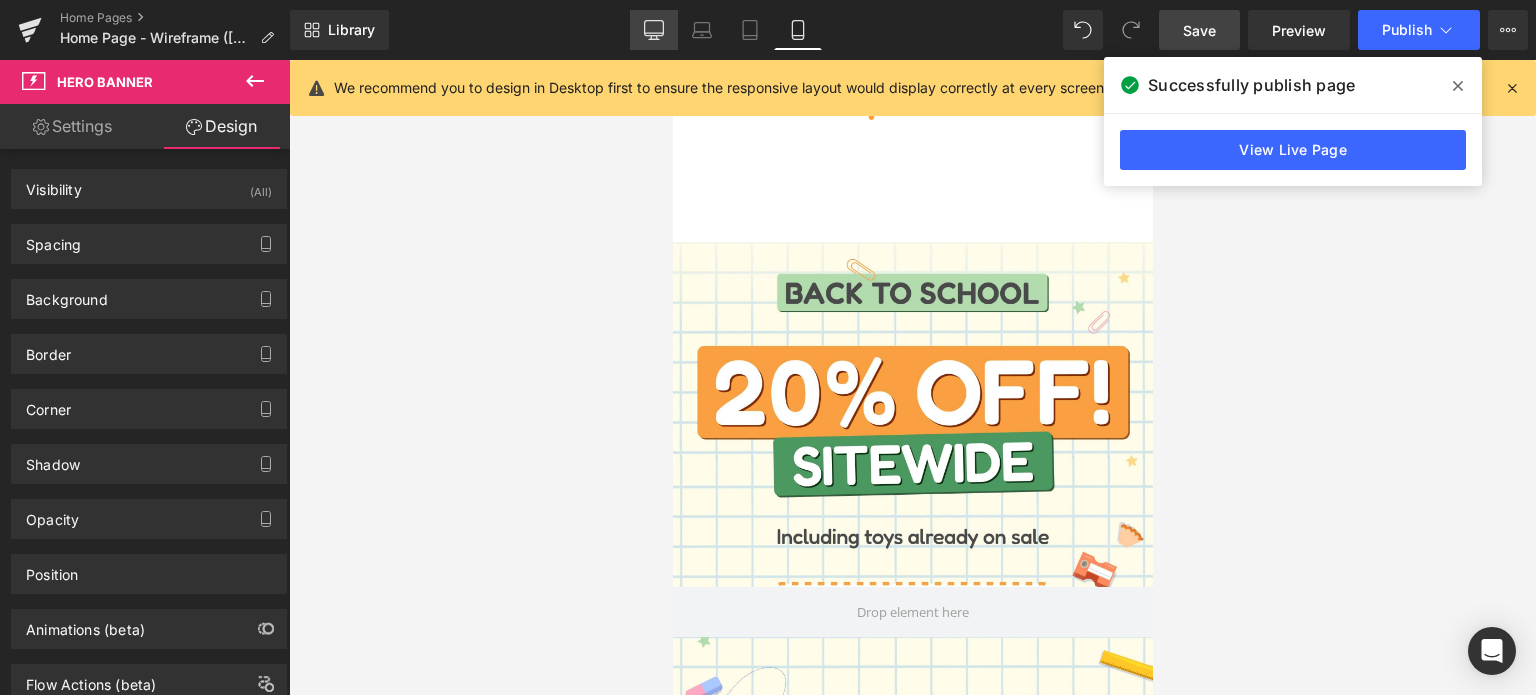 click 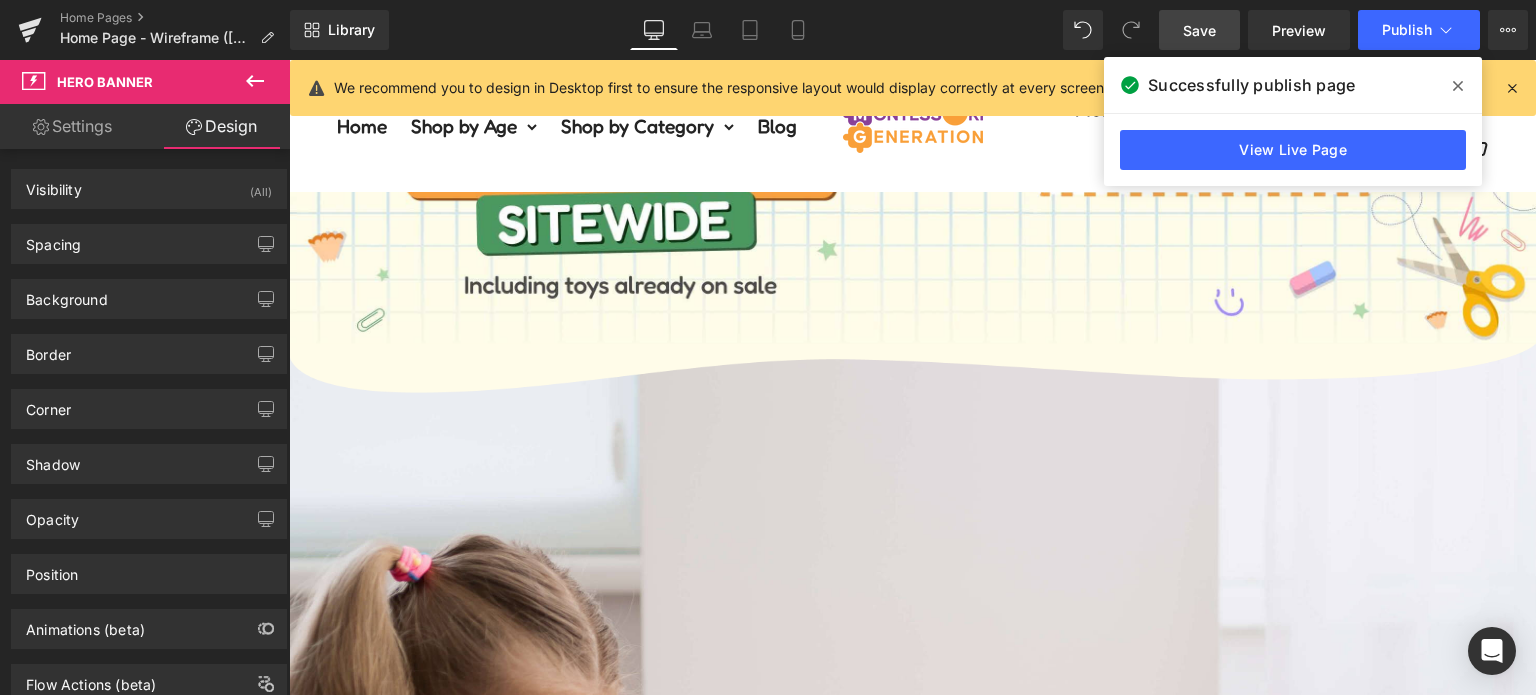 scroll, scrollTop: 0, scrollLeft: 0, axis: both 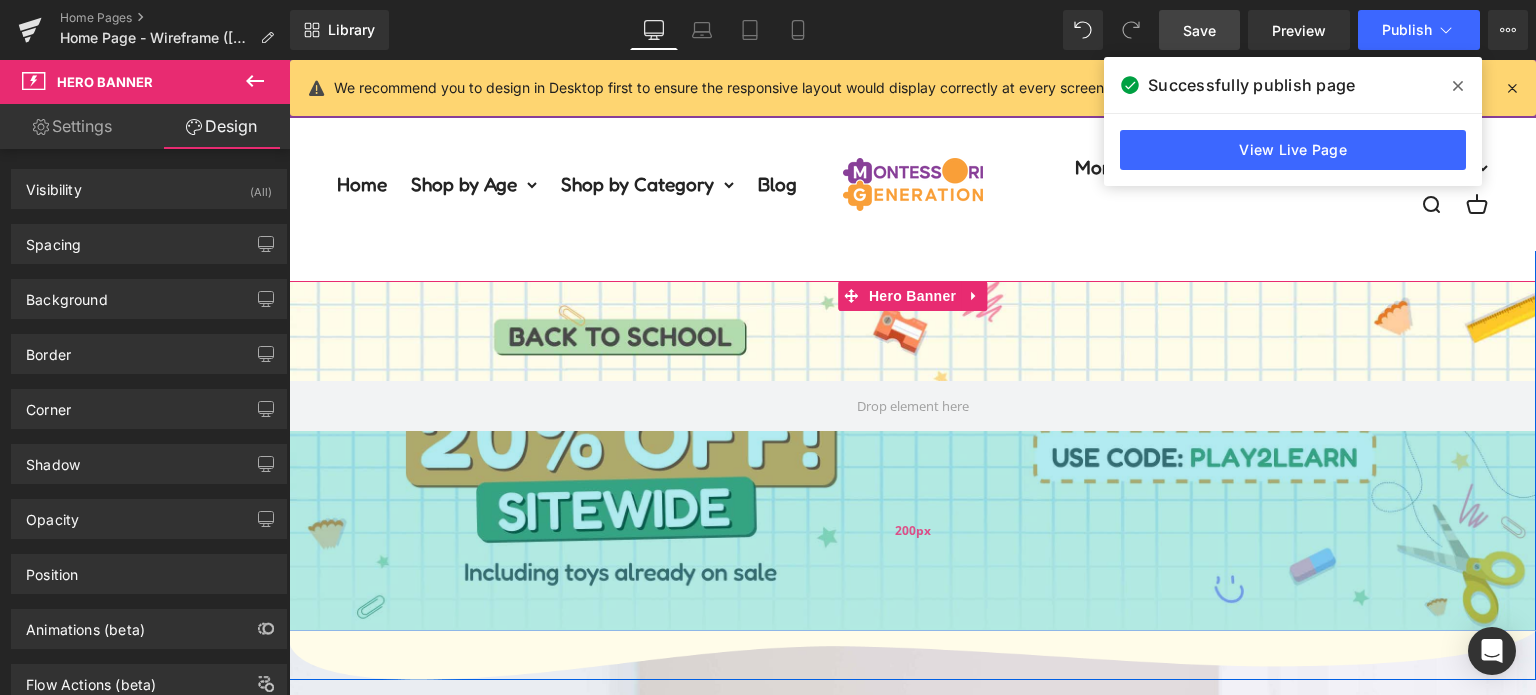 click on "200px" at bounding box center [912, 531] 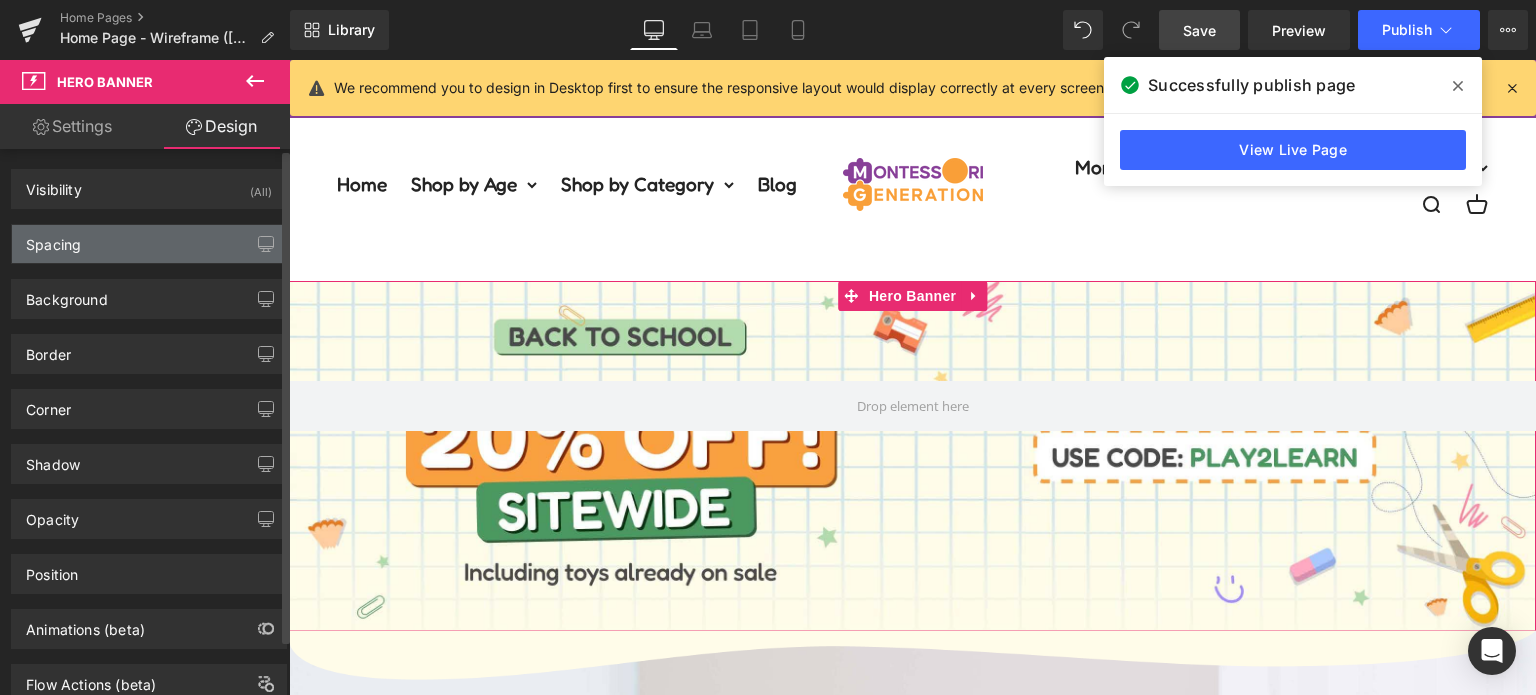 click on "Spacing" at bounding box center [149, 244] 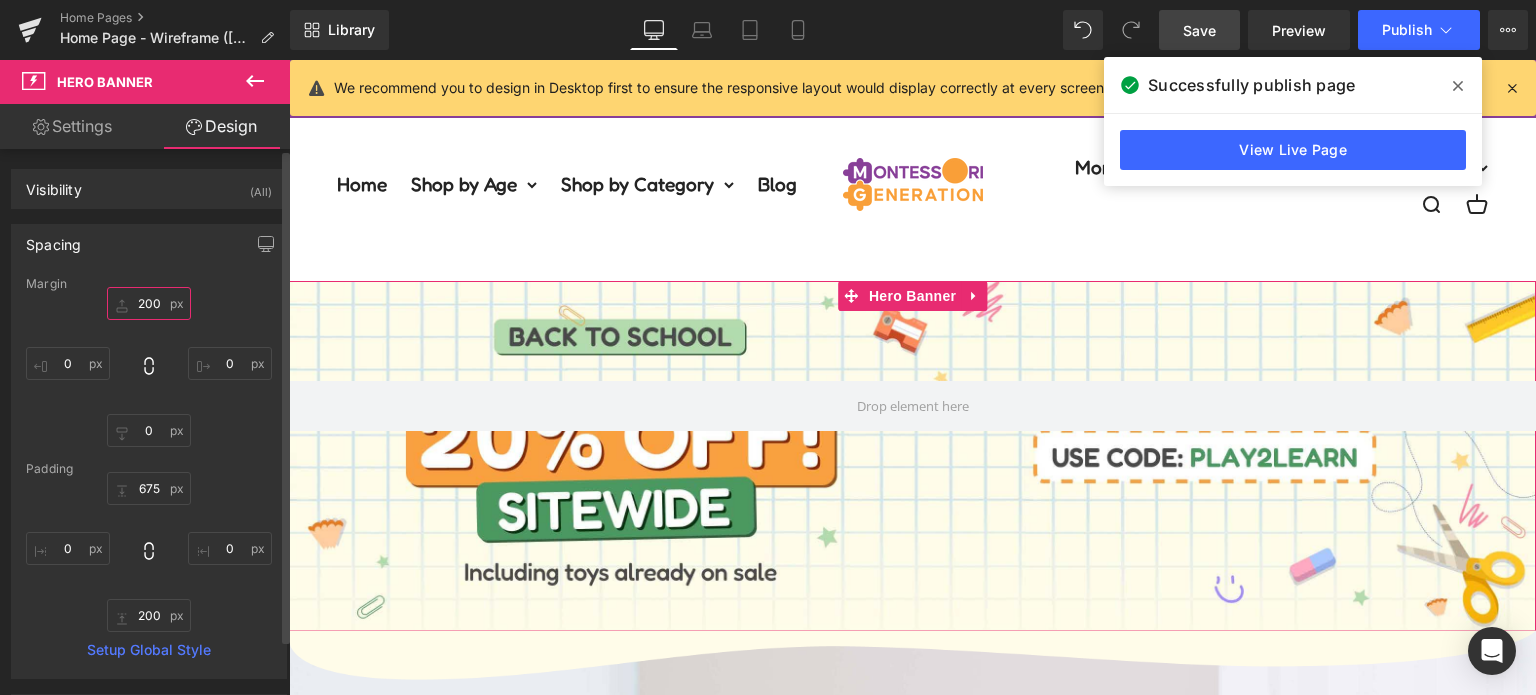 click at bounding box center [149, 303] 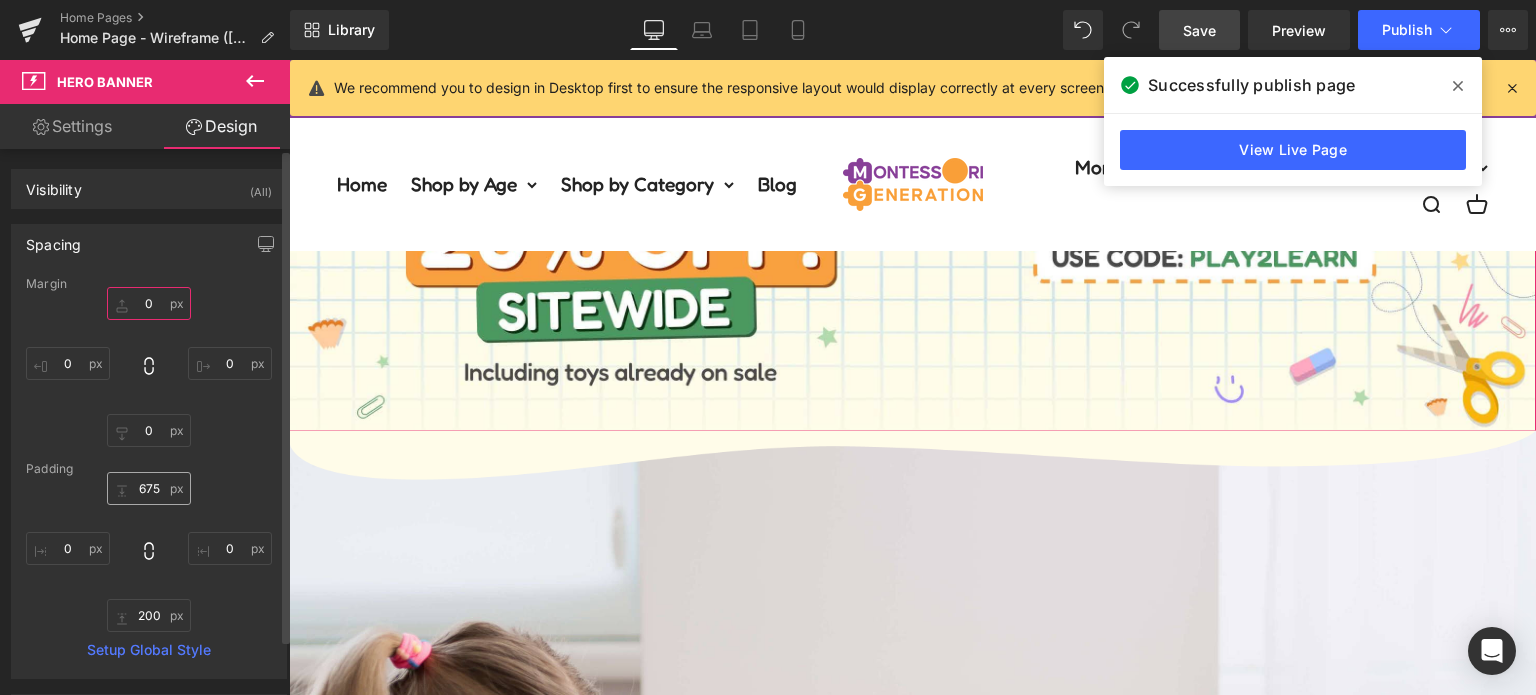 type on "0" 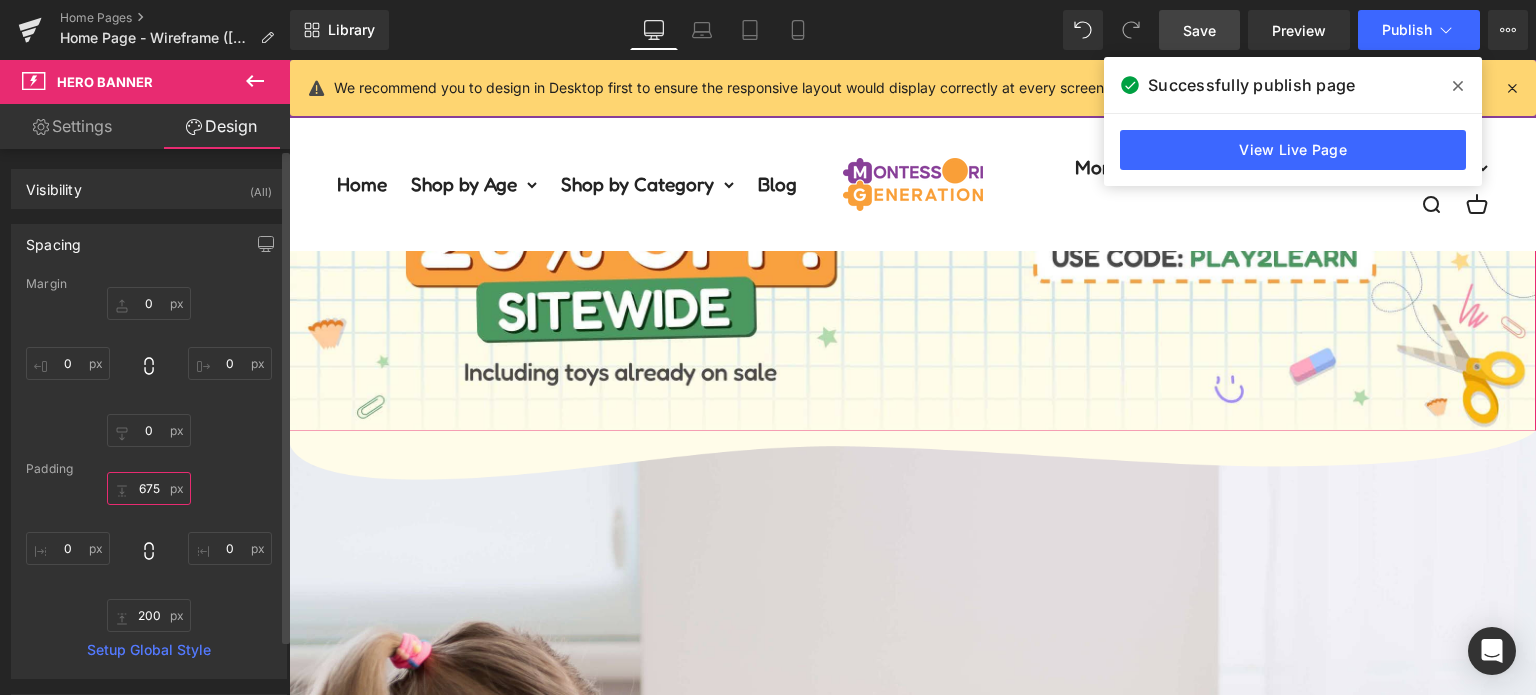 click on "675" at bounding box center (149, 488) 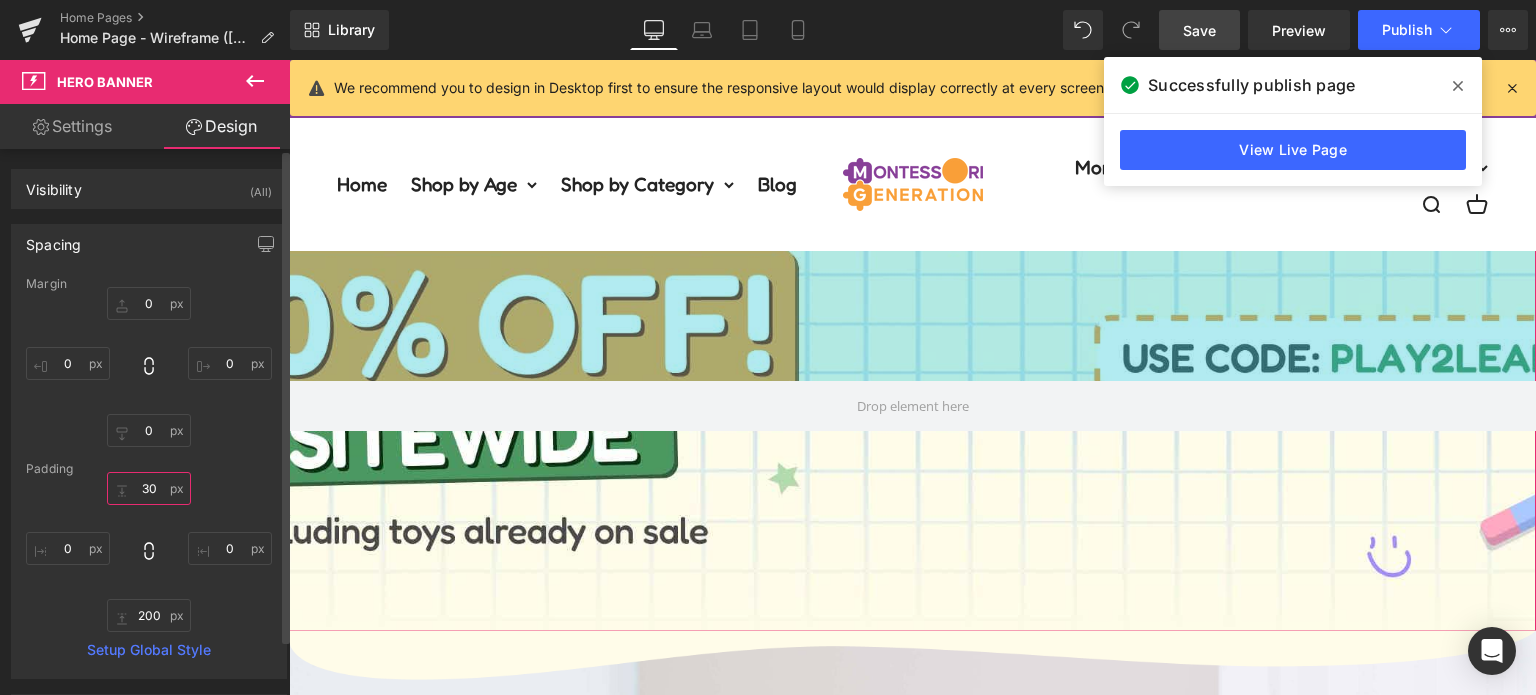 type on "3" 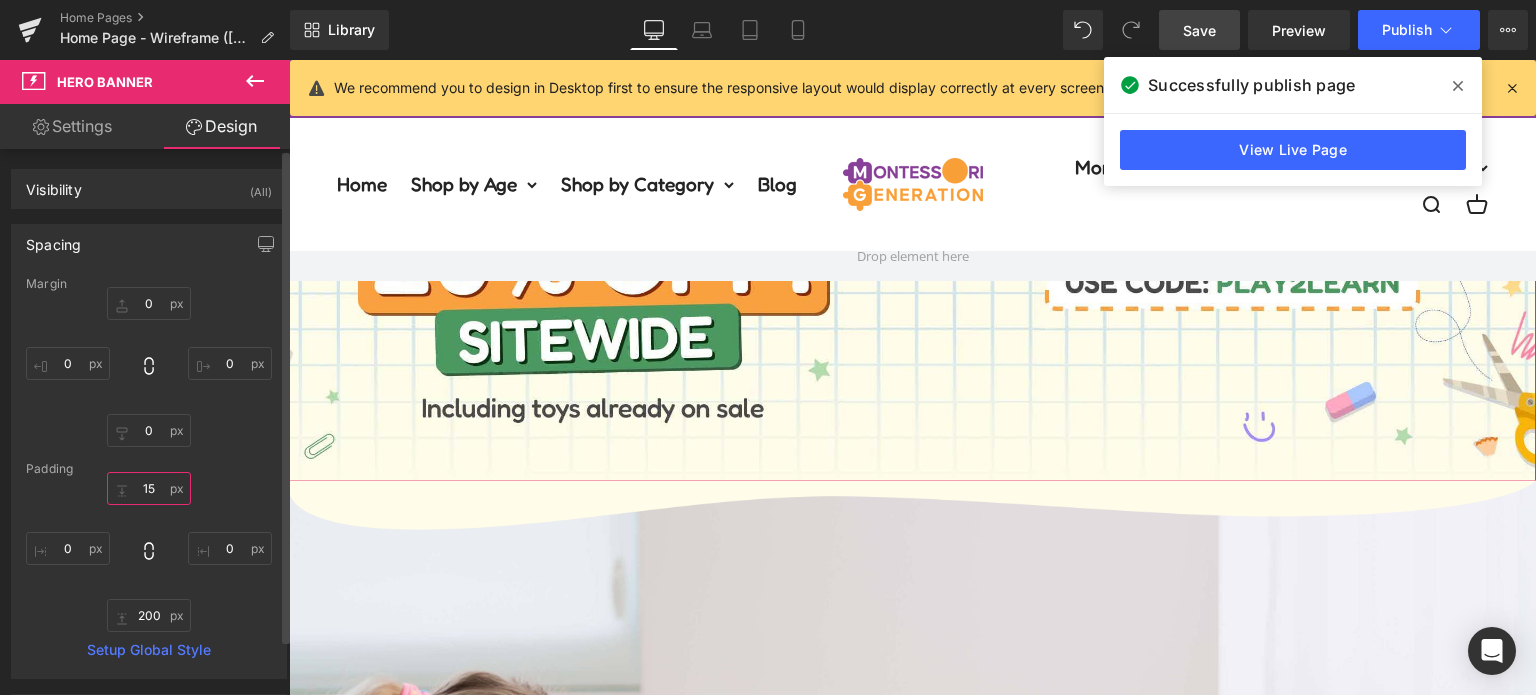 type on "1" 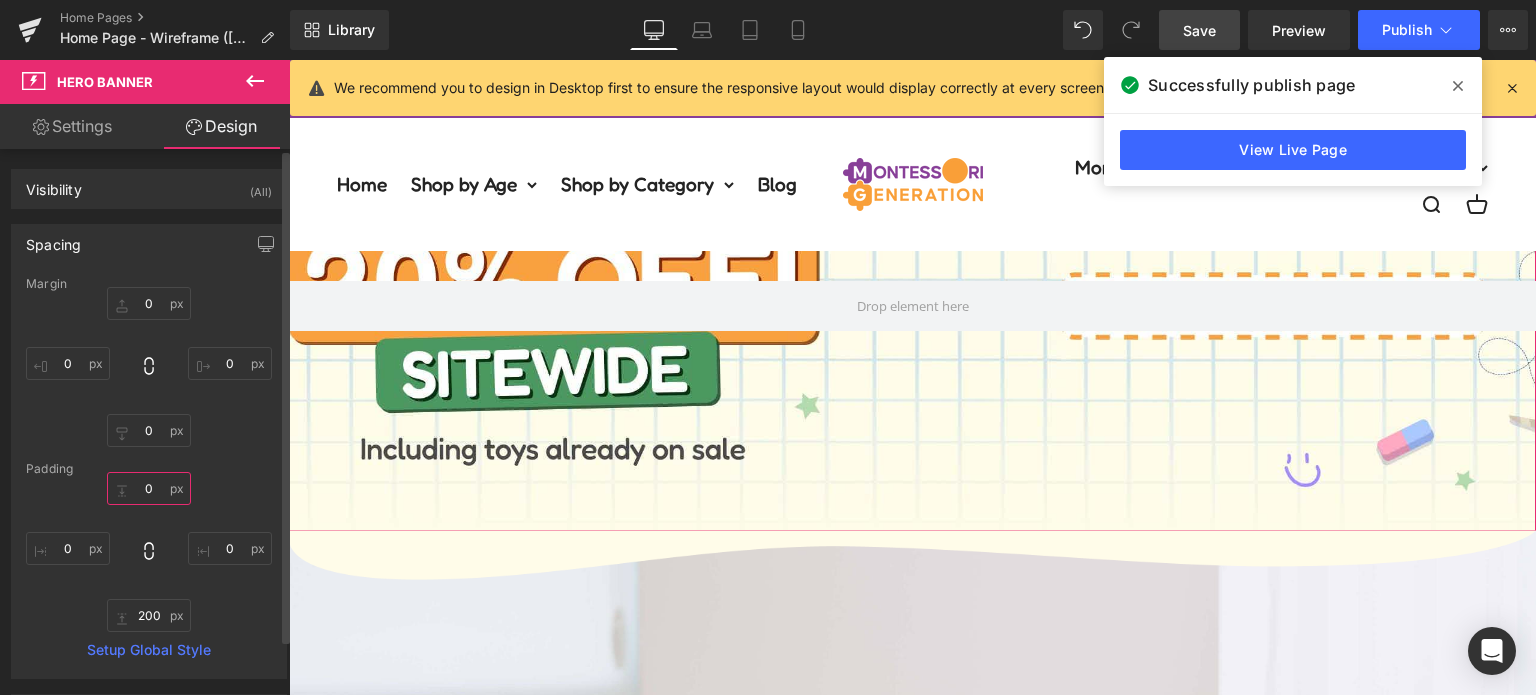 type on "1" 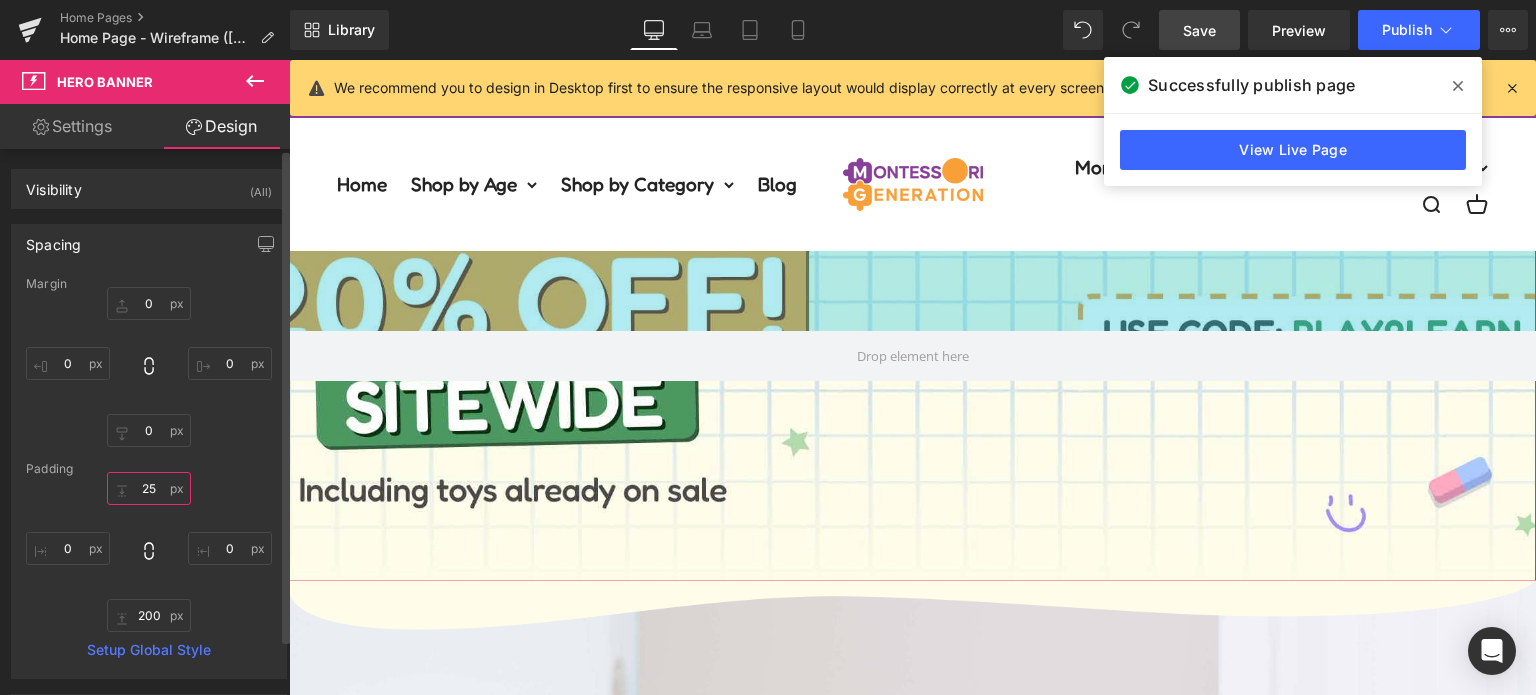 type on "2" 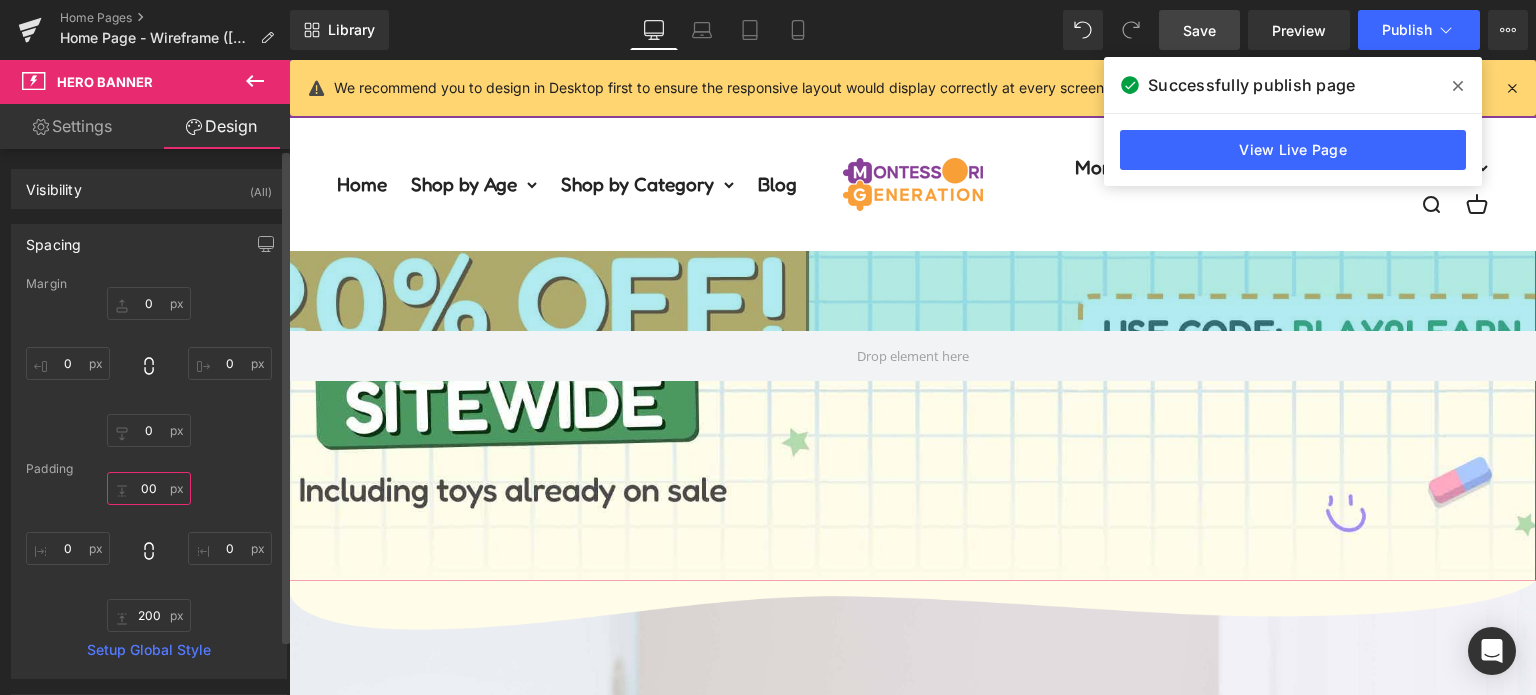 type on "00" 